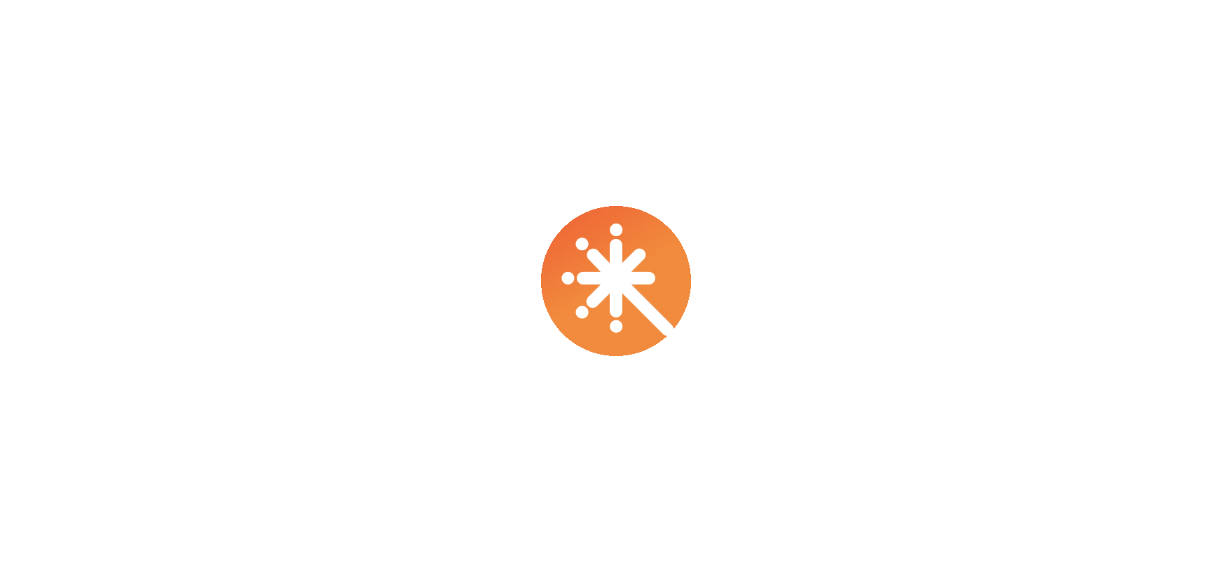 scroll, scrollTop: 0, scrollLeft: 0, axis: both 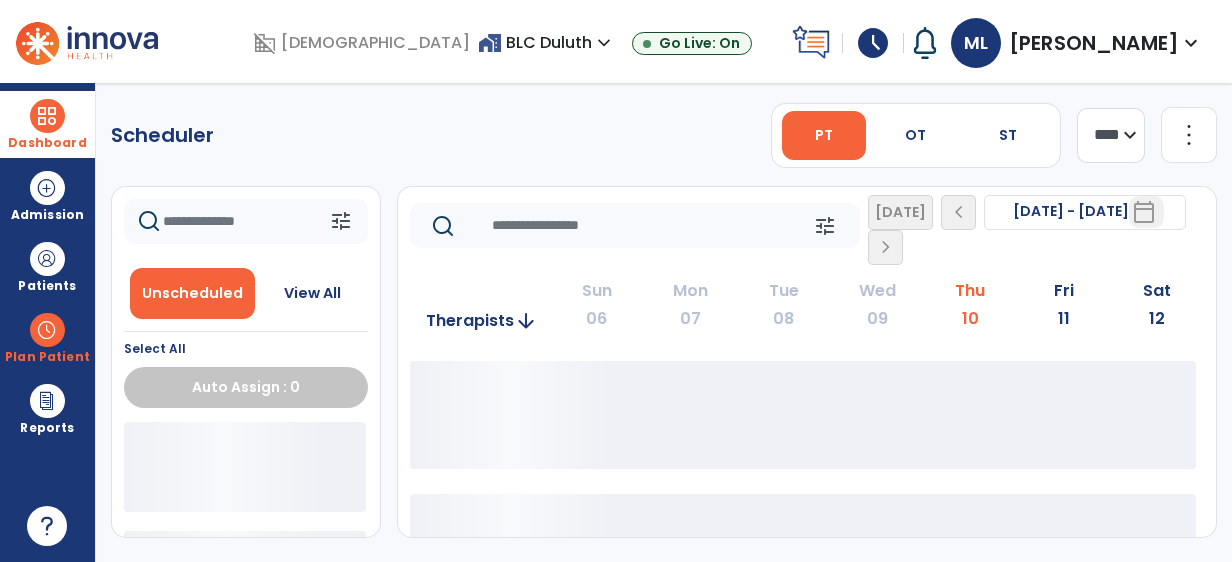 click on "Dashboard" at bounding box center (47, 143) 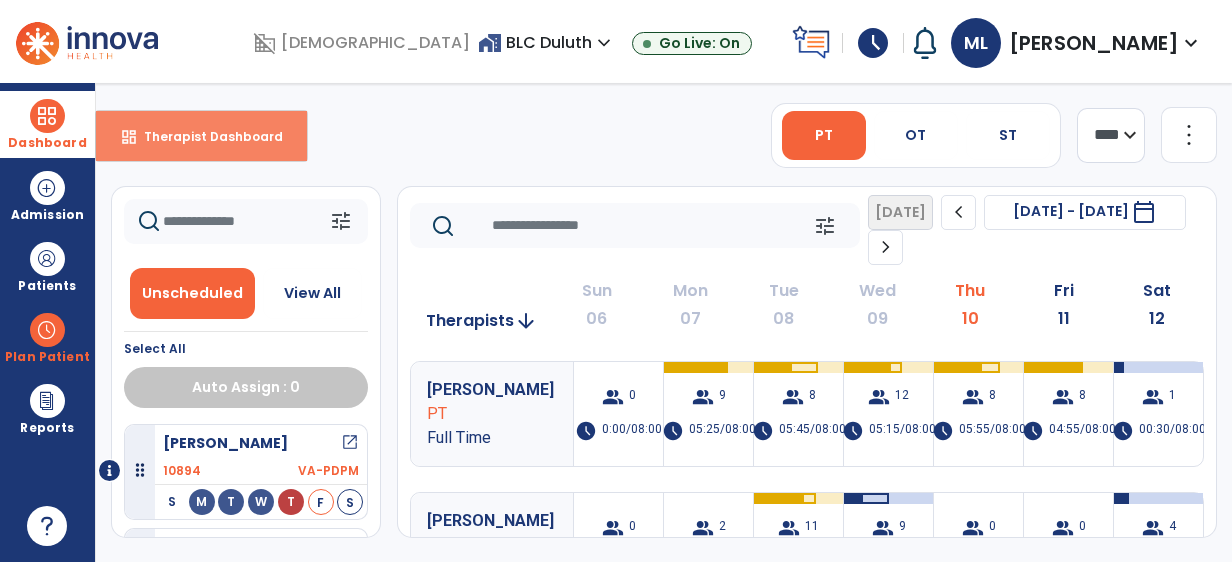 click on "dashboard  Therapist Dashboard" at bounding box center (201, 136) 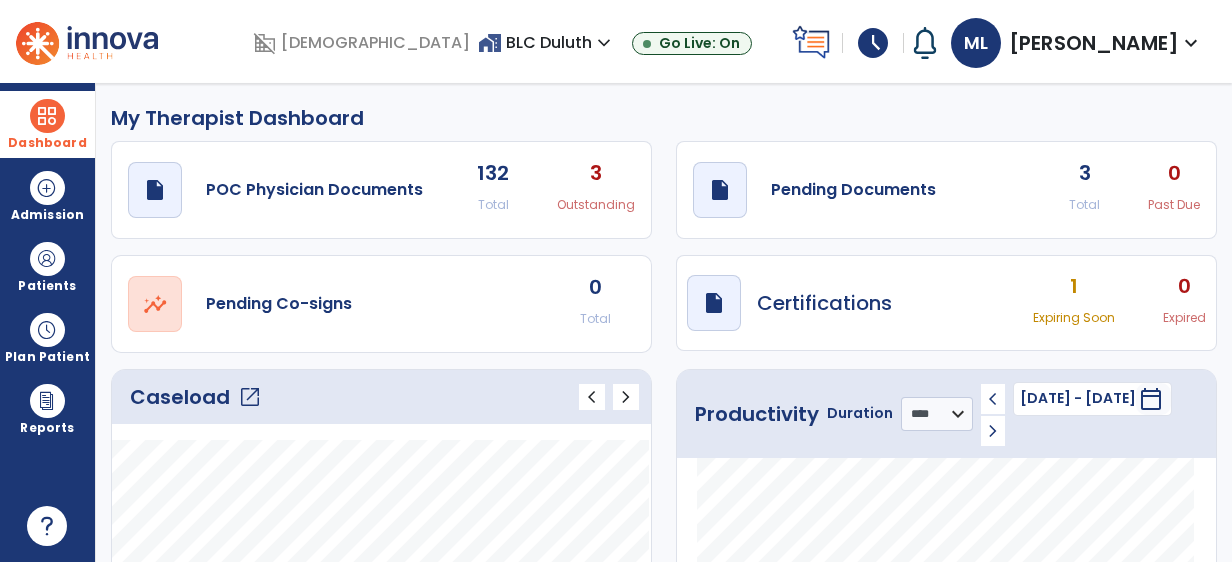 click on "draft   open_in_new  Pending Documents 3 Total 0 Past Due" 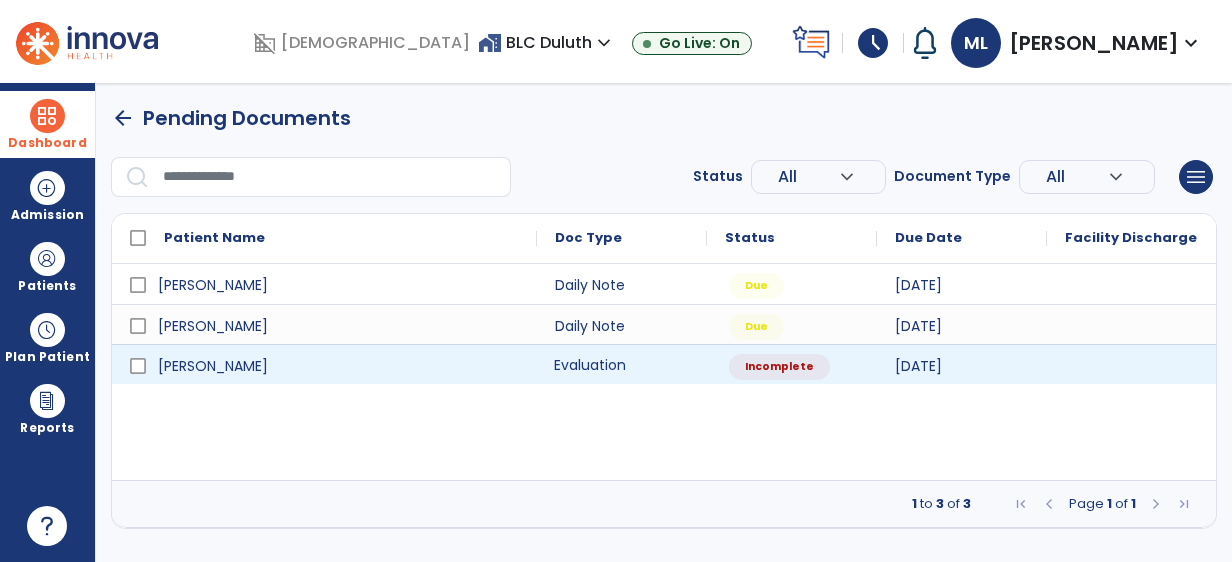 click on "Evaluation" at bounding box center [622, 364] 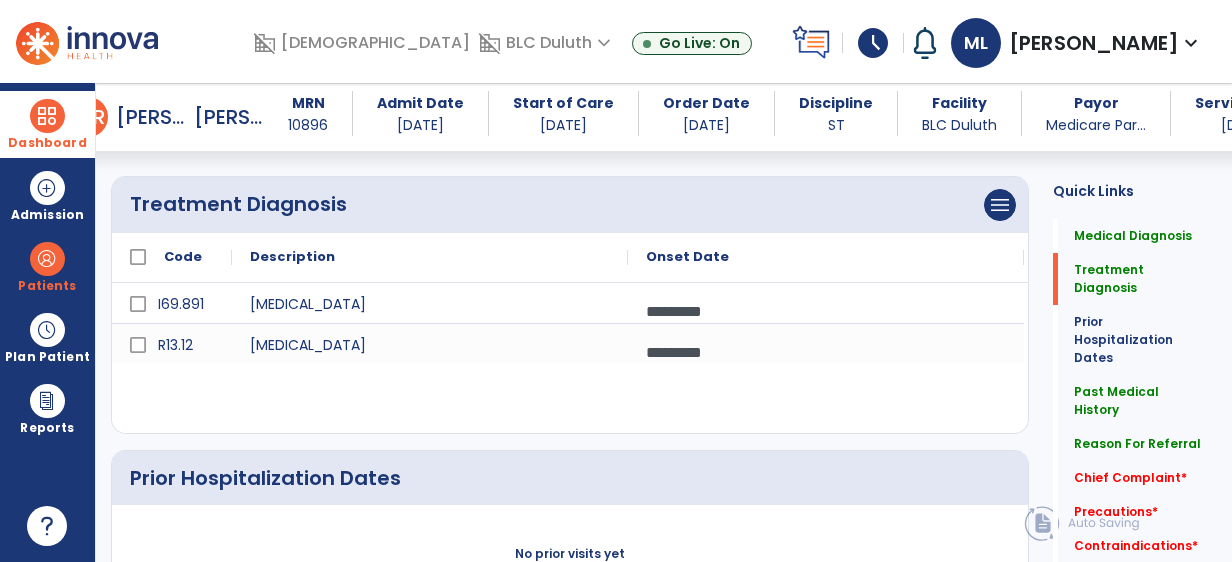 scroll, scrollTop: 700, scrollLeft: 0, axis: vertical 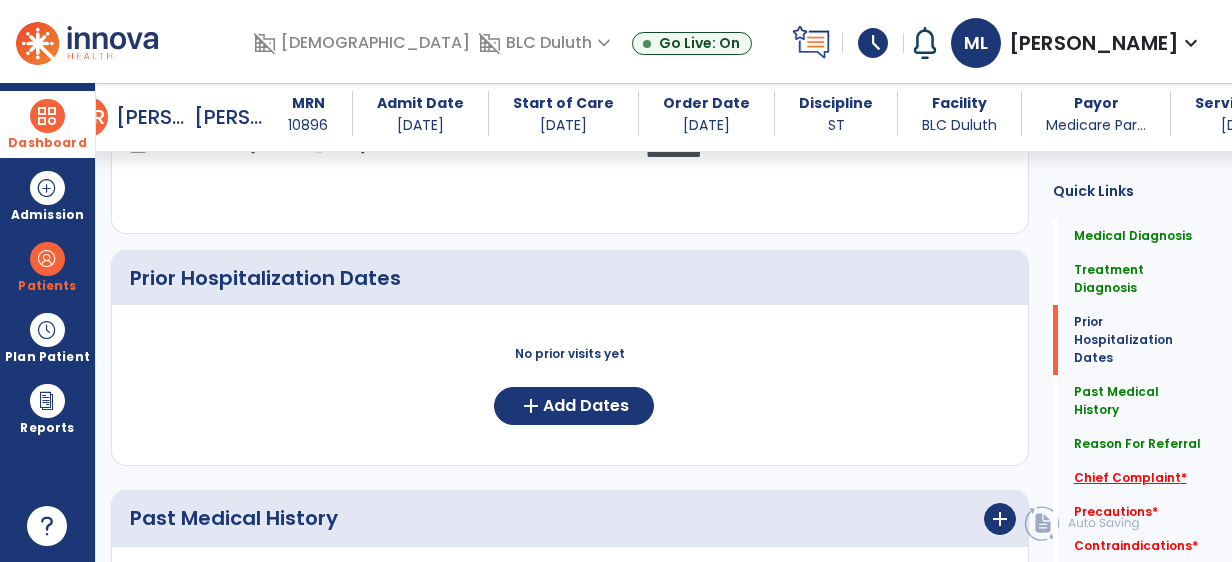 click on "Chief Complaint   *" 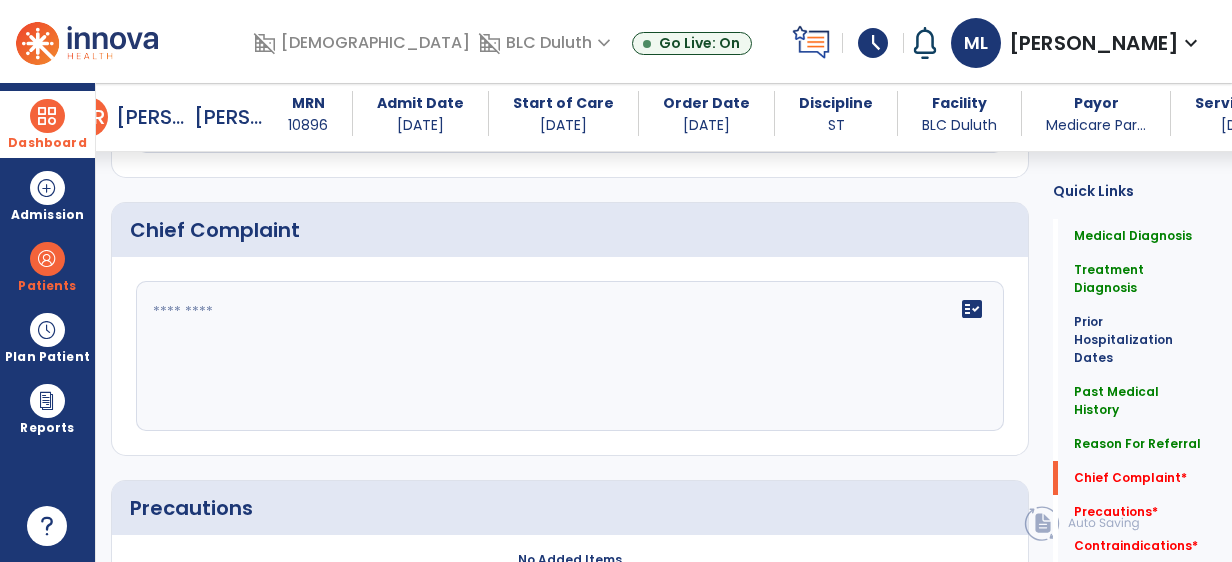 scroll, scrollTop: 1565, scrollLeft: 0, axis: vertical 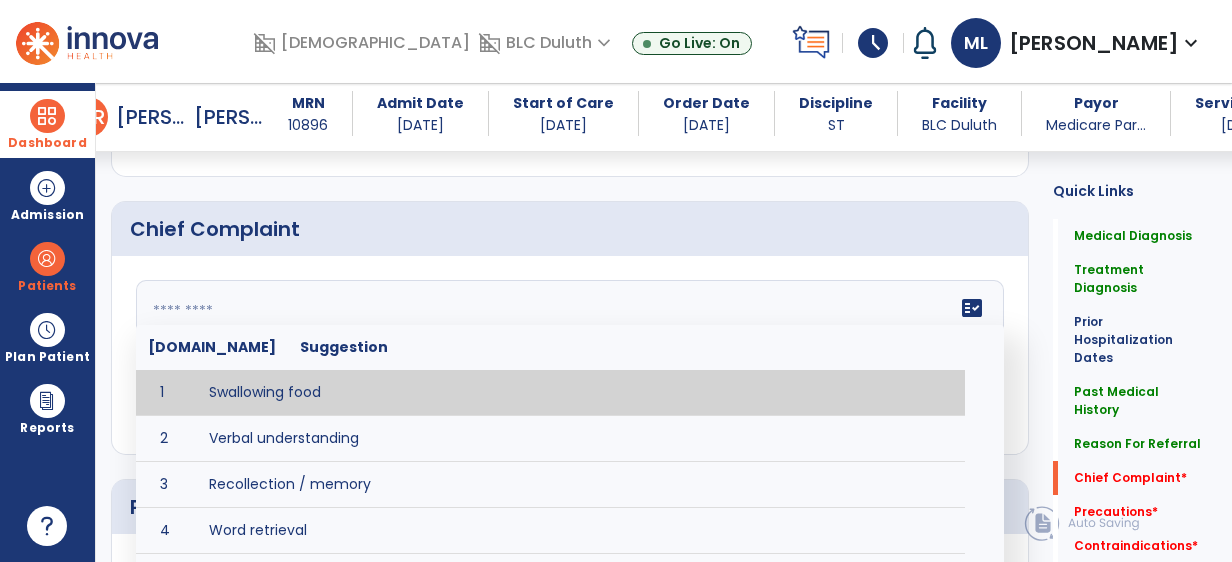 drag, startPoint x: 433, startPoint y: 335, endPoint x: 435, endPoint y: 325, distance: 10.198039 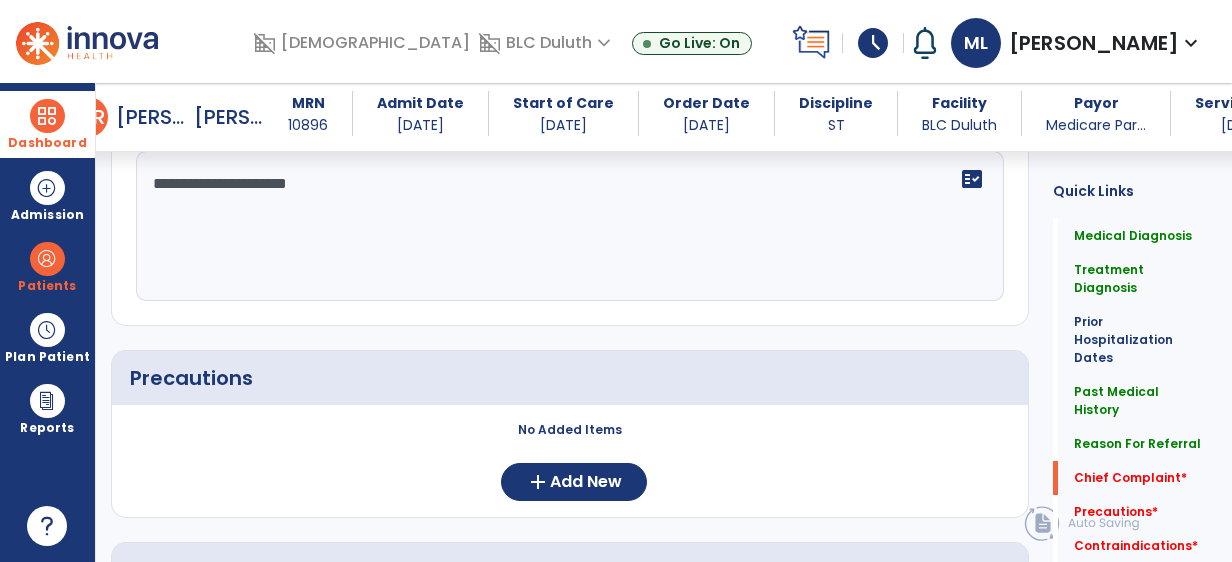 scroll, scrollTop: 1765, scrollLeft: 0, axis: vertical 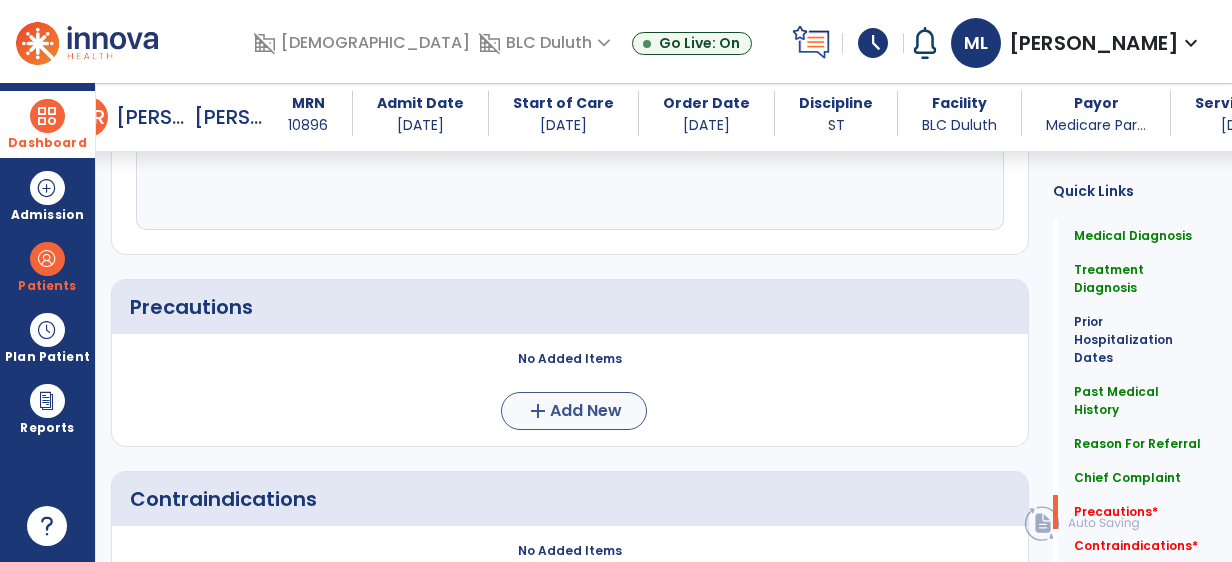 type on "**********" 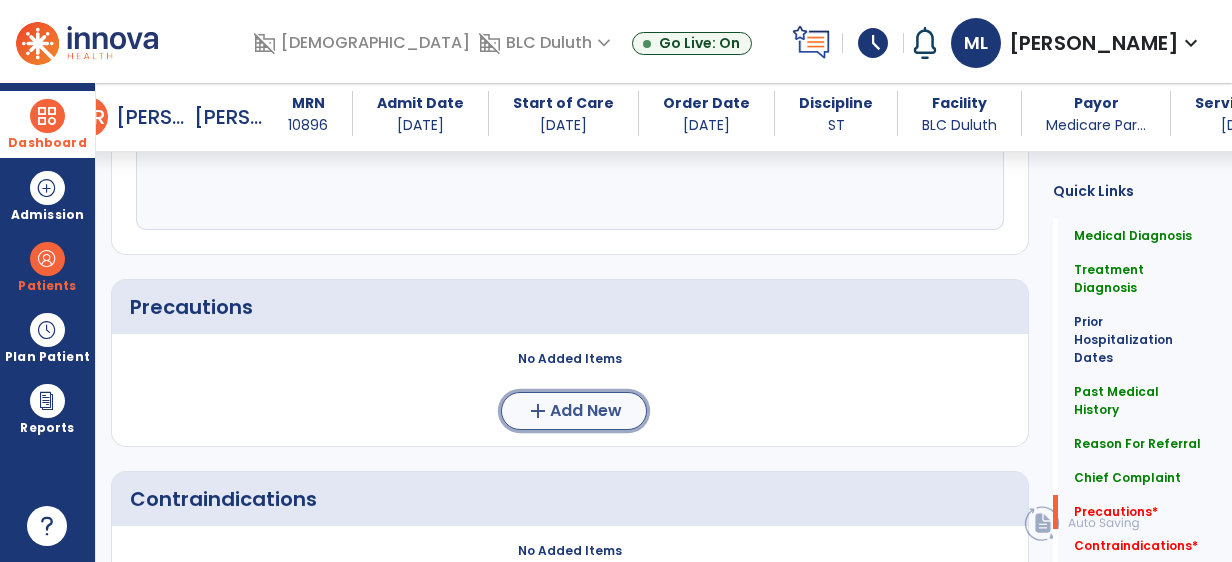 click on "Add New" 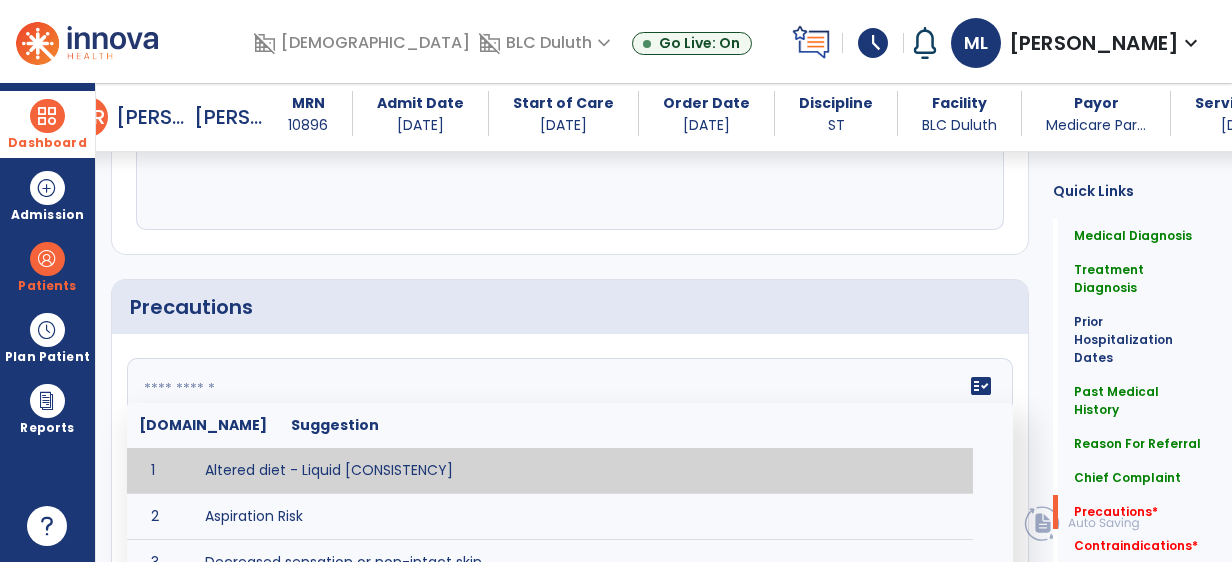 click 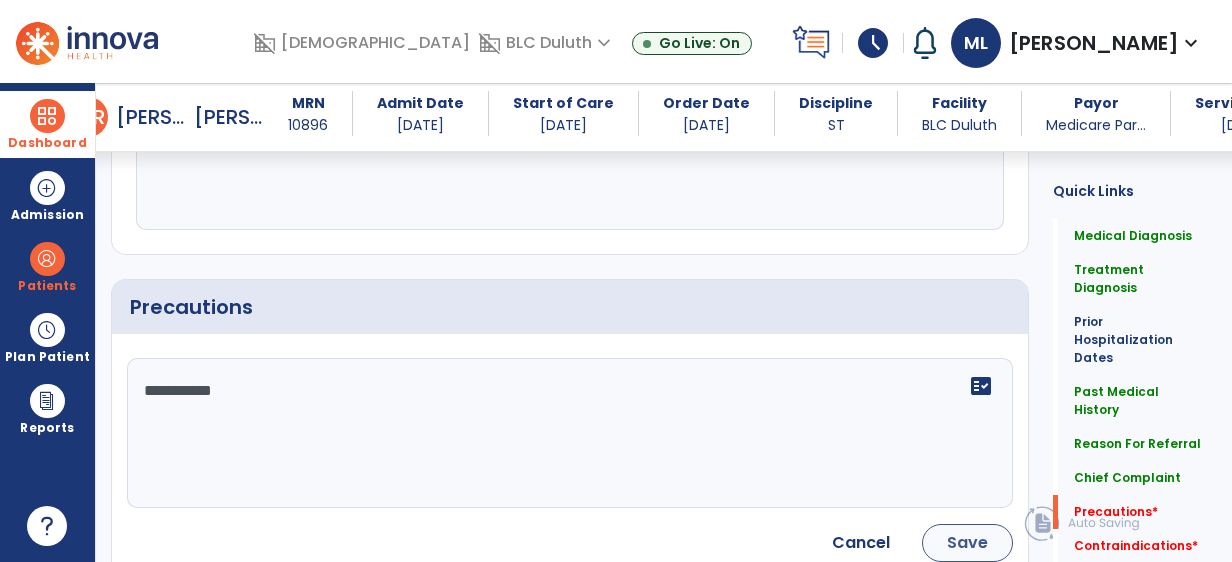 type on "**********" 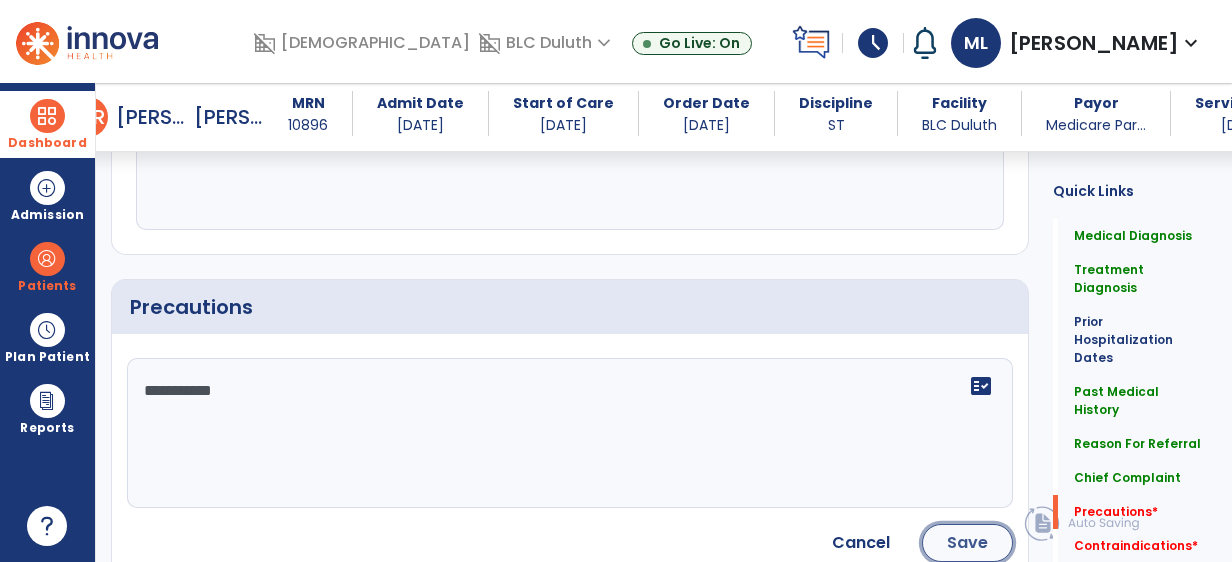 click on "Save" 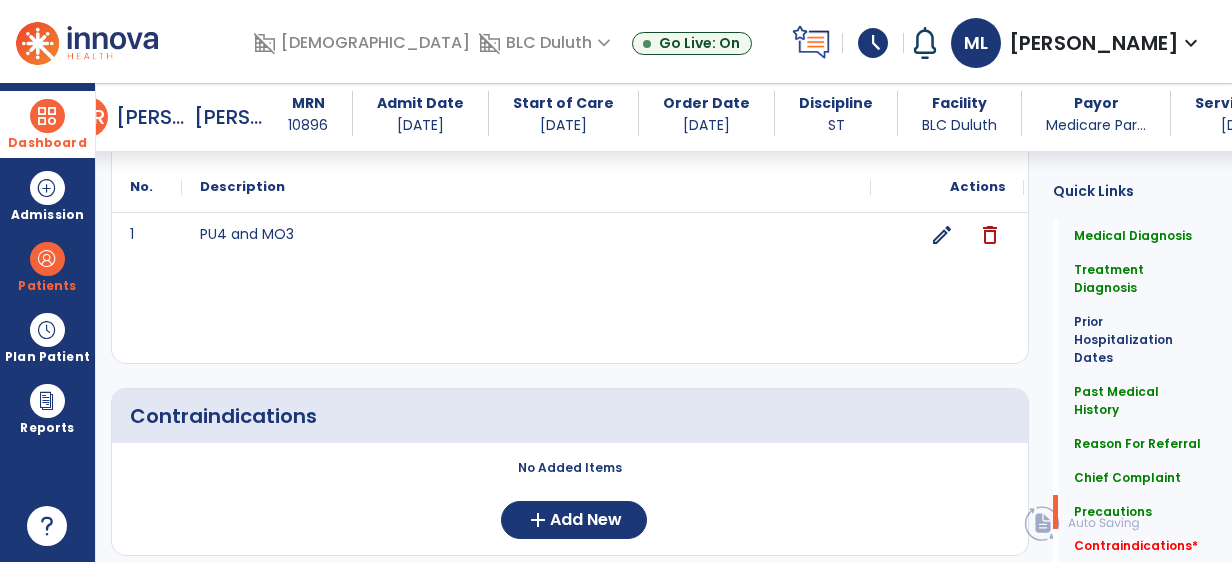 scroll, scrollTop: 1965, scrollLeft: 0, axis: vertical 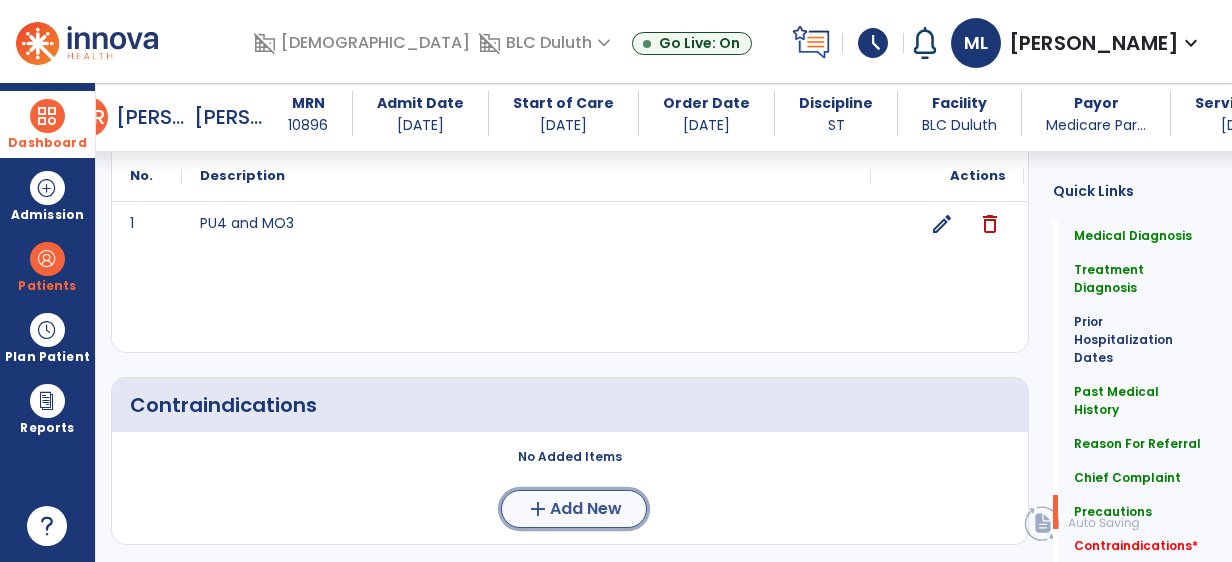 click on "Add New" 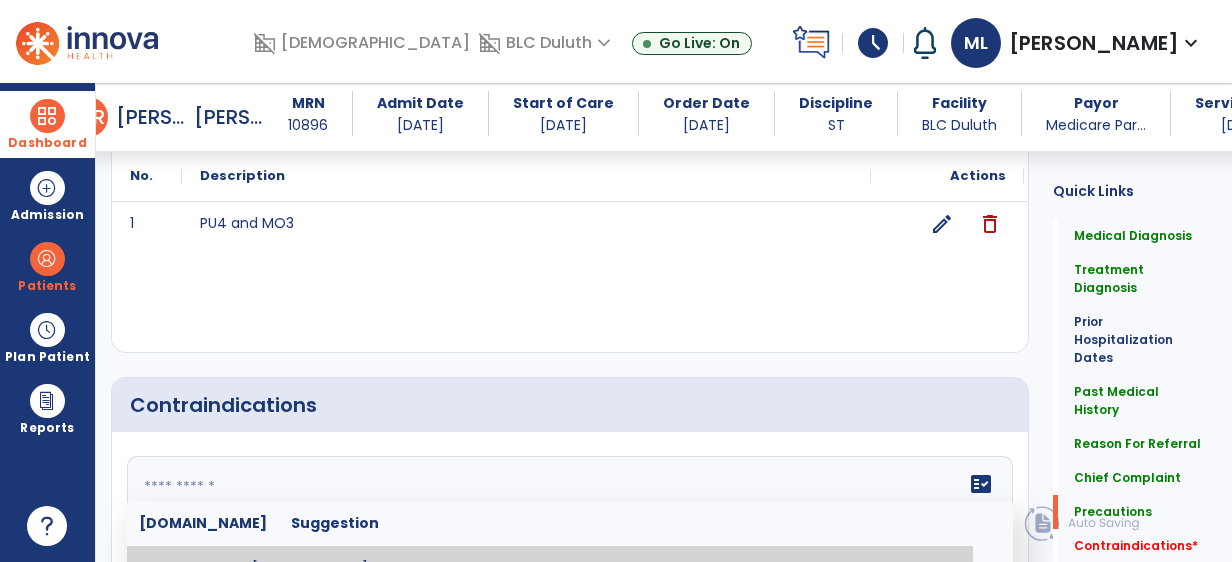 click on "fact_check  [DOMAIN_NAME] Suggestion 1 Active [MEDICAL_DATA] 2 Chemotherapy in the last [HOURS] 3 Complaint of [MEDICAL_DATA] 4 DVT 5 [MEDICAL_DATA] [VALUES] 6 Inflammation or infection in the heart. 7 [MEDICAL_DATA] lower than [VALUE] 8 [MEDICAL_DATA] 9 Pulmonary [MEDICAL_DATA] 10 Recent changes in EKG 11 Severe [MEDICAL_DATA] 12 Severe dehydration 13 Severe diaphoresis 14 Severe [MEDICAL_DATA] 15 Severe shortness of breath/dyspnea 16 Significantly elevated potassium levels 17 Significantly [MEDICAL_DATA] levels 18 Suspected or known [MEDICAL_DATA] 19 [MEDICAL_DATA] 20 Uncontrolled [MEDICAL_DATA] with blood sugar levels greater than [VALUE] or less than [Value]  21 [MEDICAL_DATA] 22 Untreated [MEDICAL_DATA]" 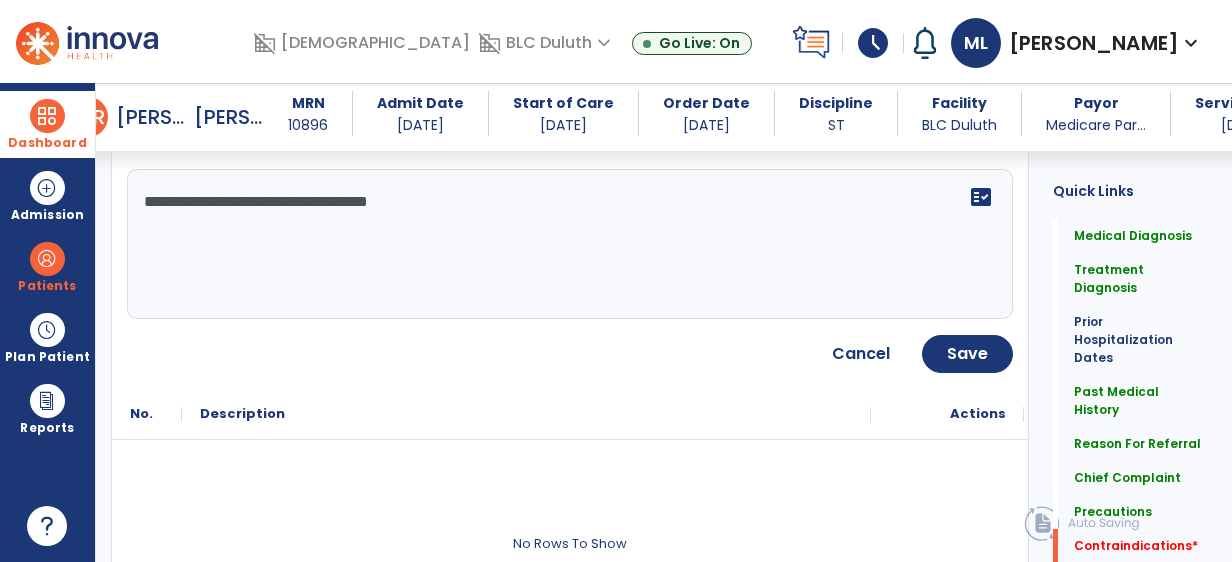 scroll, scrollTop: 2286, scrollLeft: 0, axis: vertical 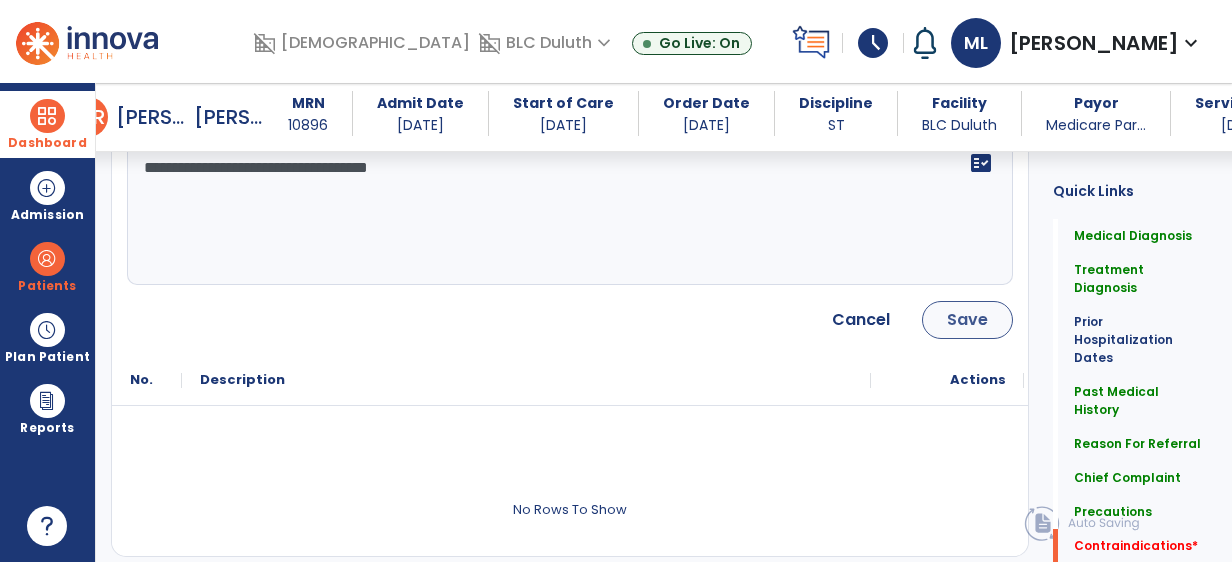 type on "**********" 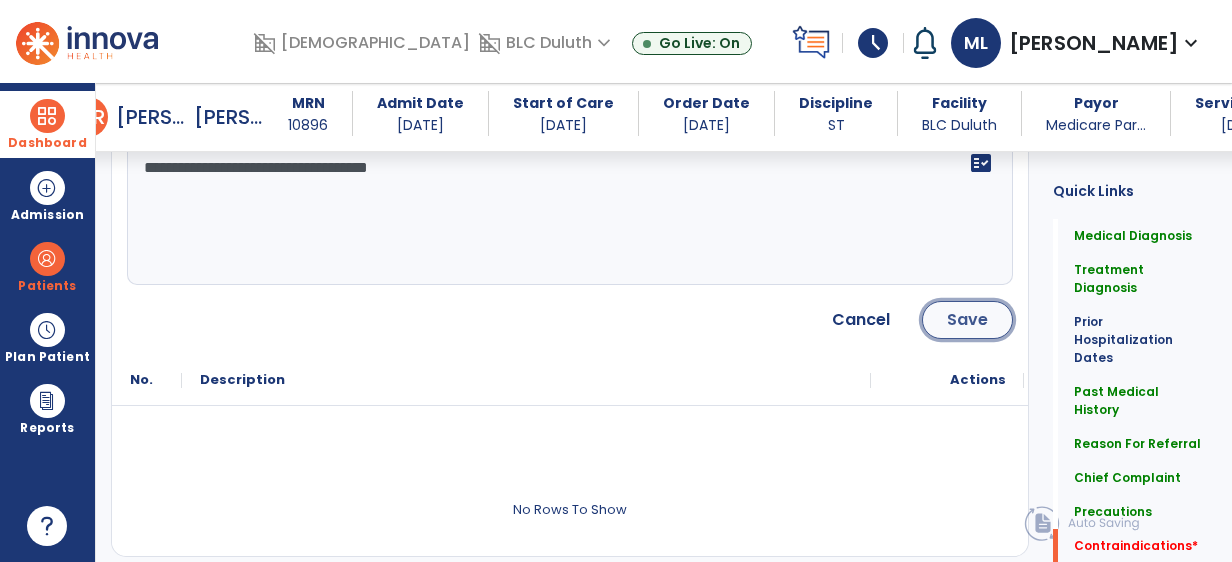click on "Save" 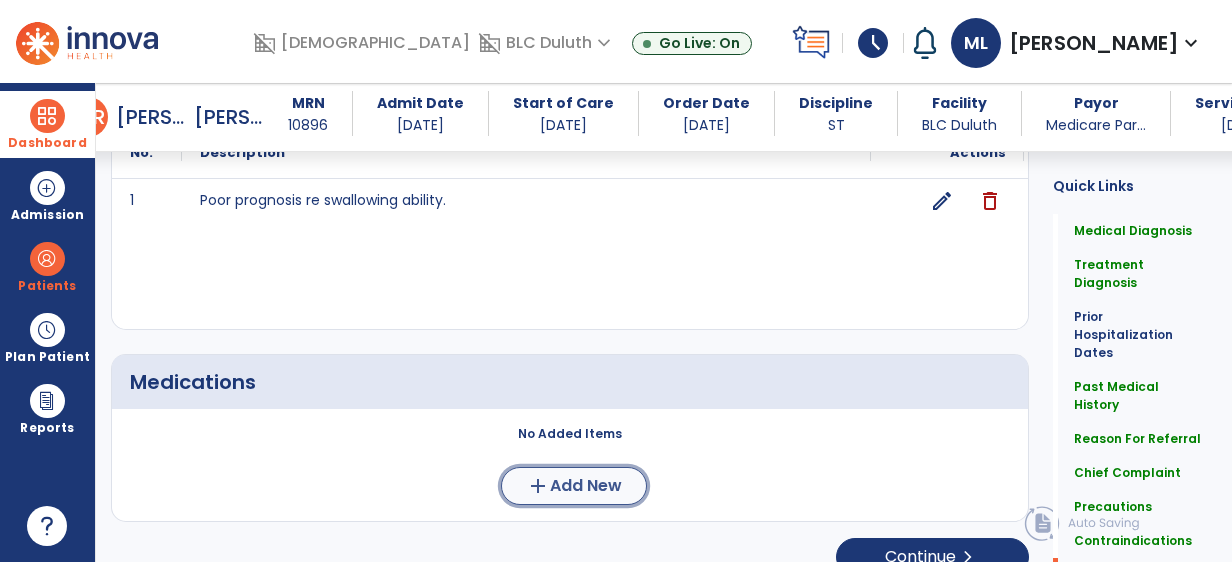 click on "Add New" 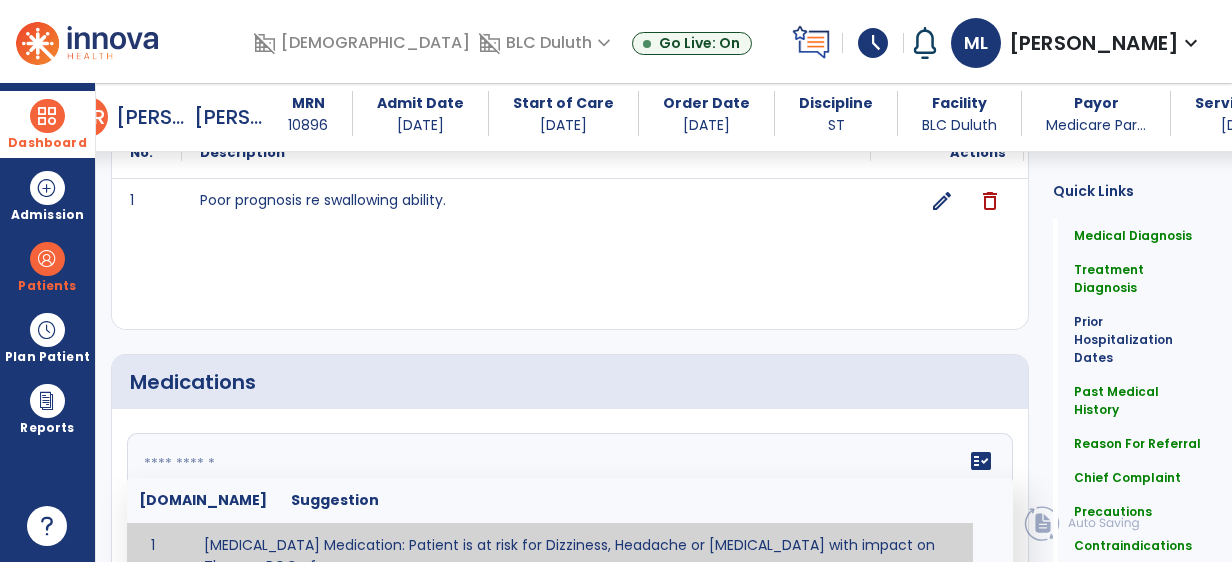 click 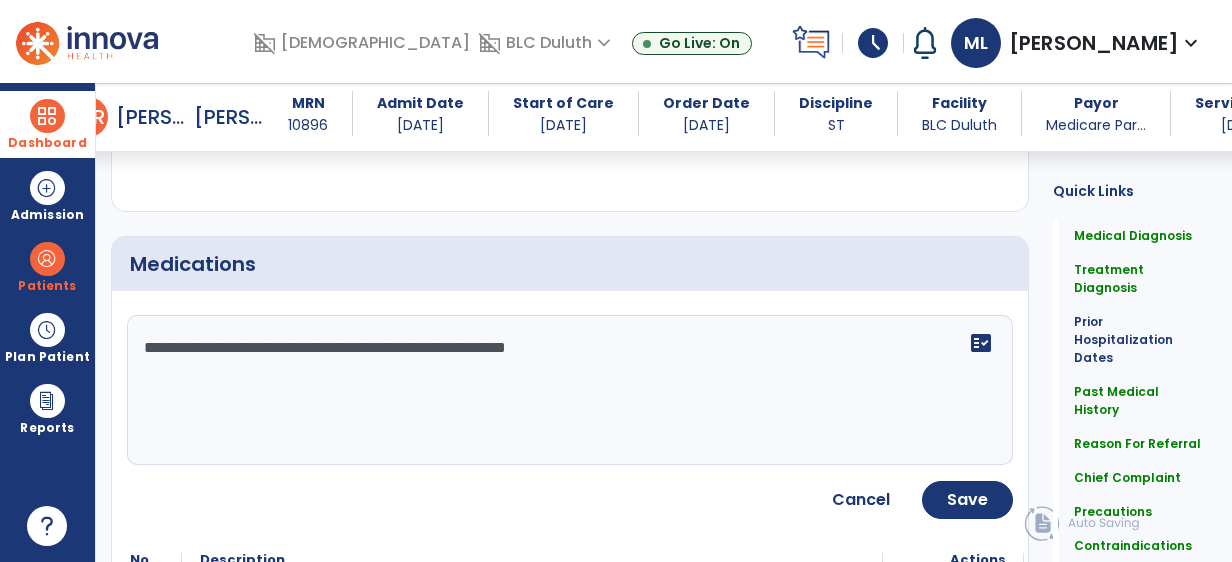 scroll, scrollTop: 2503, scrollLeft: 0, axis: vertical 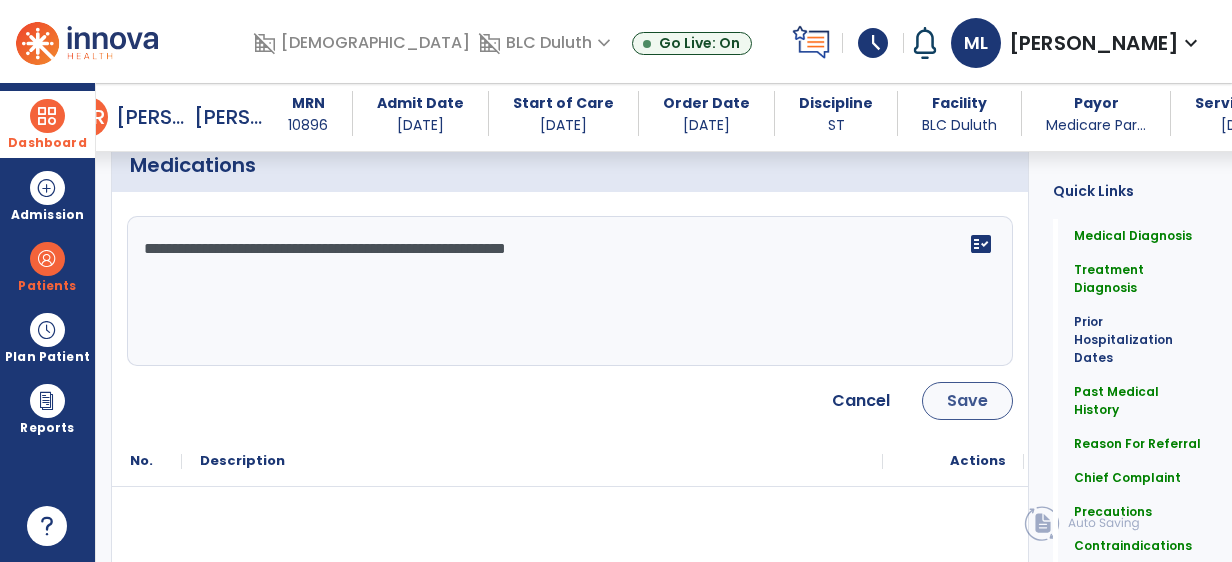 type on "**********" 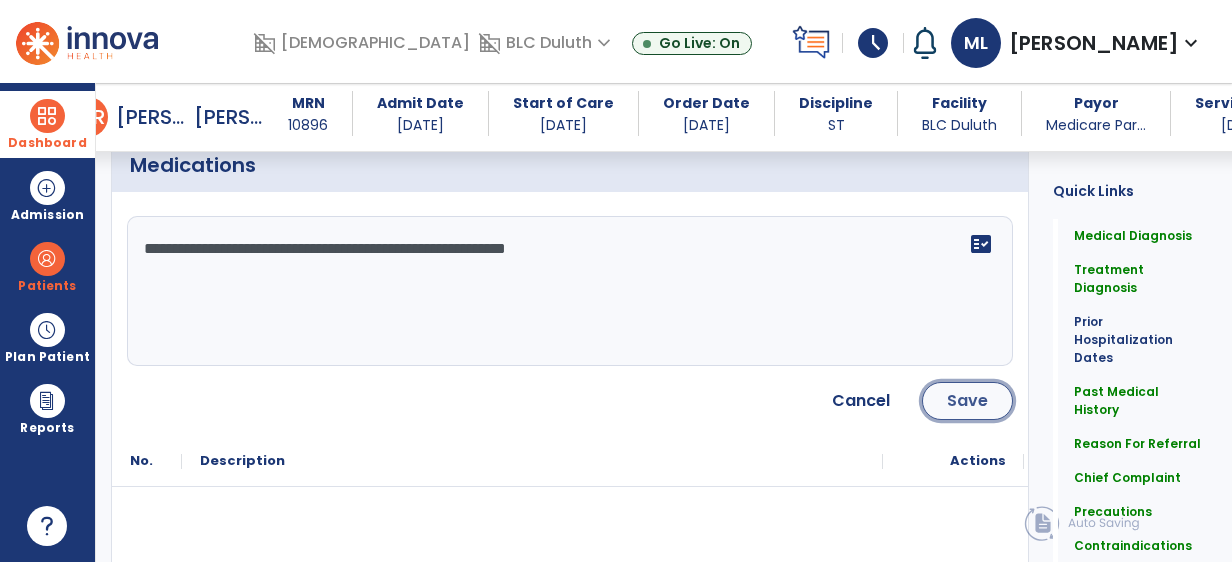 click on "Save" 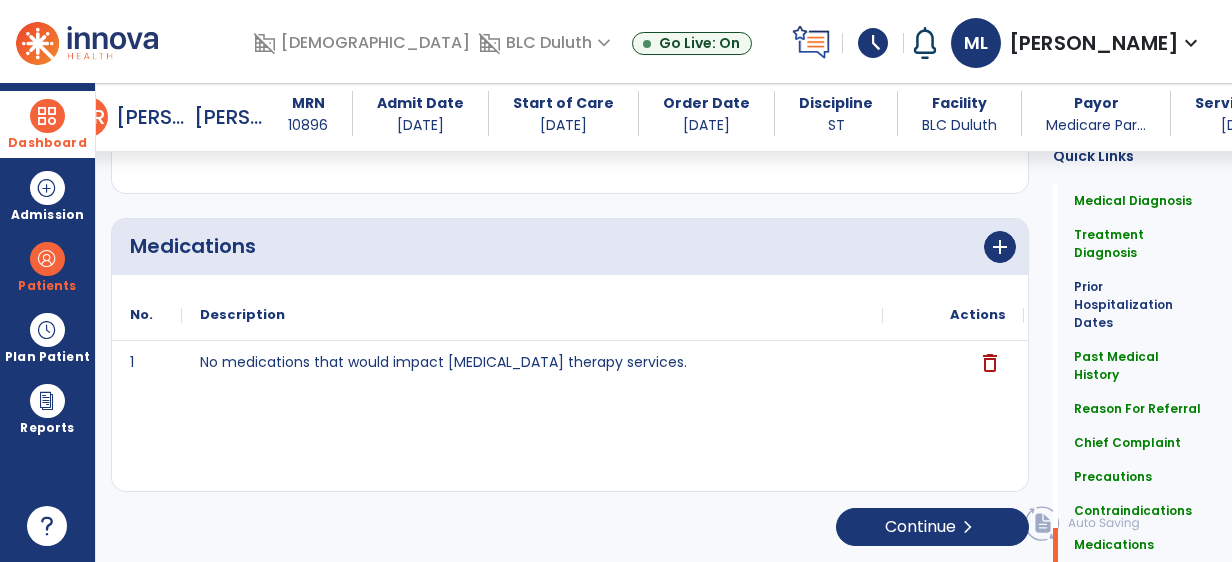 scroll, scrollTop: 2413, scrollLeft: 0, axis: vertical 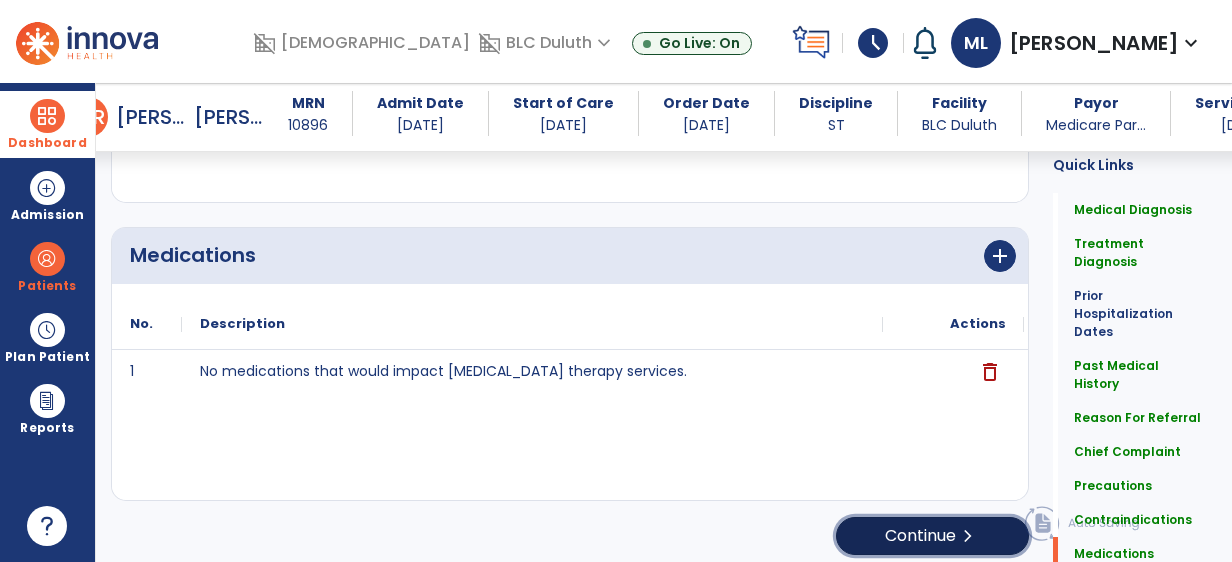 click on "Continue  chevron_right" 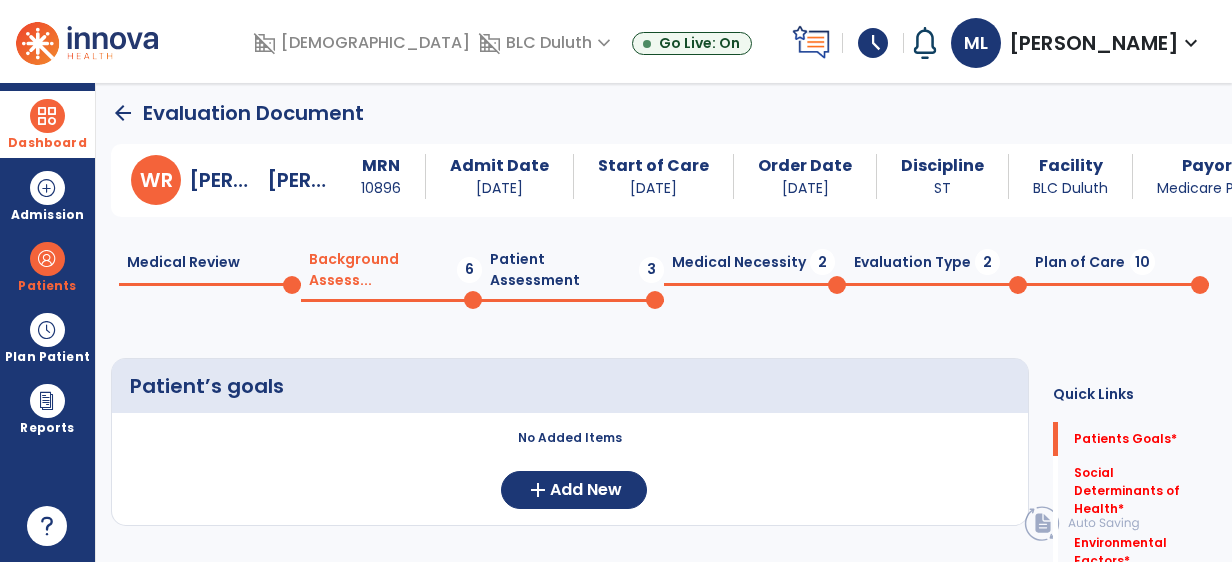 scroll, scrollTop: 0, scrollLeft: 0, axis: both 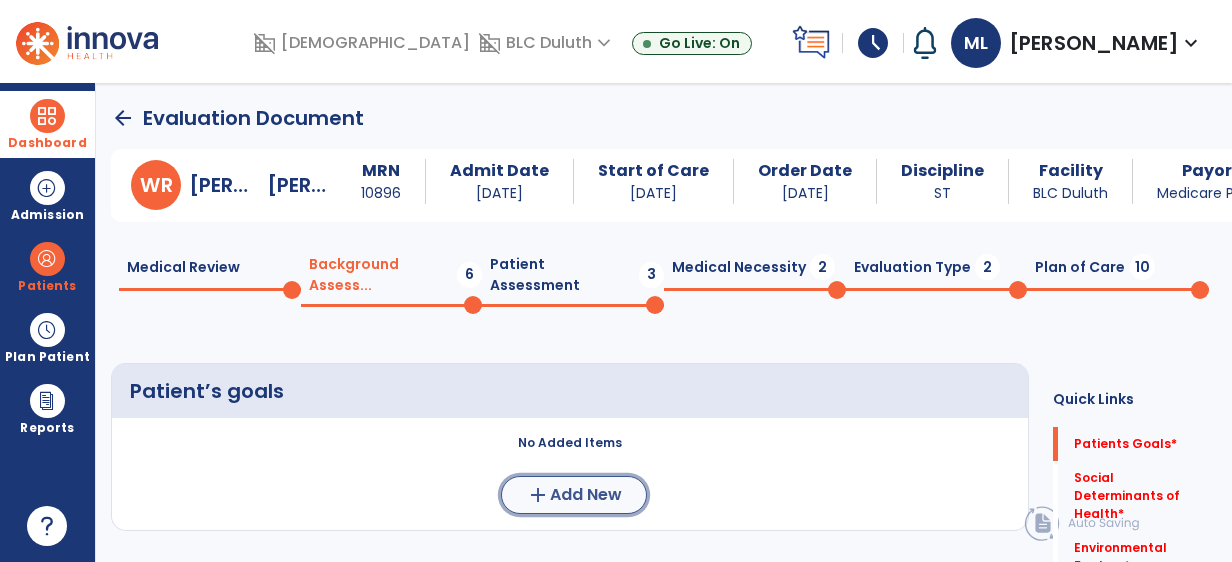 click on "Add New" 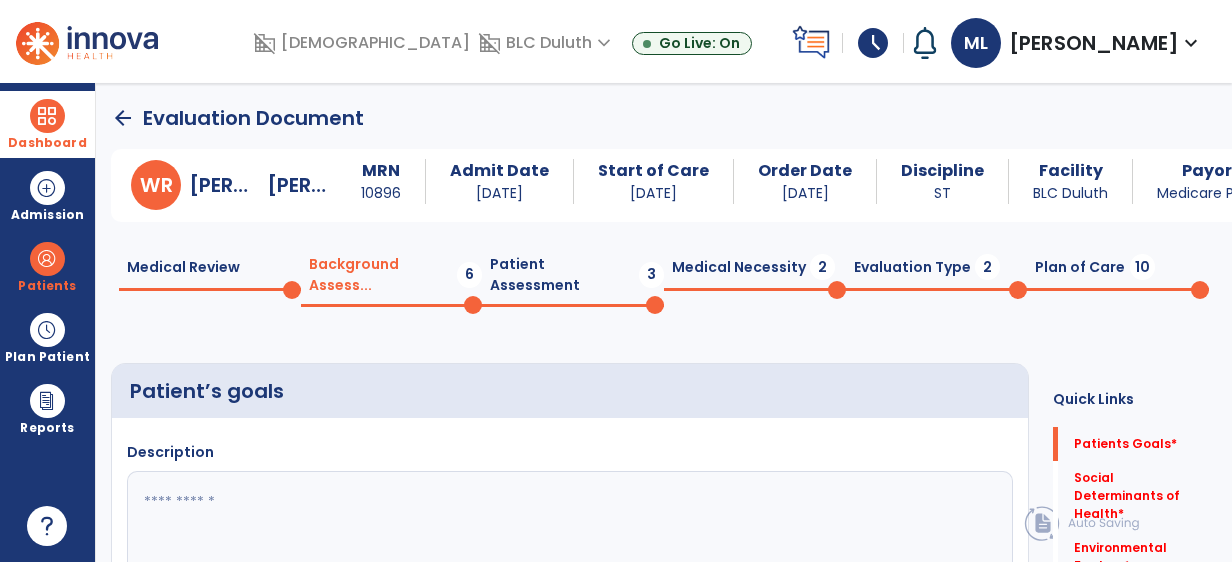 click 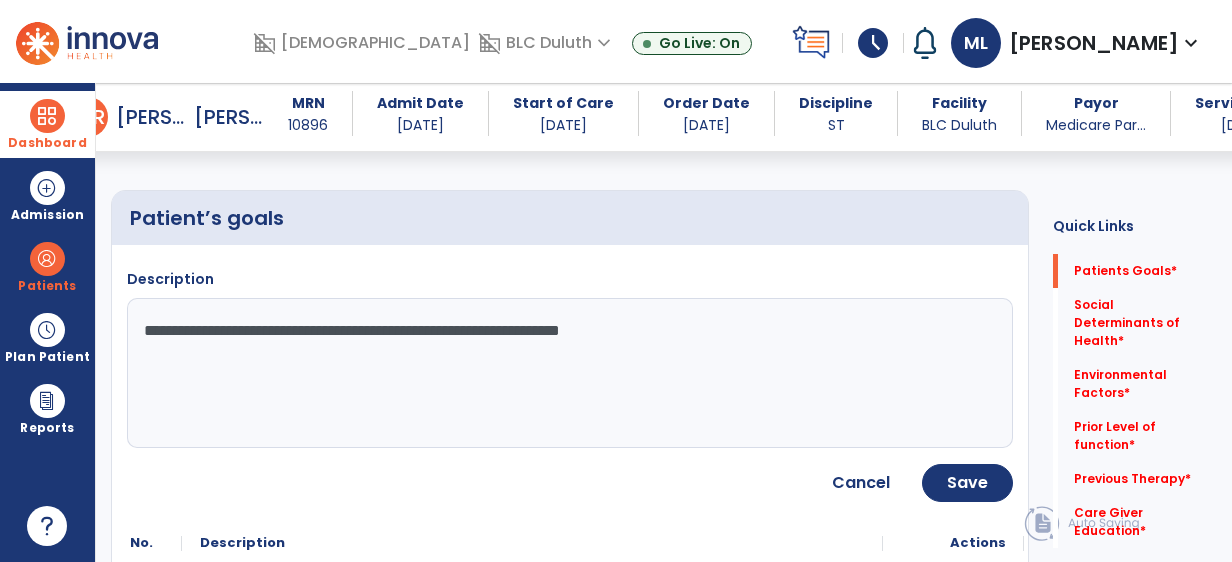 scroll, scrollTop: 200, scrollLeft: 0, axis: vertical 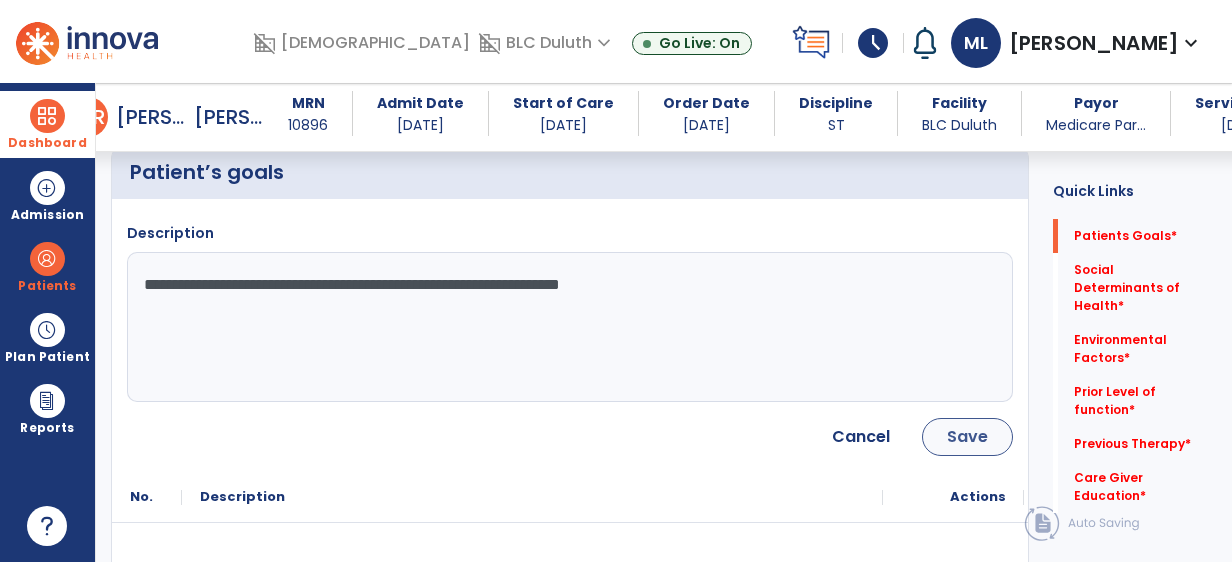 type on "**********" 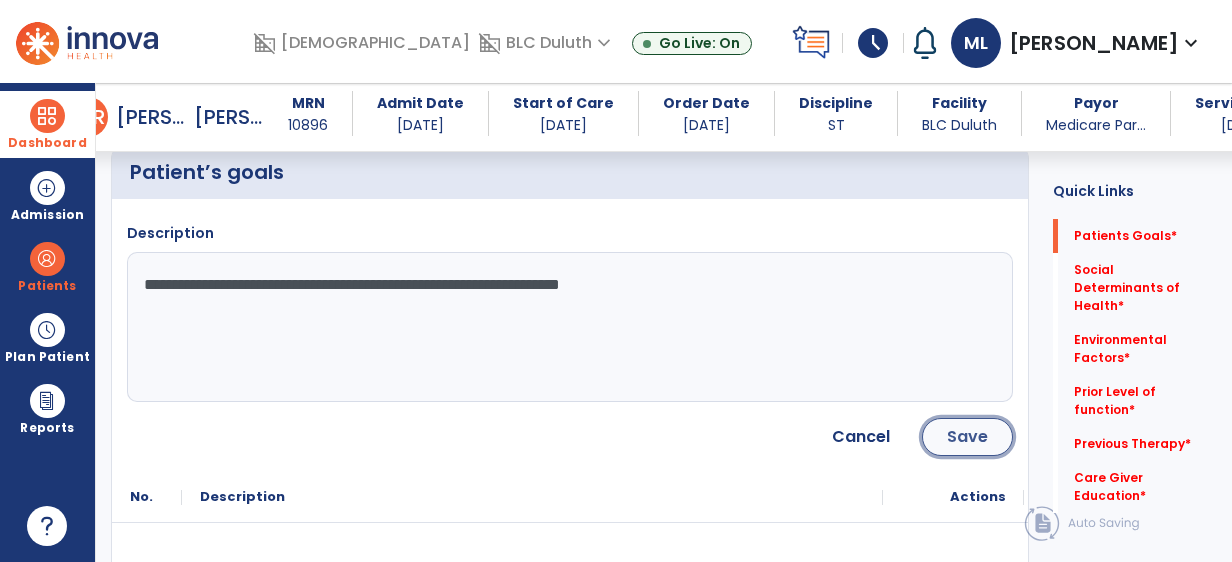 click on "Save" 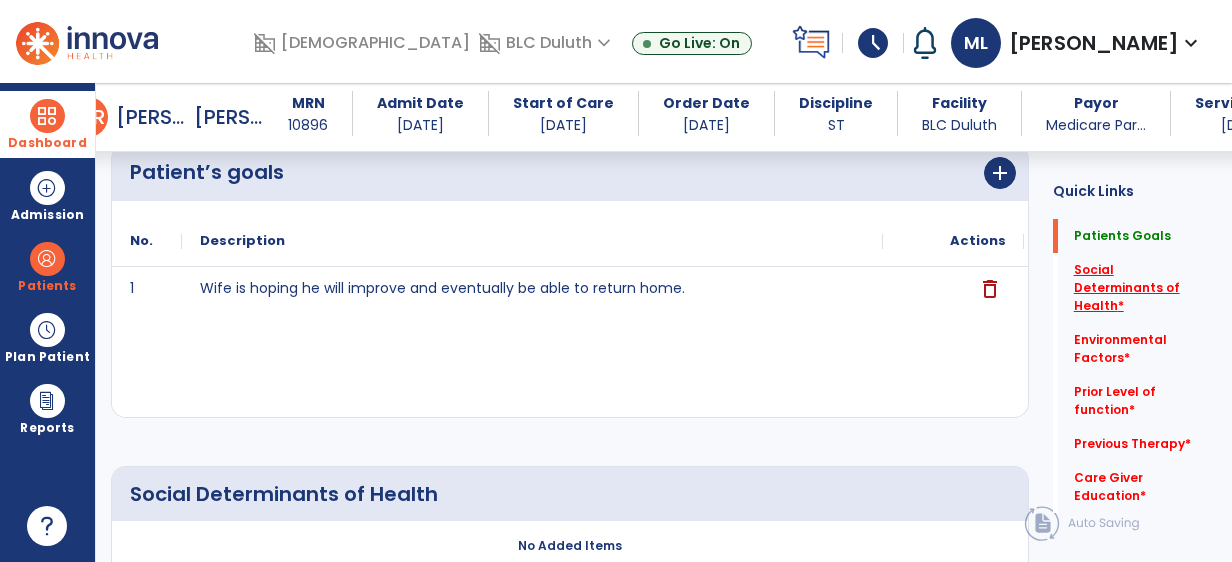 click on "Social Determinants of Health   *" 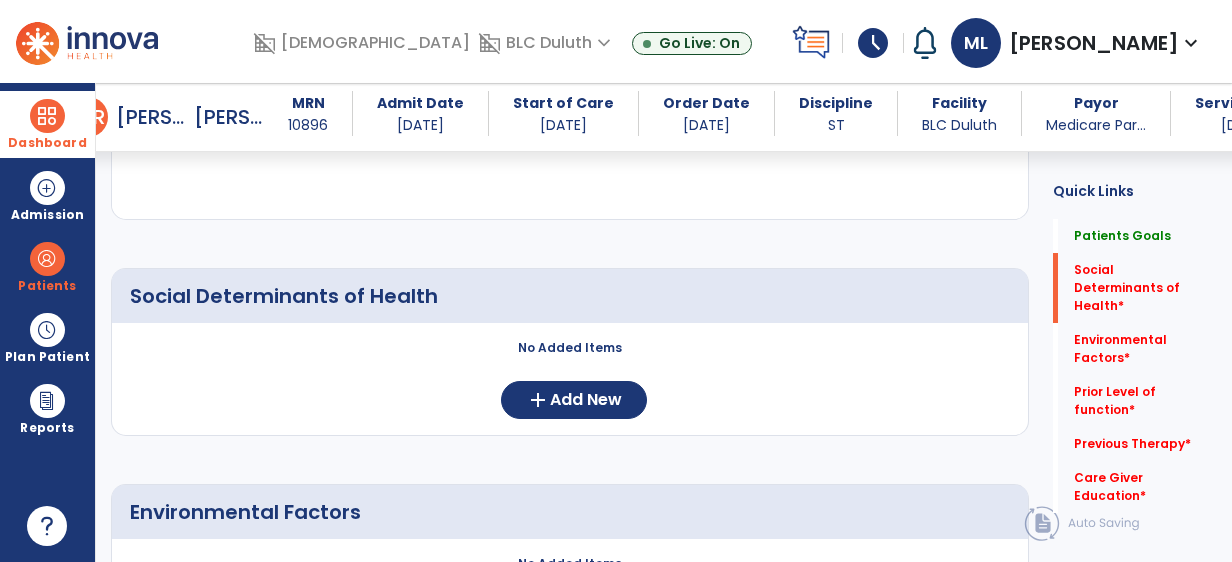 scroll, scrollTop: 400, scrollLeft: 0, axis: vertical 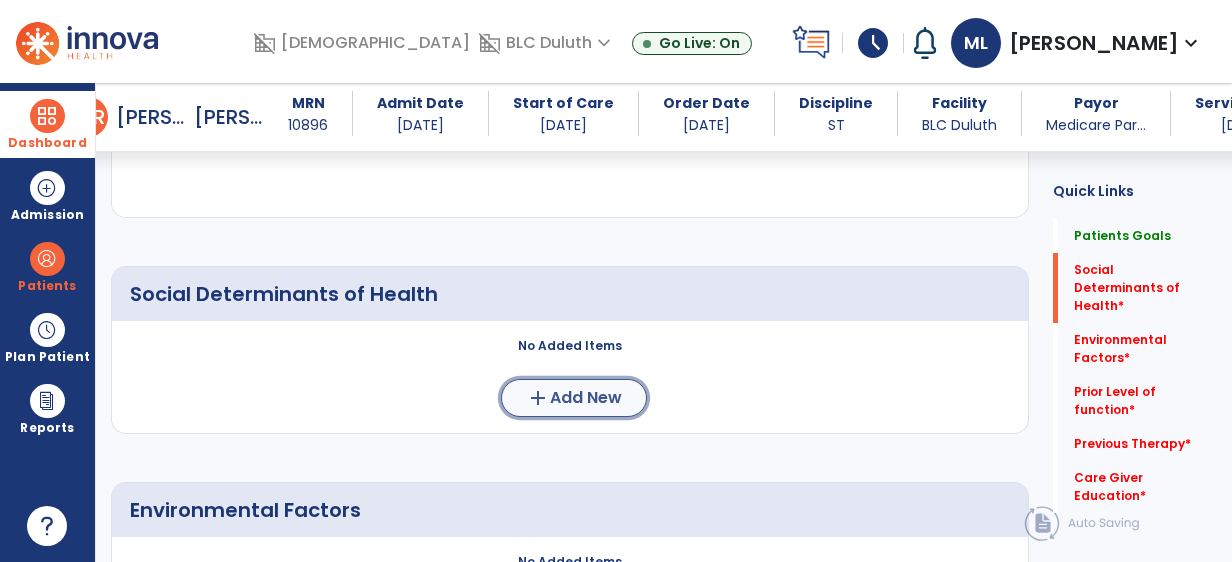 click on "Add New" 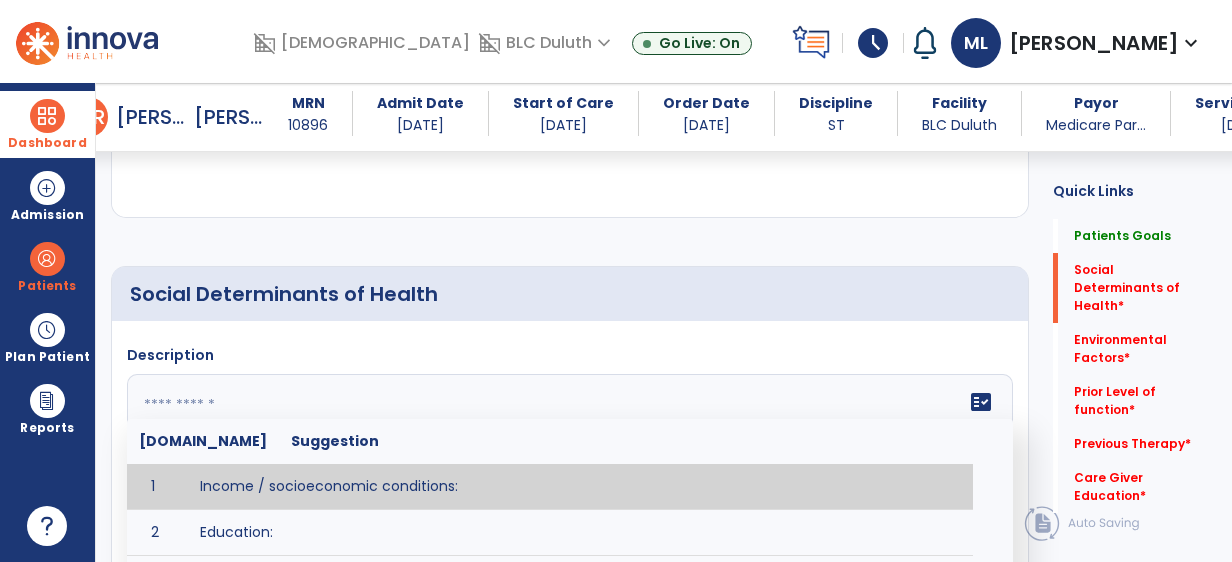 click 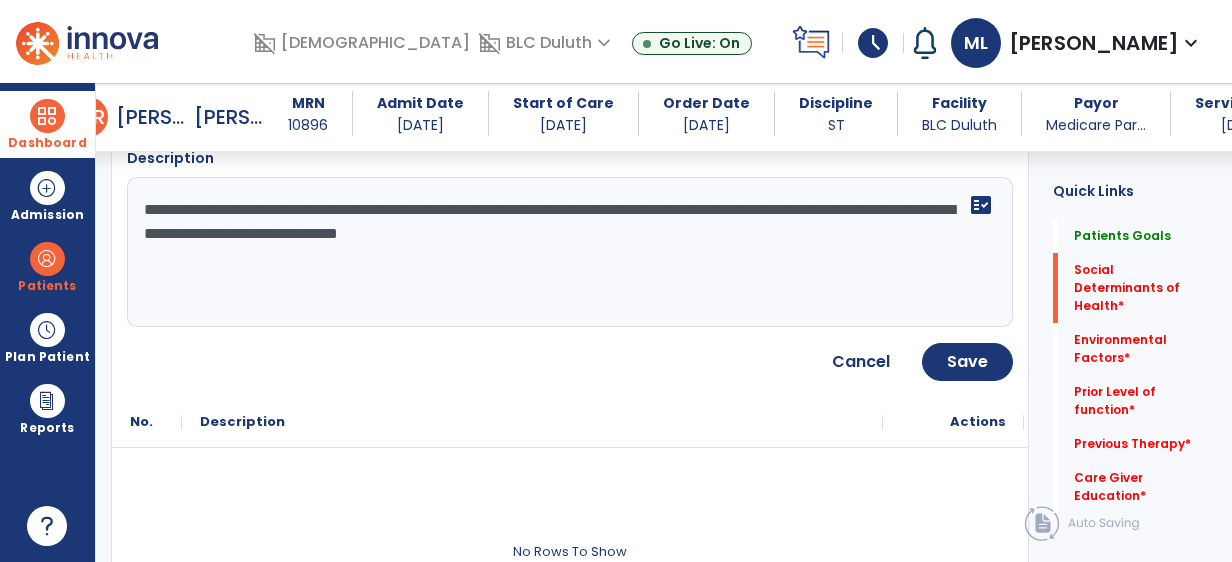 scroll, scrollTop: 600, scrollLeft: 0, axis: vertical 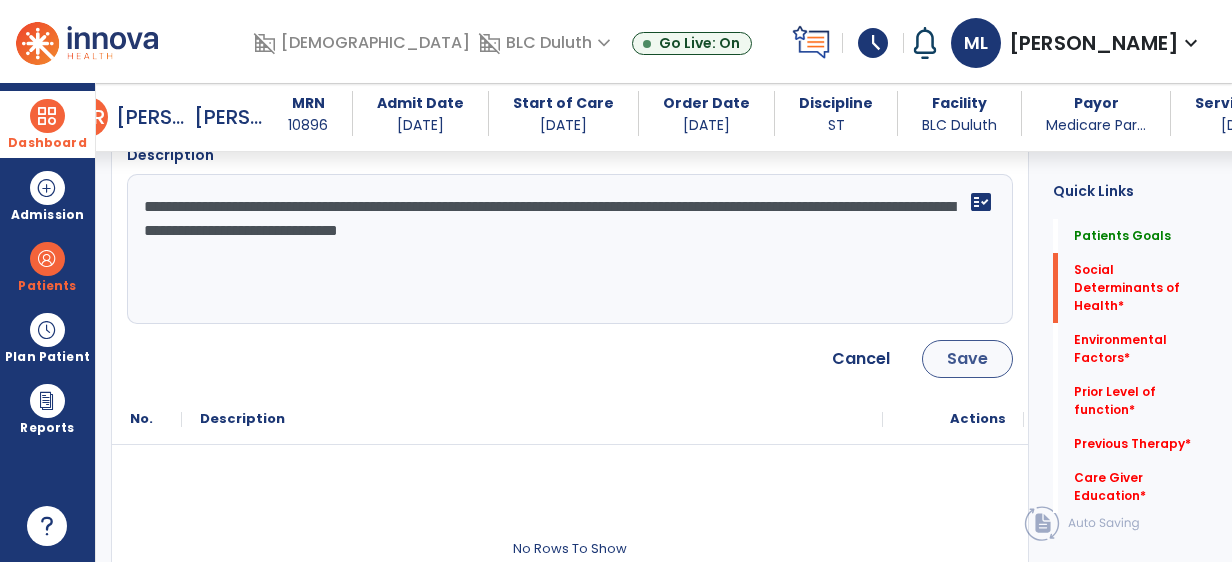 type on "**********" 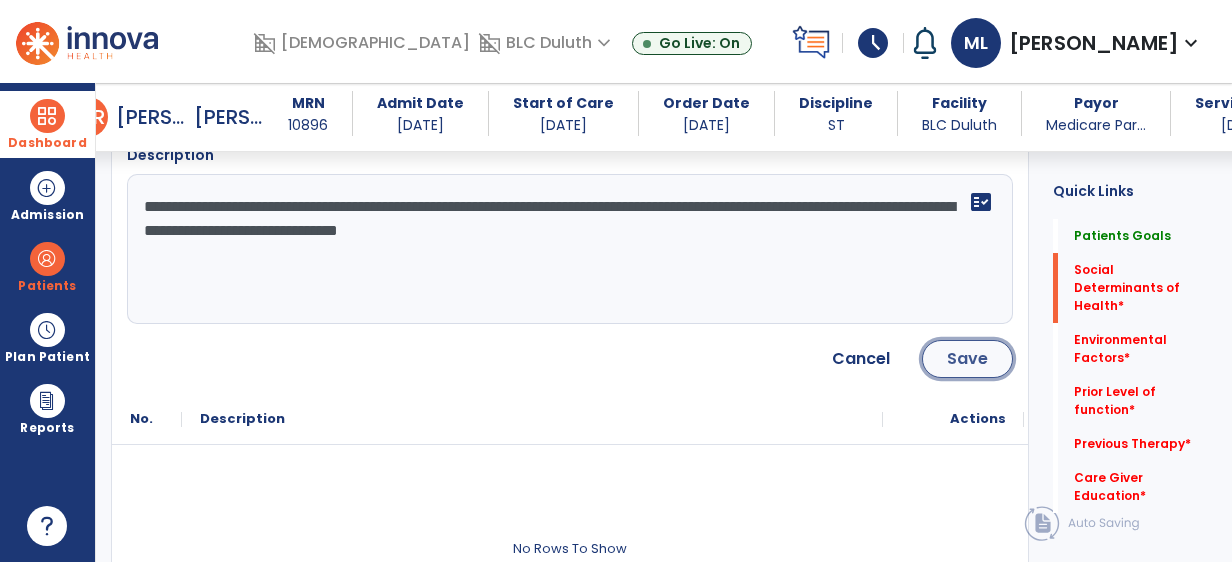 click on "Save" 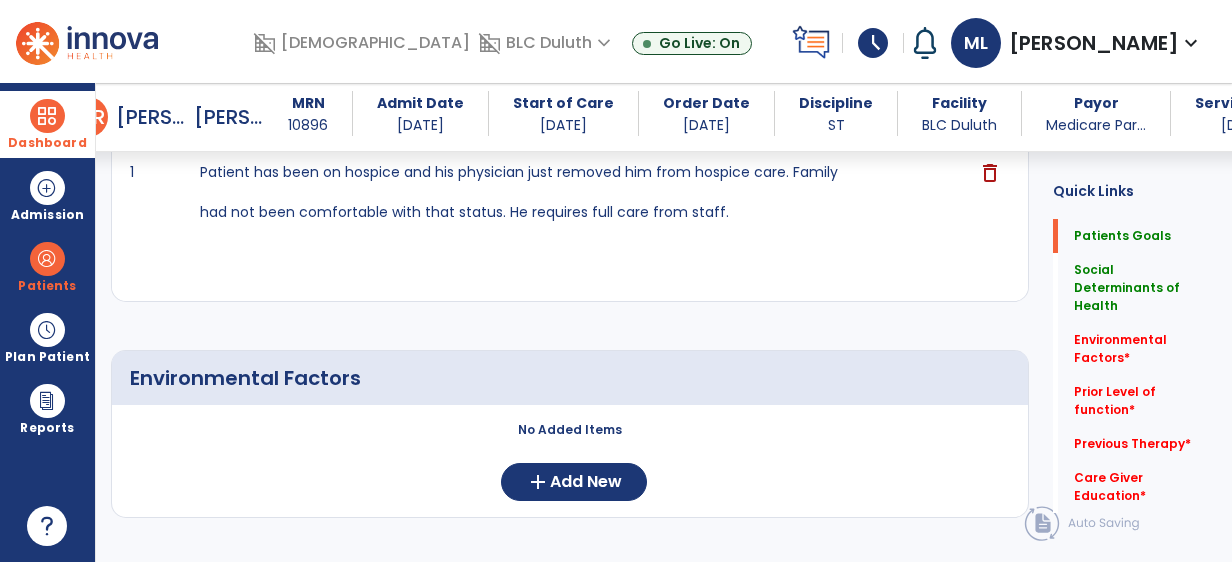 scroll, scrollTop: 700, scrollLeft: 0, axis: vertical 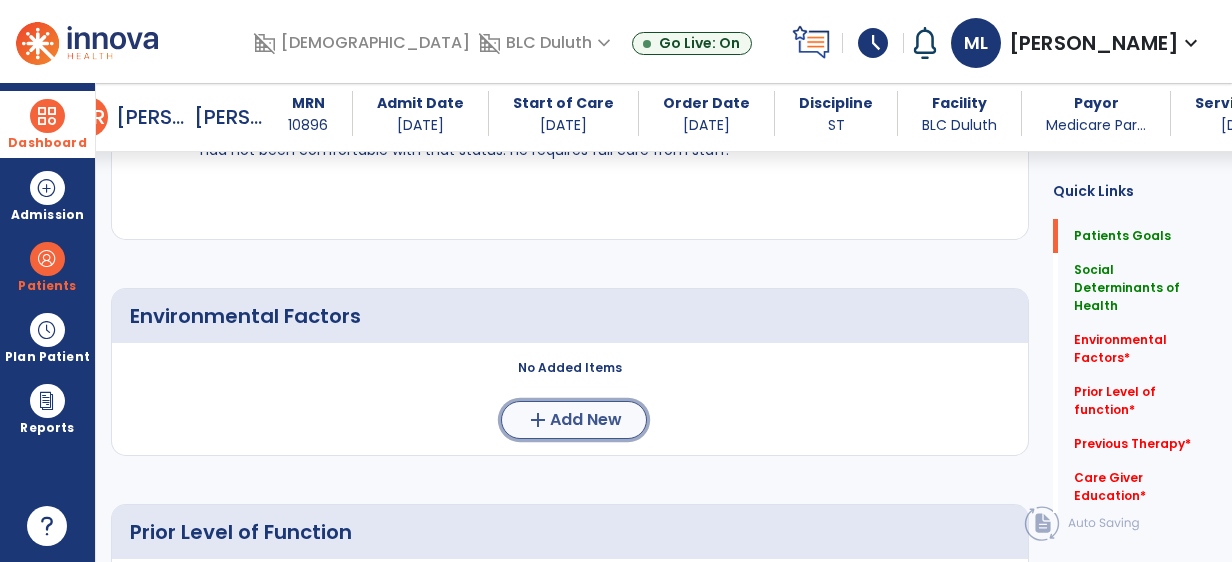 click on "Add New" 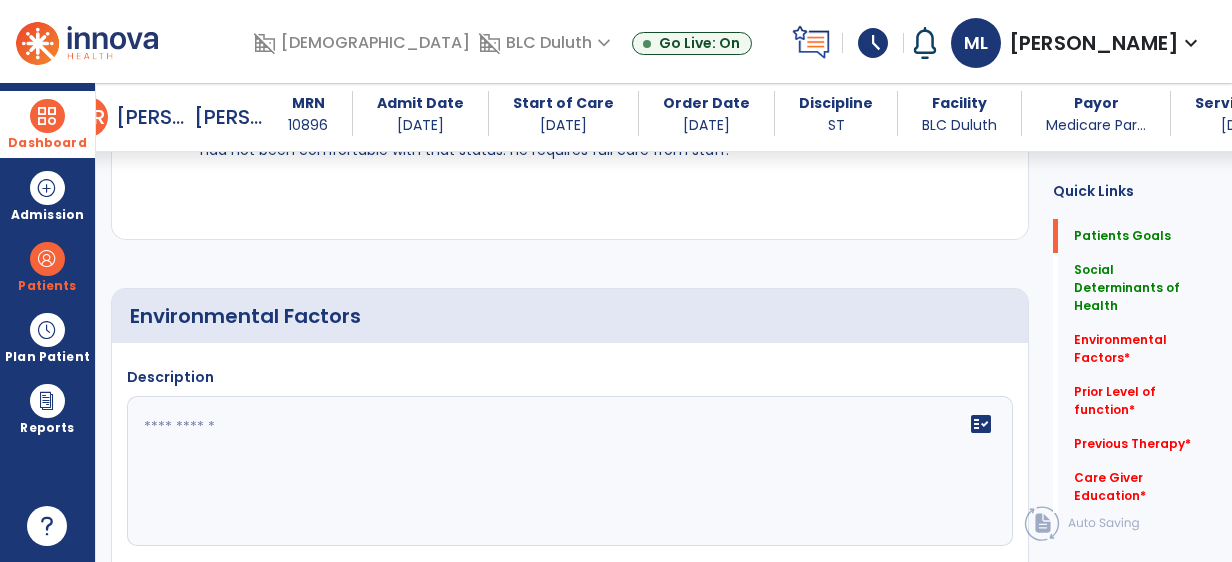 click 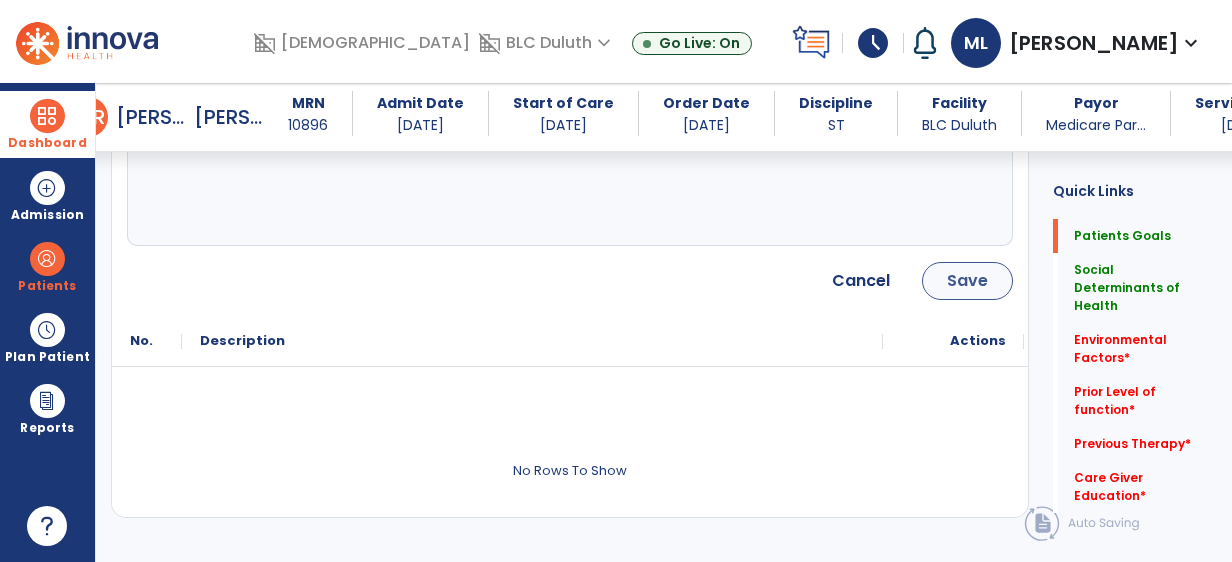 type on "**********" 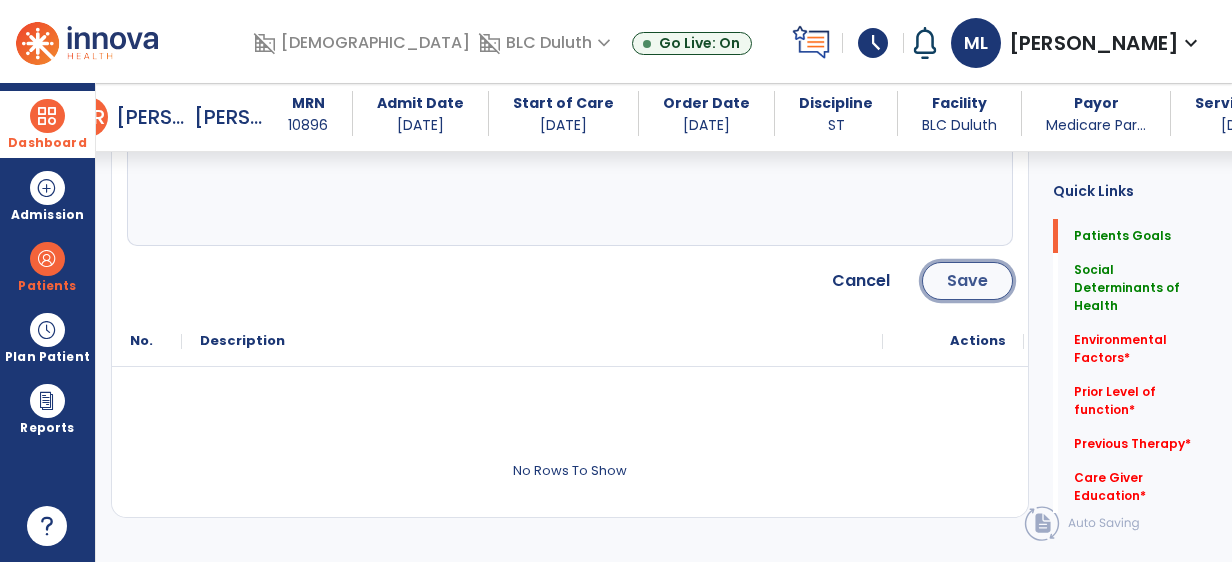 click on "Save" 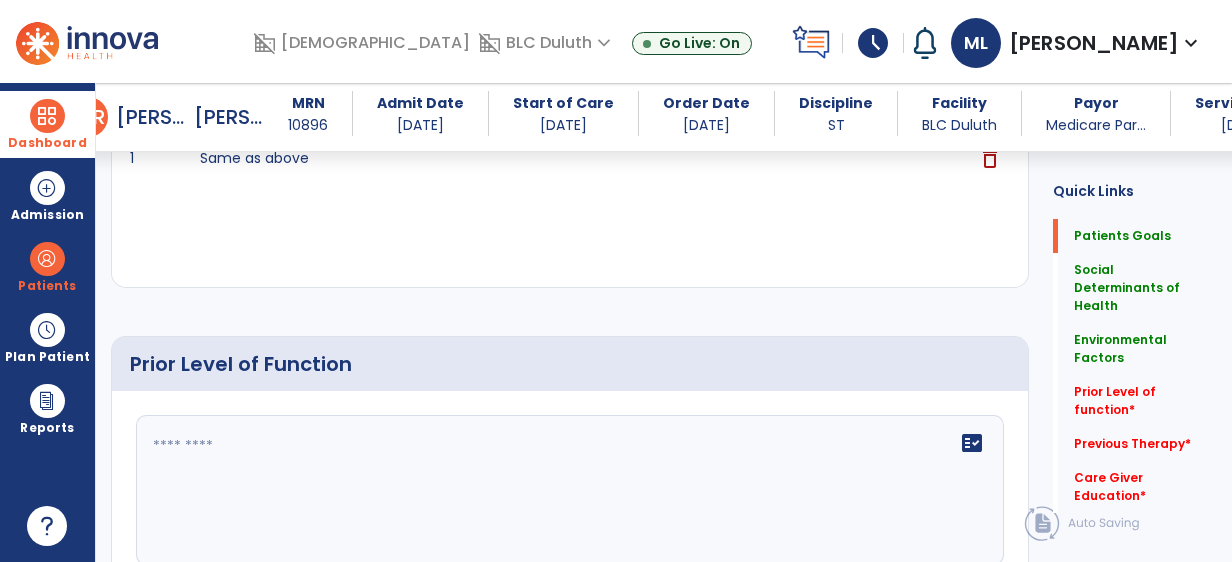 scroll, scrollTop: 992, scrollLeft: 0, axis: vertical 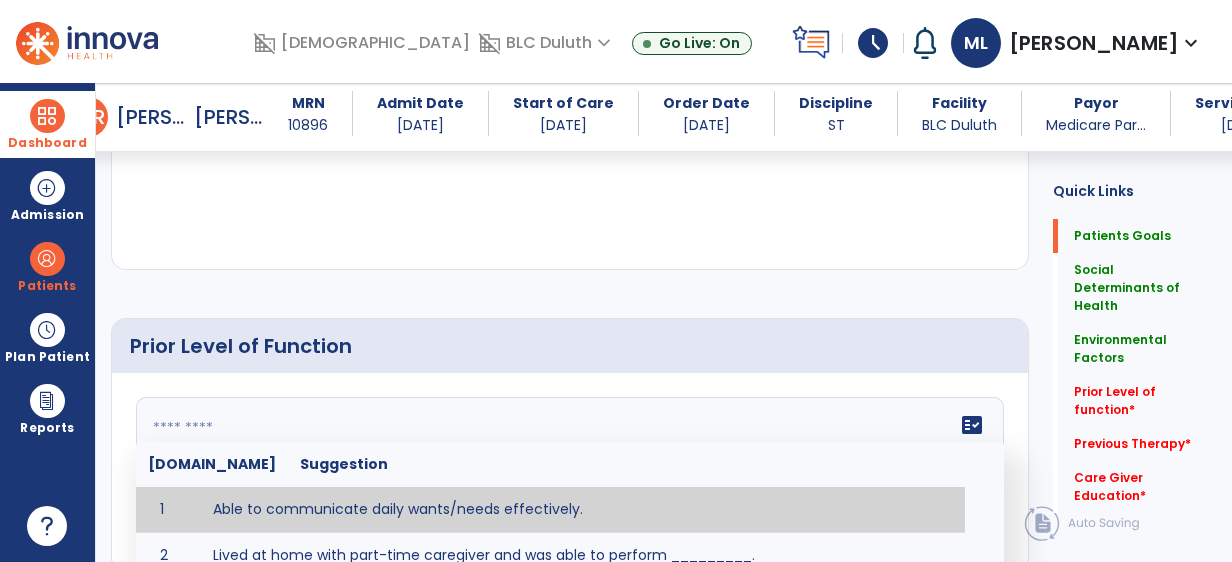 click on "fact_check  [DOMAIN_NAME] Suggestion 1 Able to communicate daily wants/needs effectively. 2 Lived at home with part-time caregiver and was able to perform _________. 3 Lived at home with full-time caregiver and was able to perform _________. 4 Lived at home with home health assistant for ________. 5 Lived at SNF and able to _______. 6 Lived at SNF and required ______ assist for ________. 7 Lived in assisted living facility and able to _______. 8 Lived in SNF and began to develop increase in risk for ______. 9 Lived in SNF and required modified diet of _______ for safety. 10 Lived in SNF with no difficulties expressing wants/medical needs to familiar listeners. 11 Lived in SNF with no difficulties expressing wants/medical needs to unfamiliar listeners. 12 Lived in [GEOGRAPHIC_DATA] without any diet restrictions/diet modifications. 13 Mental awareness and functional communication WFLs. 14 Mild dementia not affecting daily routine or safety. 15 No history of receptive or expressive deficits. 16 No history of swallowing problems. 17" 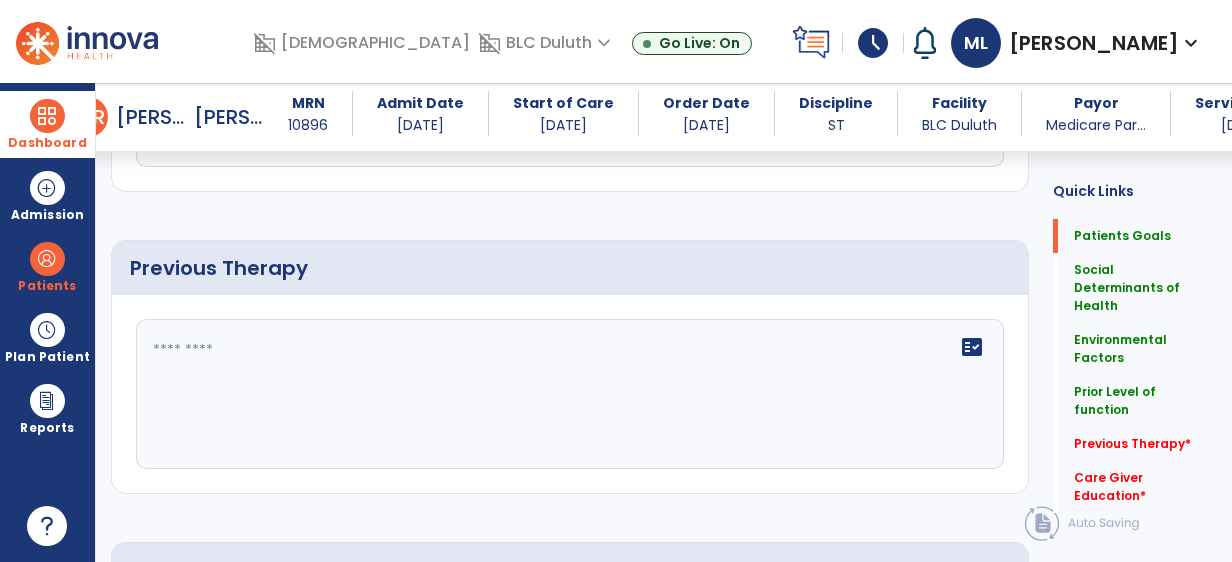 scroll, scrollTop: 1392, scrollLeft: 0, axis: vertical 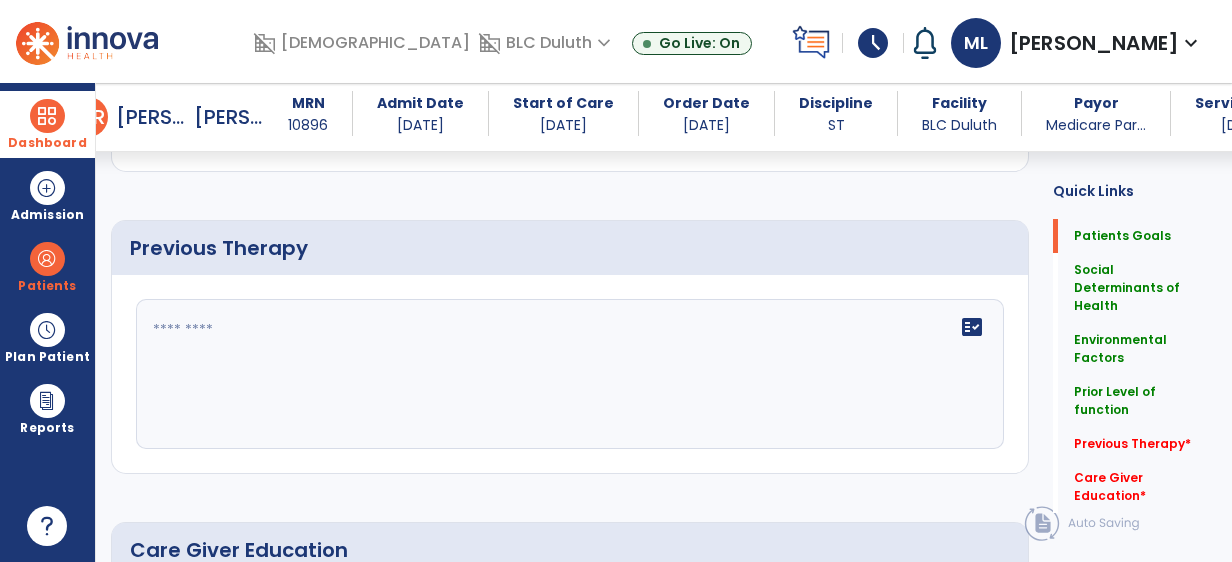 type on "**********" 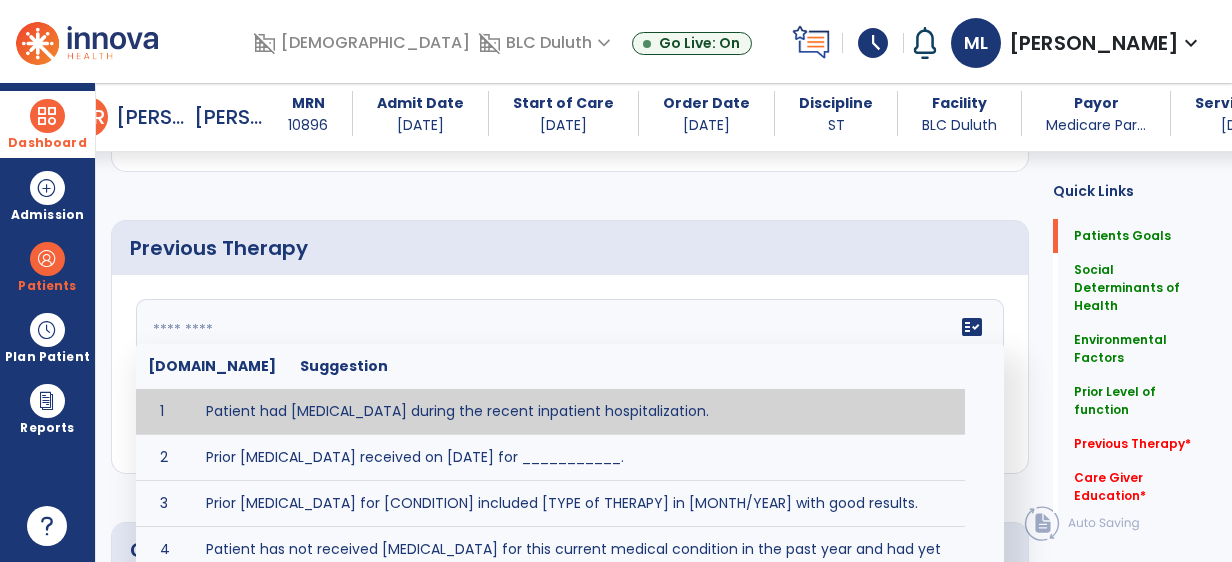 click on "fact_check  [DOMAIN_NAME] Suggestion 1 Patient had [MEDICAL_DATA] during the recent inpatient hospitalization. 2 Prior [MEDICAL_DATA] received on [DATE] for ___________. 3 Prior [MEDICAL_DATA] for [CONDITION] included [TYPE of THERAPY] in [MONTH/YEAR] with good results. 4 Patient has not received [MEDICAL_DATA] for this current medical condition in the past year and had yet to achieve LTGs prior to being hospitalized. 5 Prior to this recent hospitalization, the patient had been on therapy case load for [TIME]and was still working to achieve LTGs before being hospitalized." 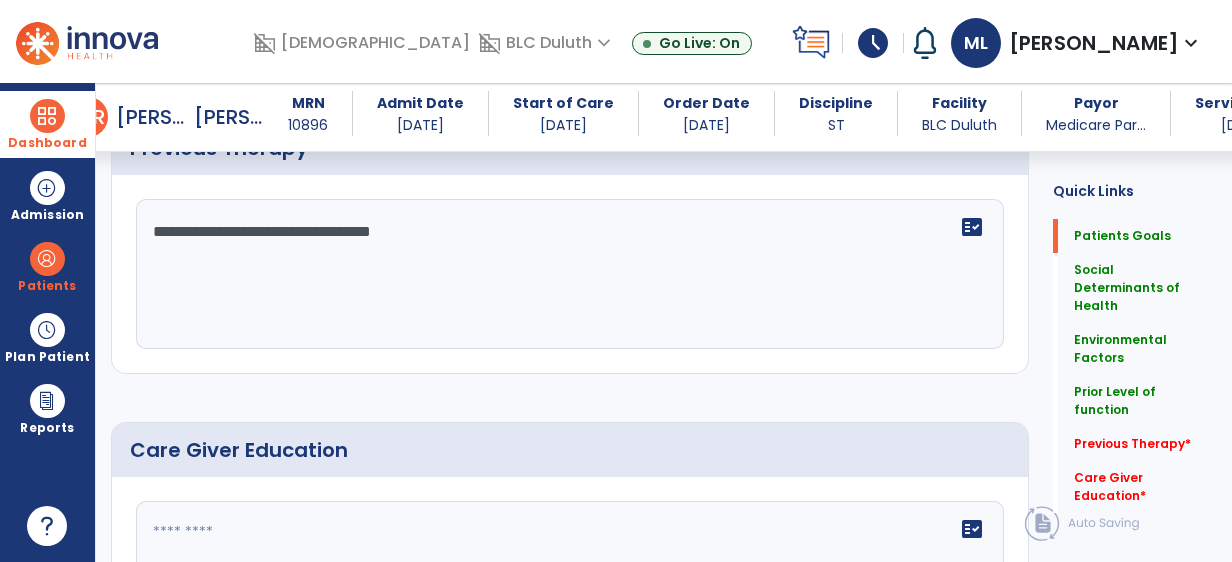 scroll, scrollTop: 1592, scrollLeft: 0, axis: vertical 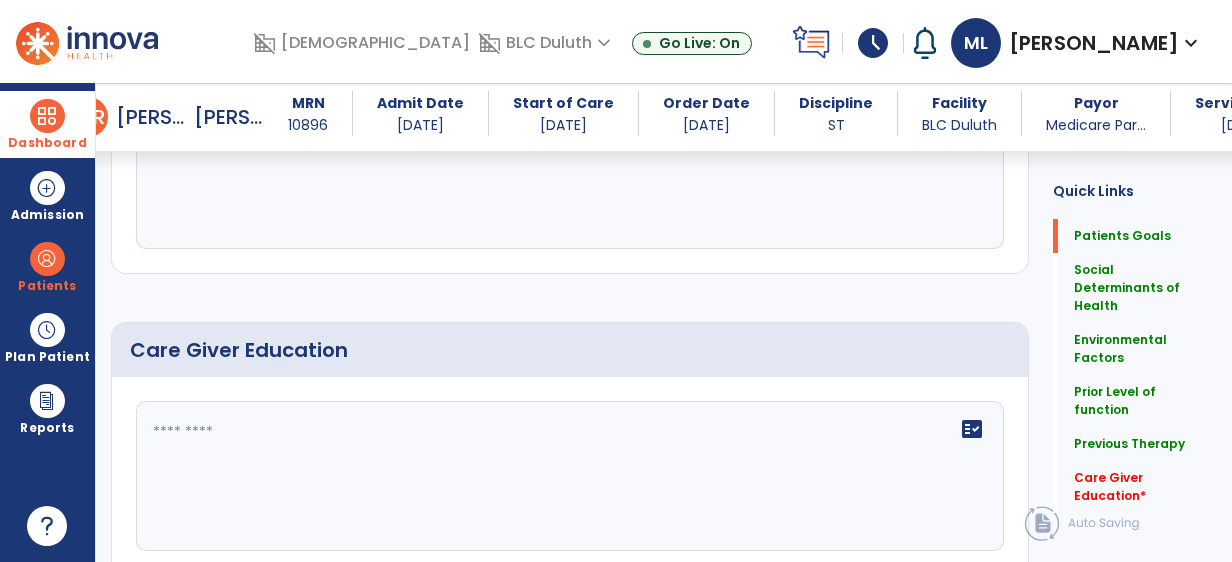type on "**********" 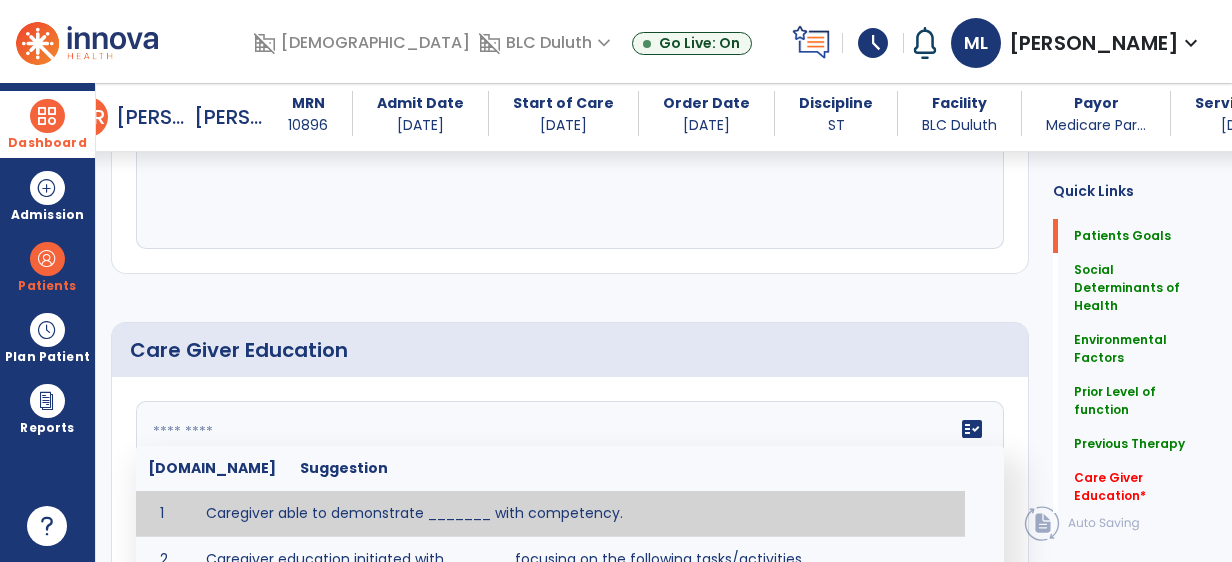 click 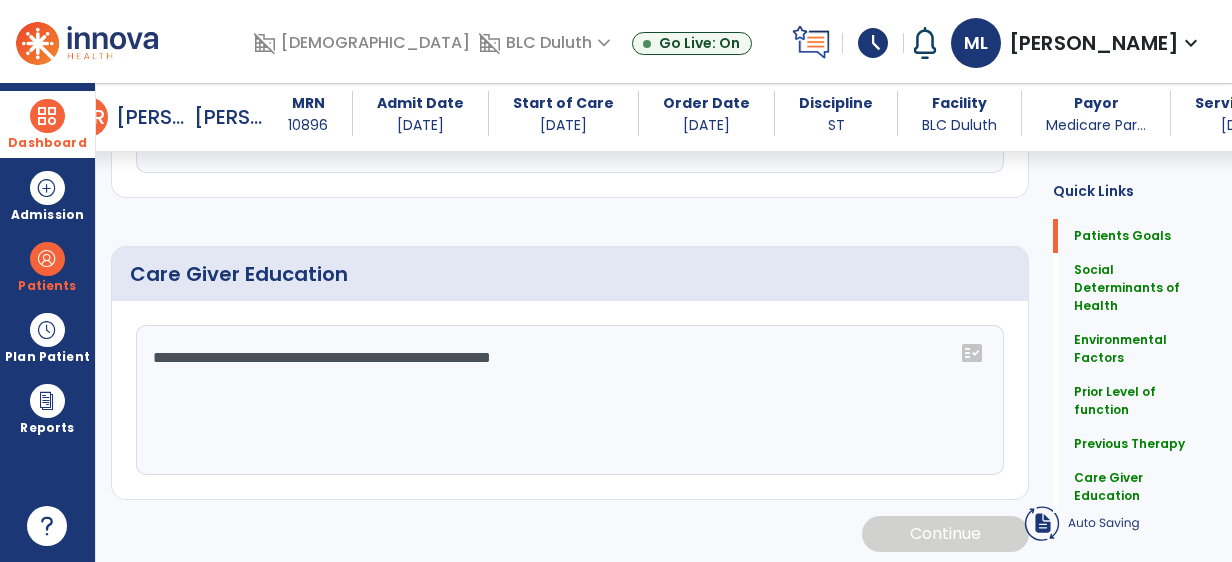 scroll, scrollTop: 1669, scrollLeft: 0, axis: vertical 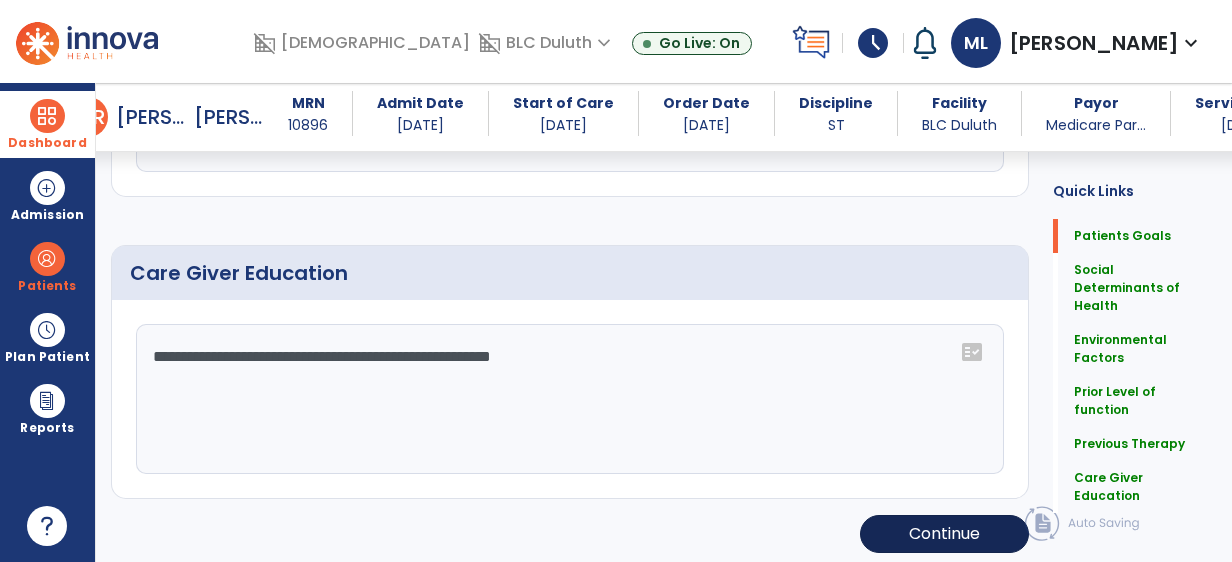type on "**********" 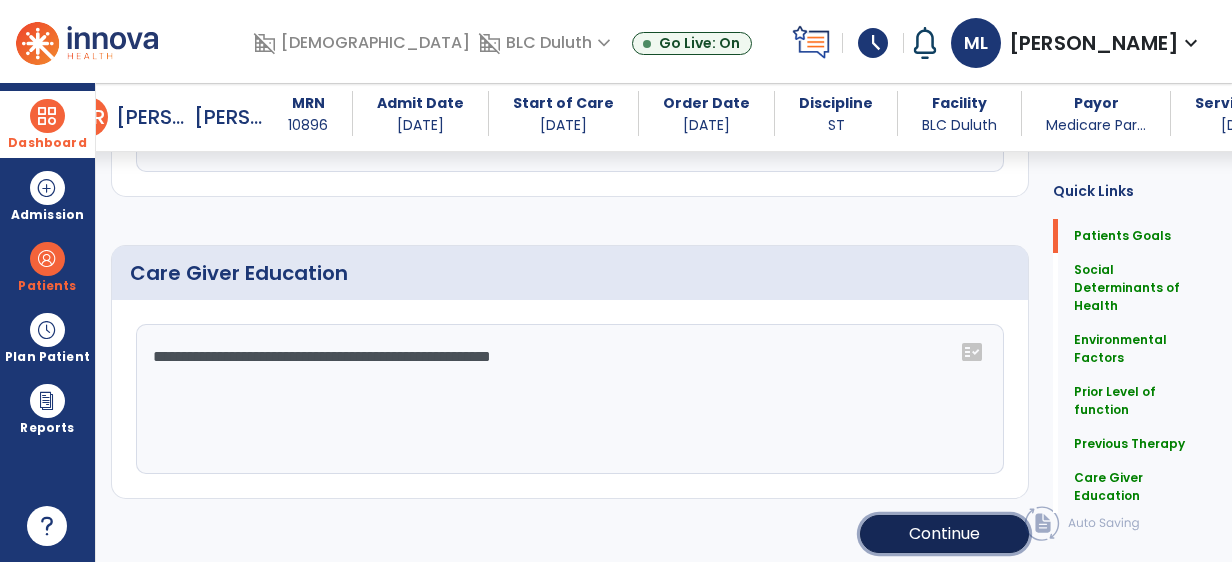 click on "Continue" 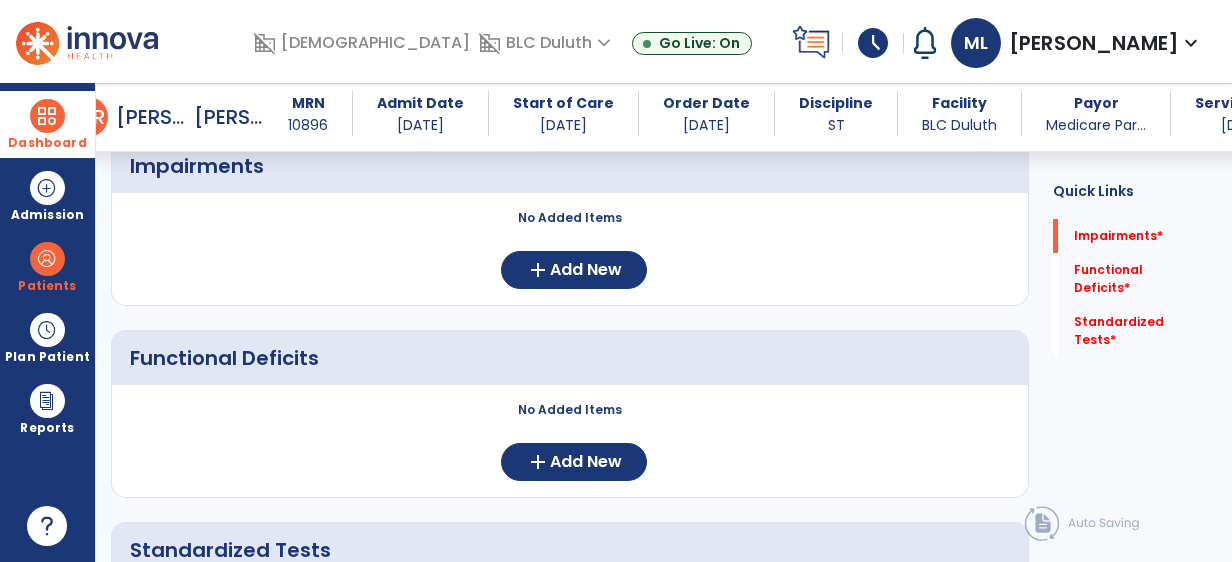 scroll, scrollTop: 0, scrollLeft: 0, axis: both 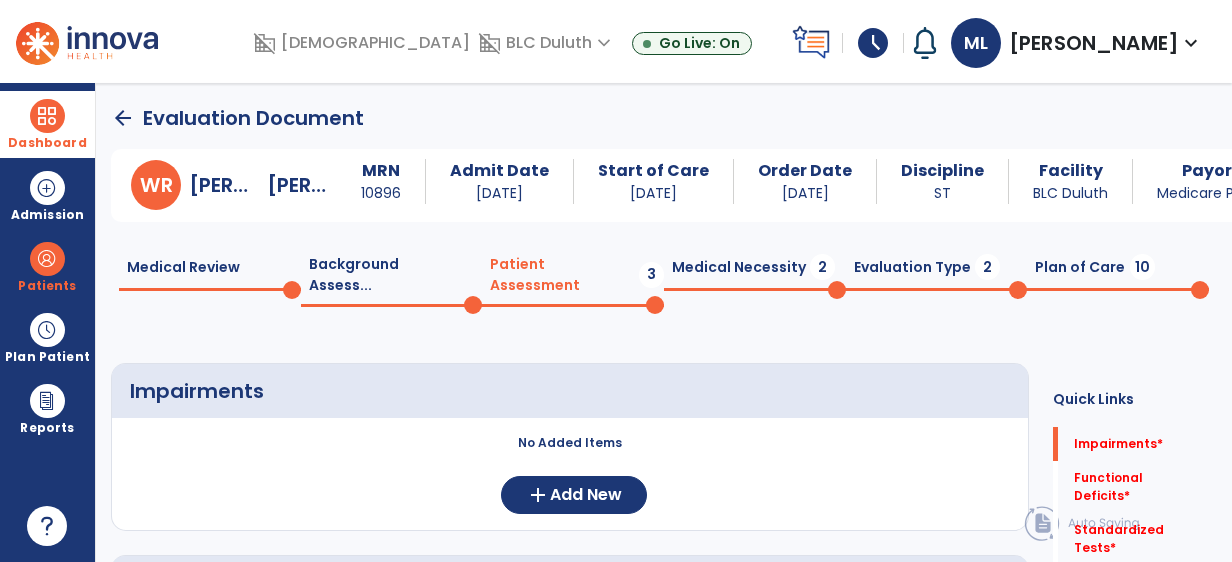 click on "Dashboard" at bounding box center [47, 143] 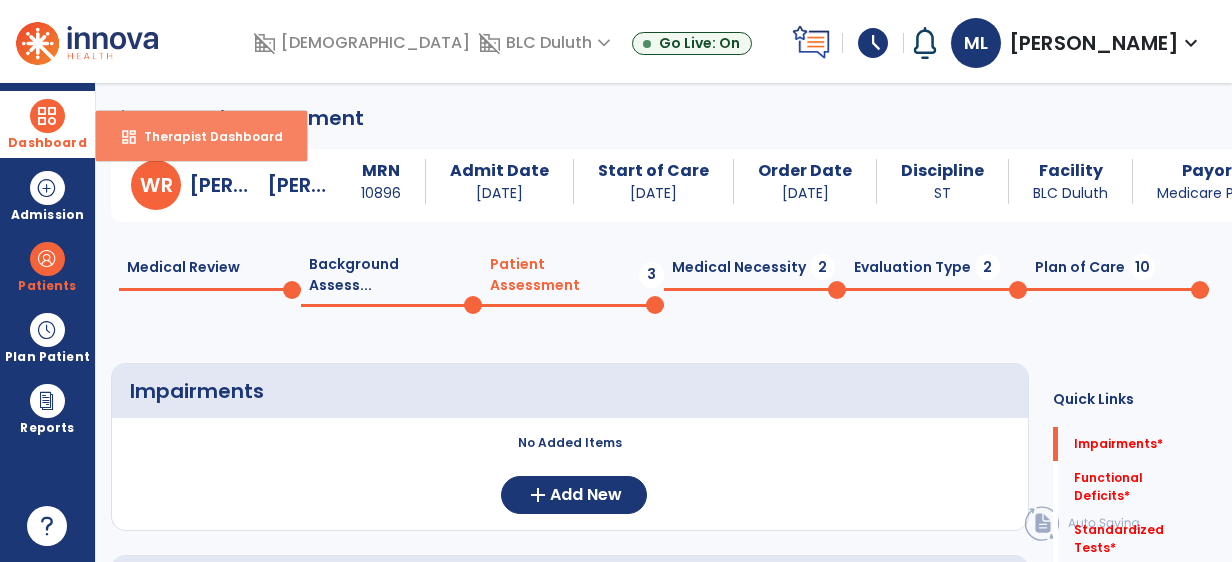 click on "Therapist Dashboard" at bounding box center (205, 136) 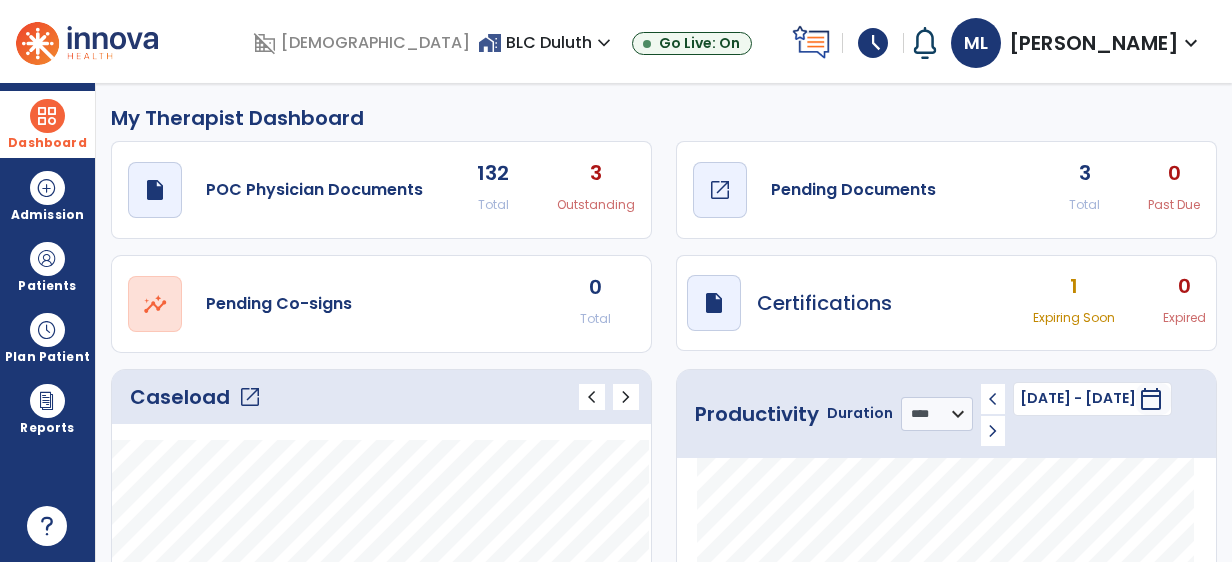 click on "draft   open_in_new  Pending Documents" 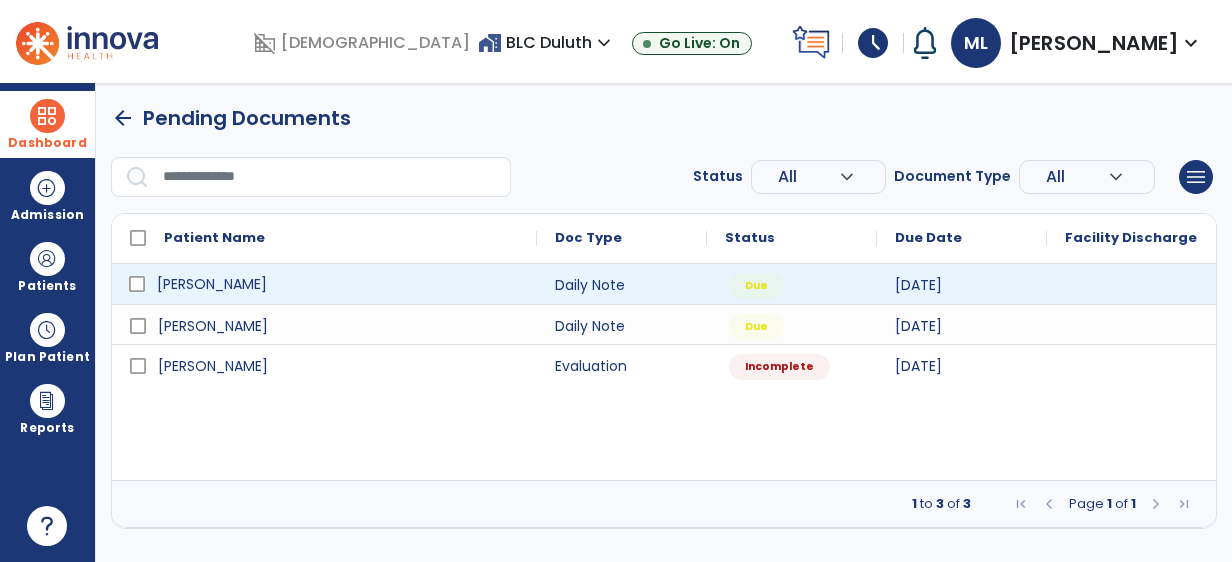 click on "[PERSON_NAME]" at bounding box center [212, 284] 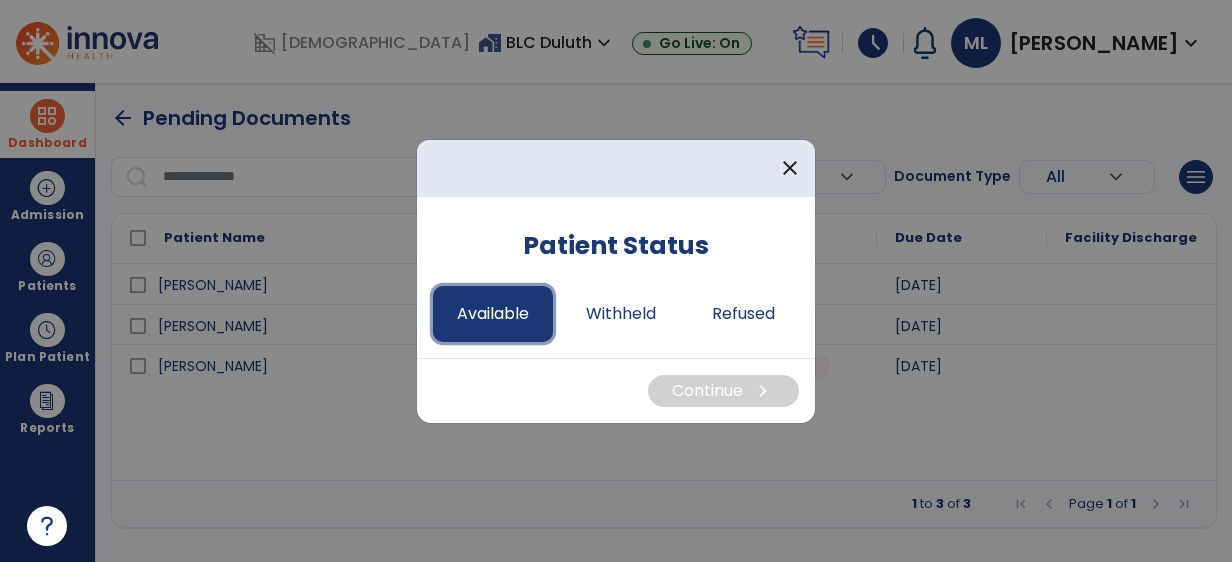 click on "Available" at bounding box center [493, 314] 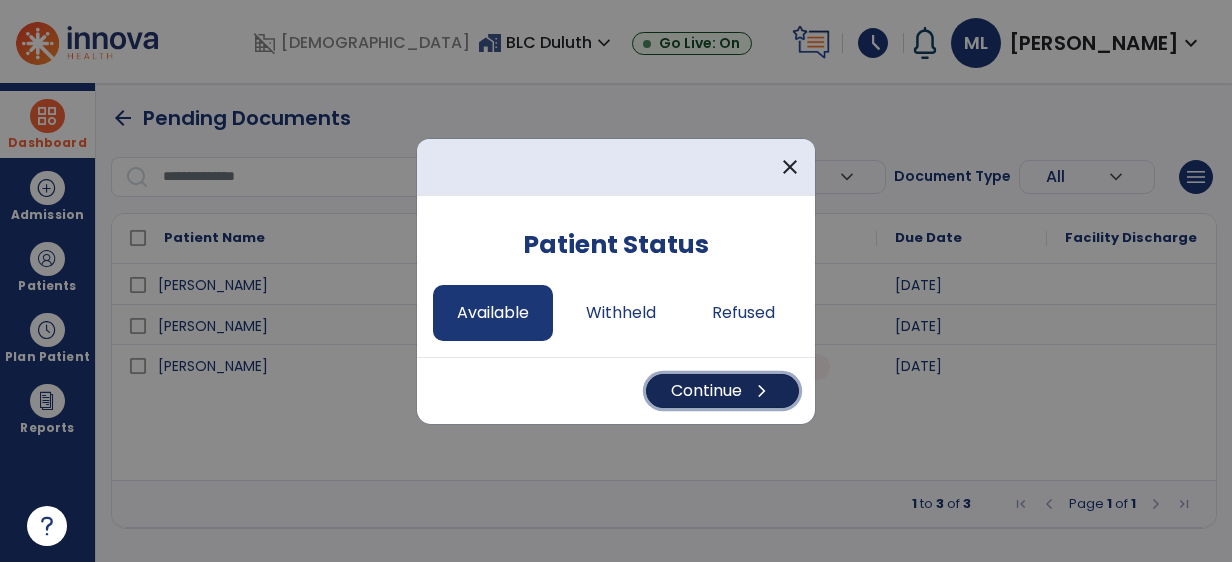 click on "Continue   chevron_right" at bounding box center (722, 391) 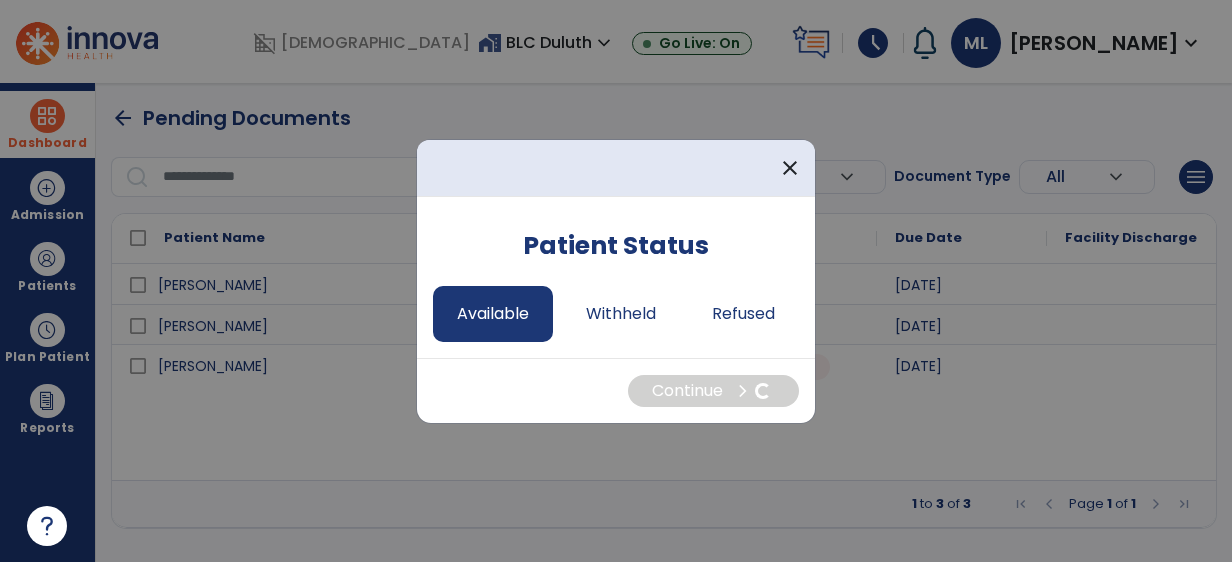 select on "*" 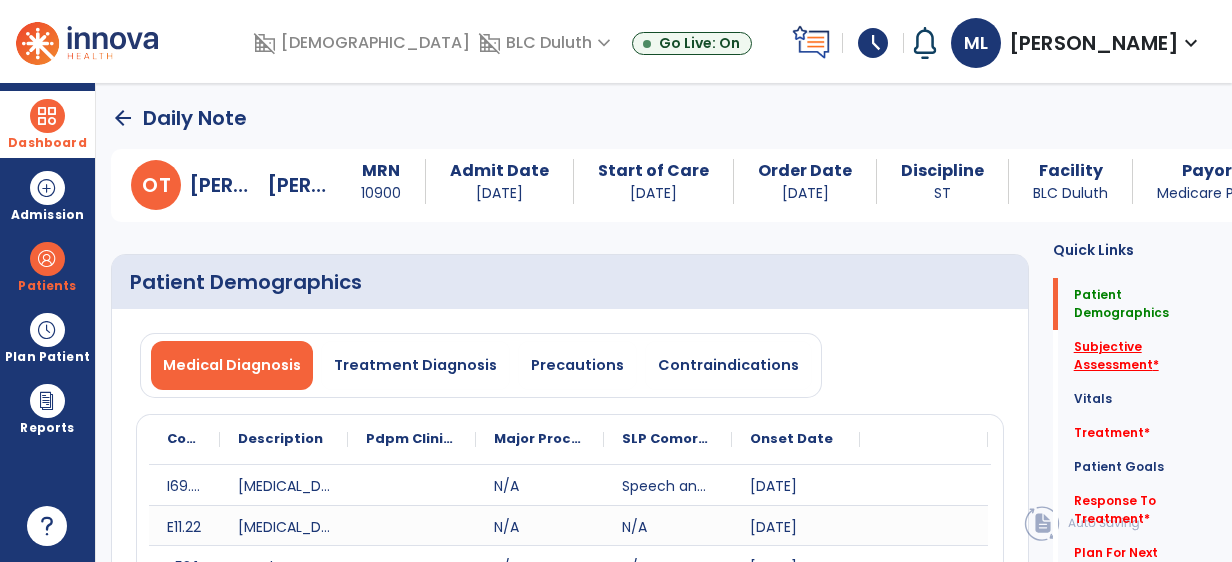 click on "Subjective Assessment   *" 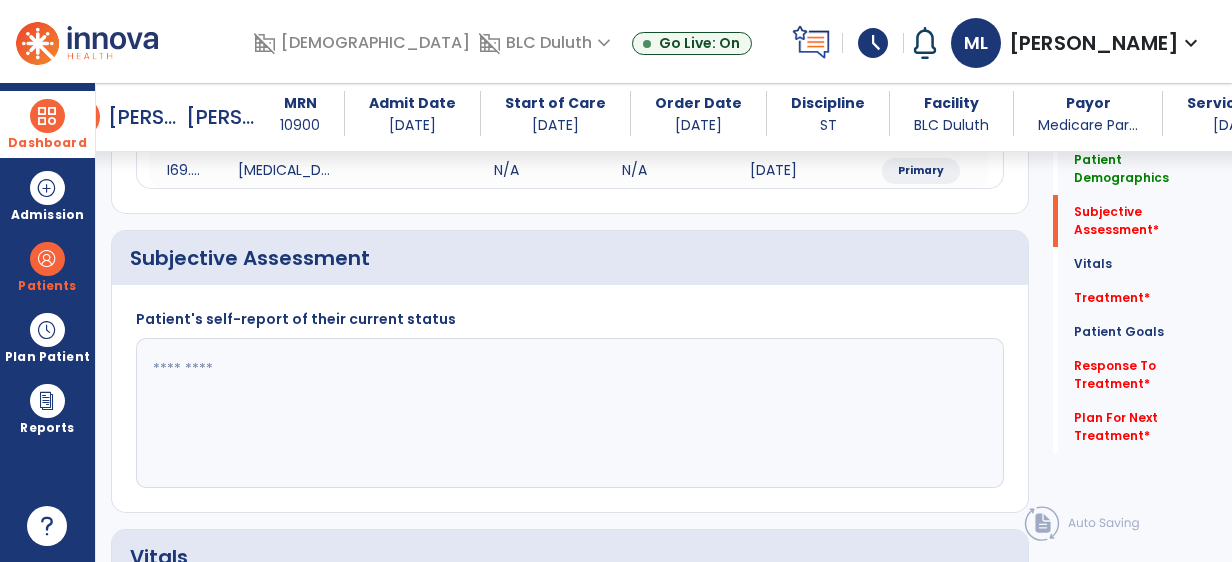 scroll, scrollTop: 484, scrollLeft: 0, axis: vertical 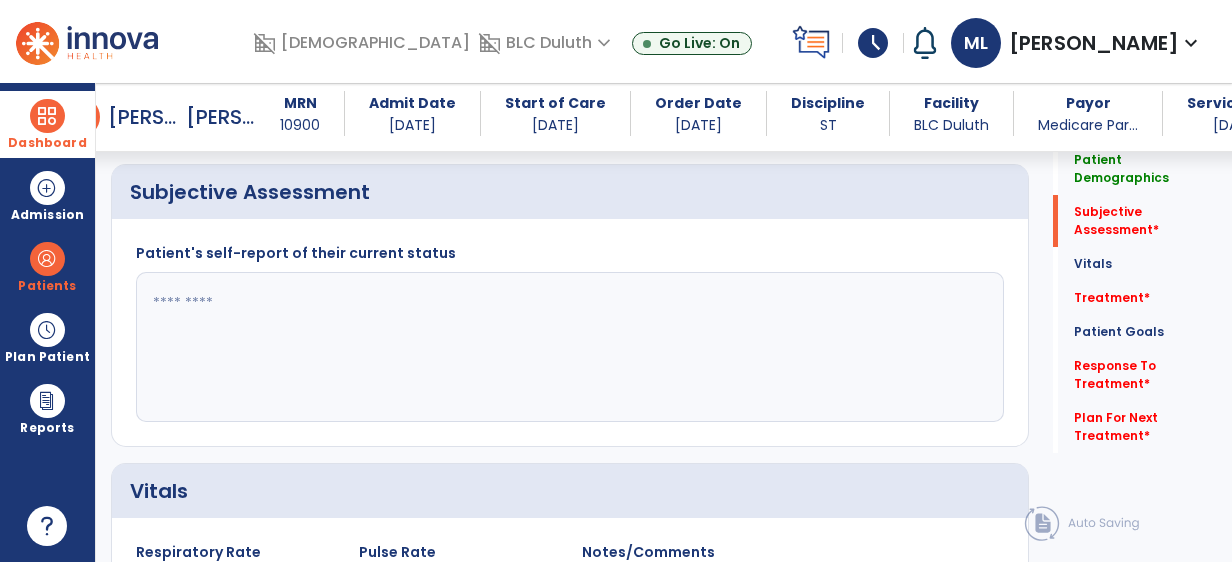 click 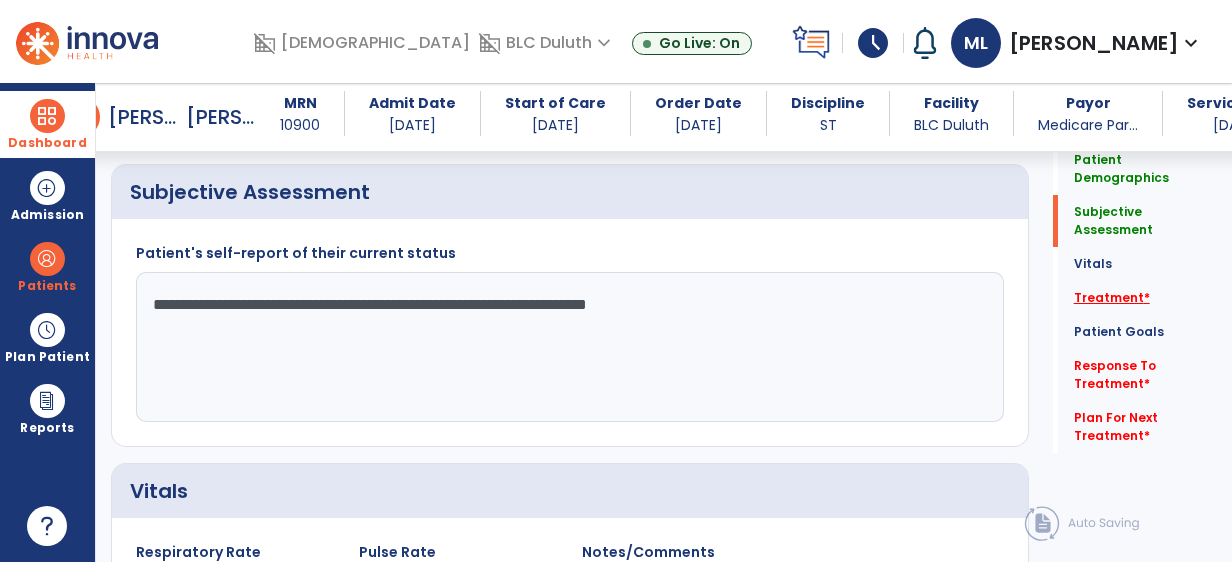 type on "**********" 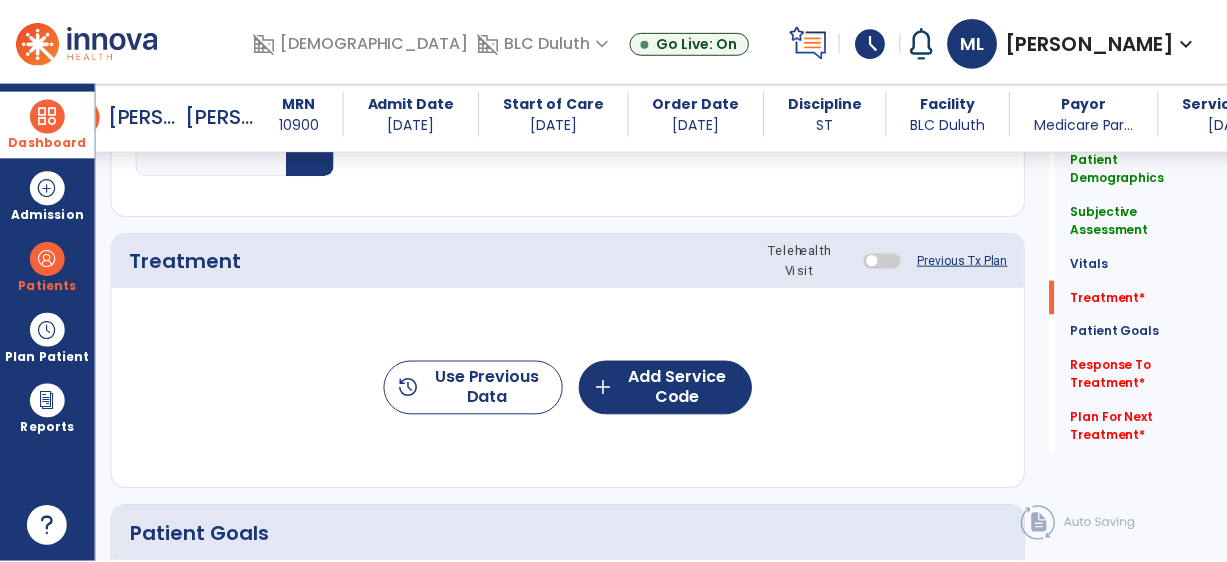 scroll, scrollTop: 1172, scrollLeft: 0, axis: vertical 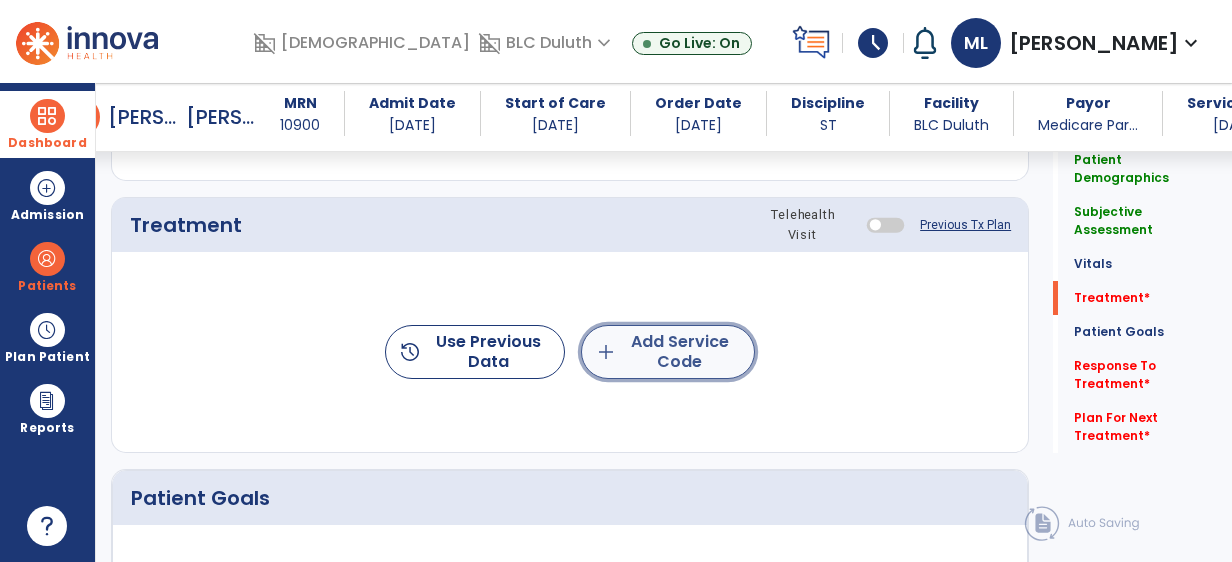click on "add  Add Service Code" 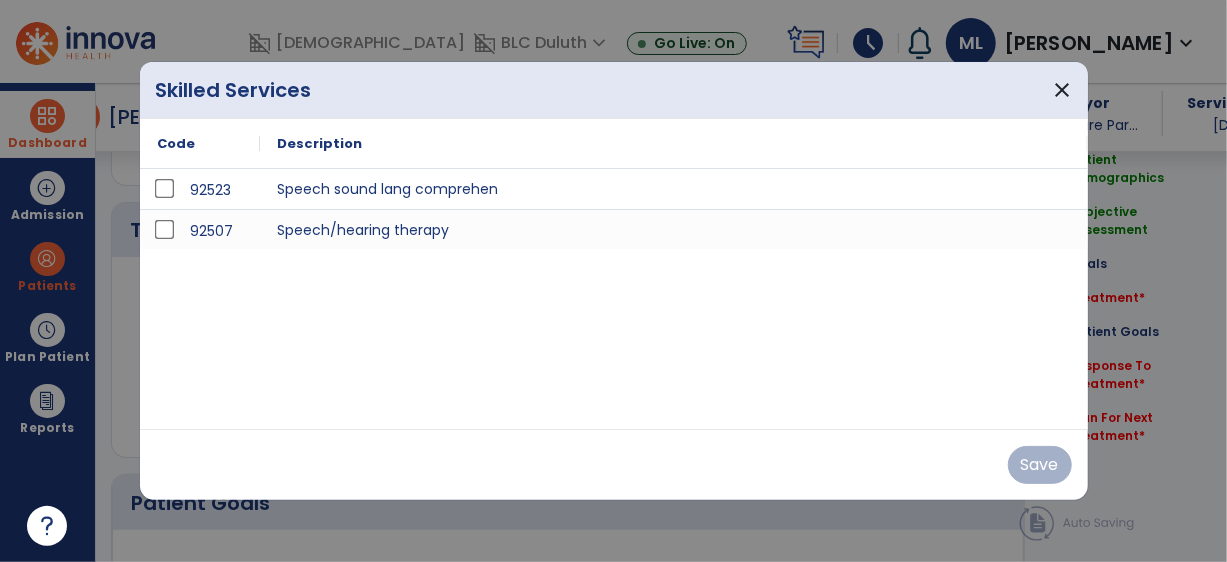 scroll, scrollTop: 1172, scrollLeft: 0, axis: vertical 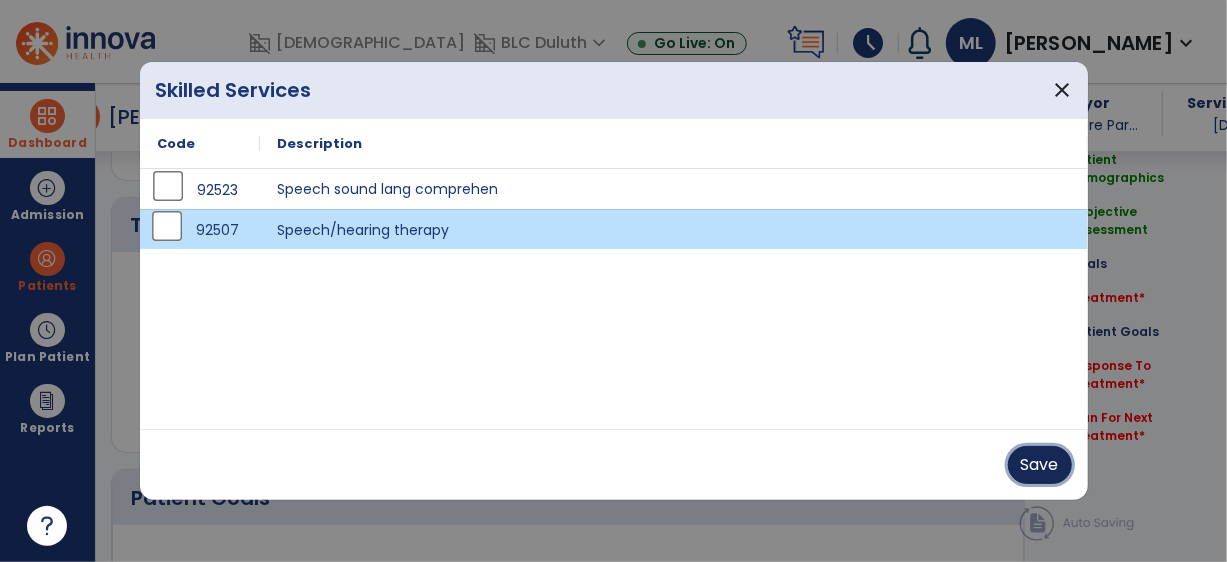 click on "Save" at bounding box center (1040, 465) 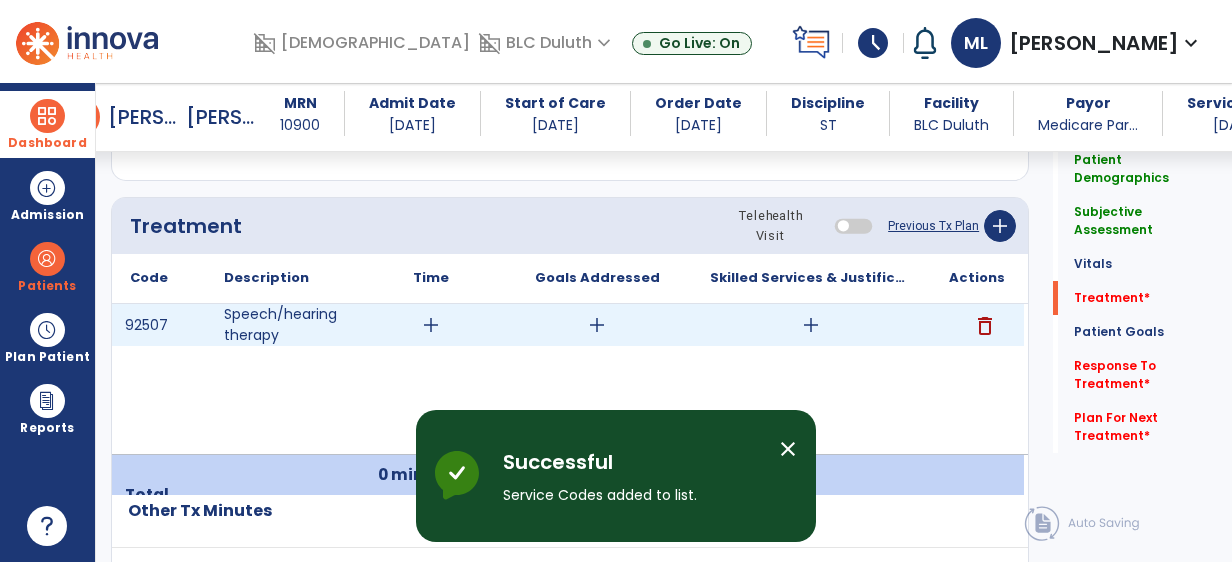 click on "add" at bounding box center (597, 325) 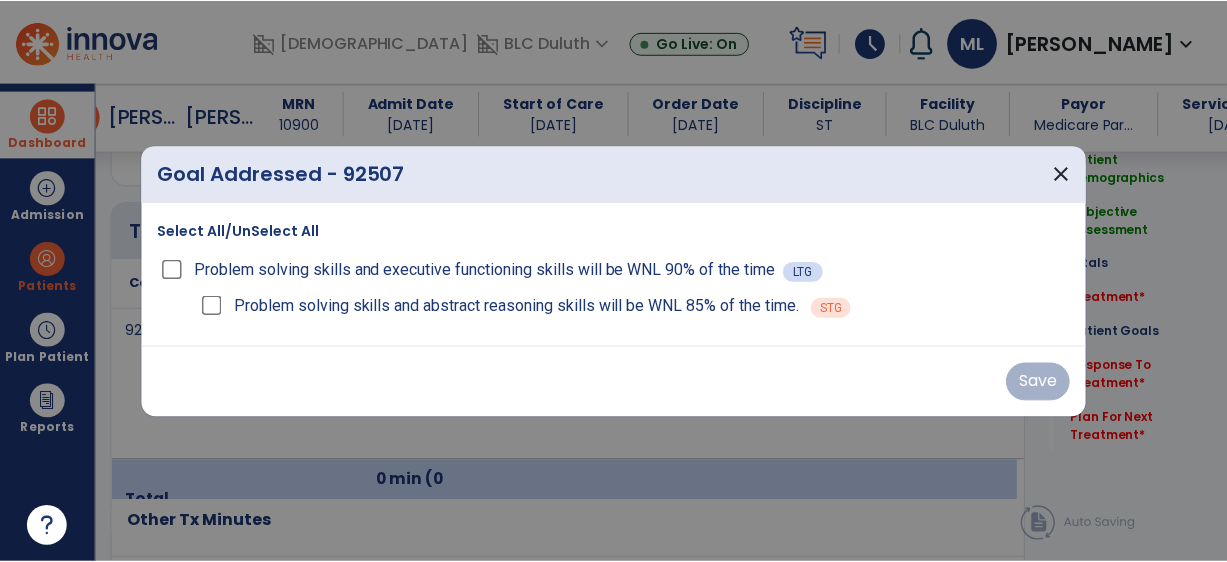 scroll, scrollTop: 1172, scrollLeft: 0, axis: vertical 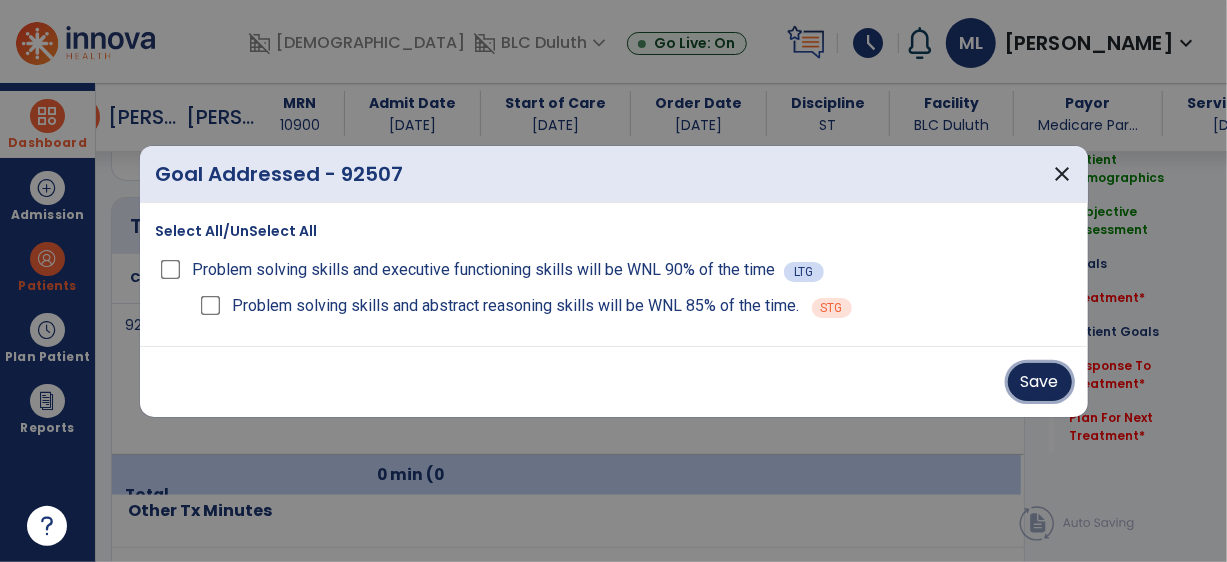 click on "Save" at bounding box center (1040, 382) 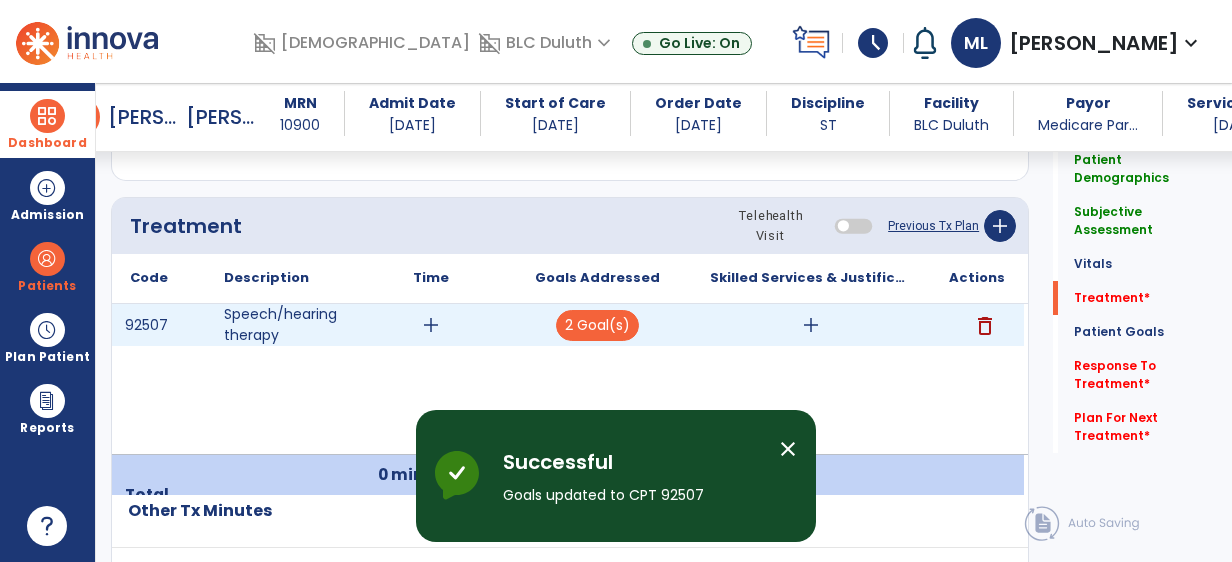 click on "add" at bounding box center [811, 325] 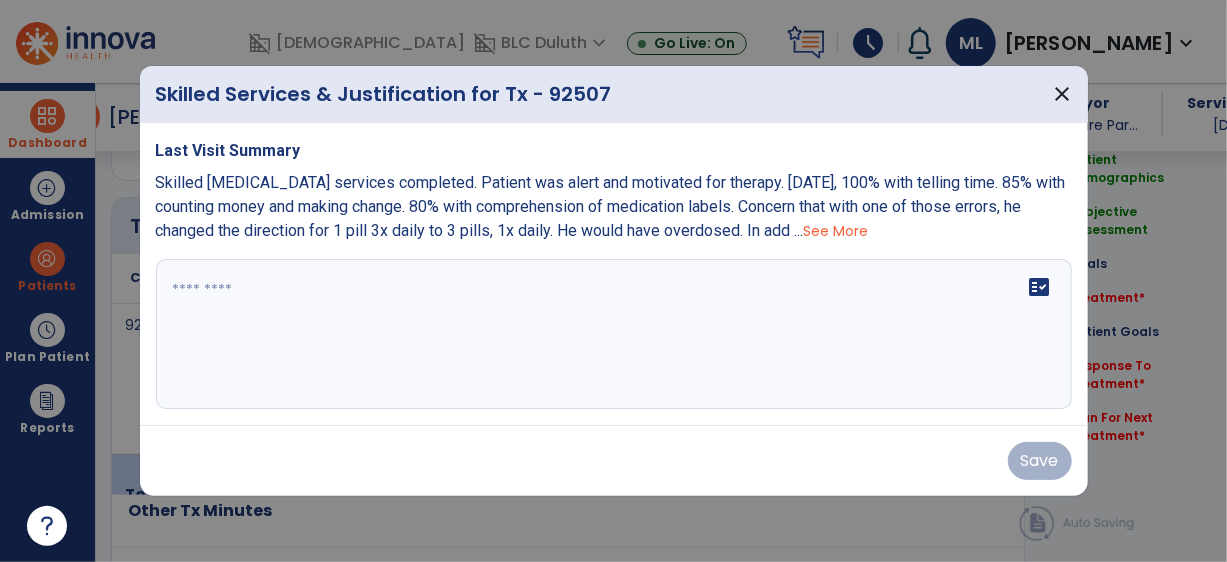 scroll, scrollTop: 1172, scrollLeft: 0, axis: vertical 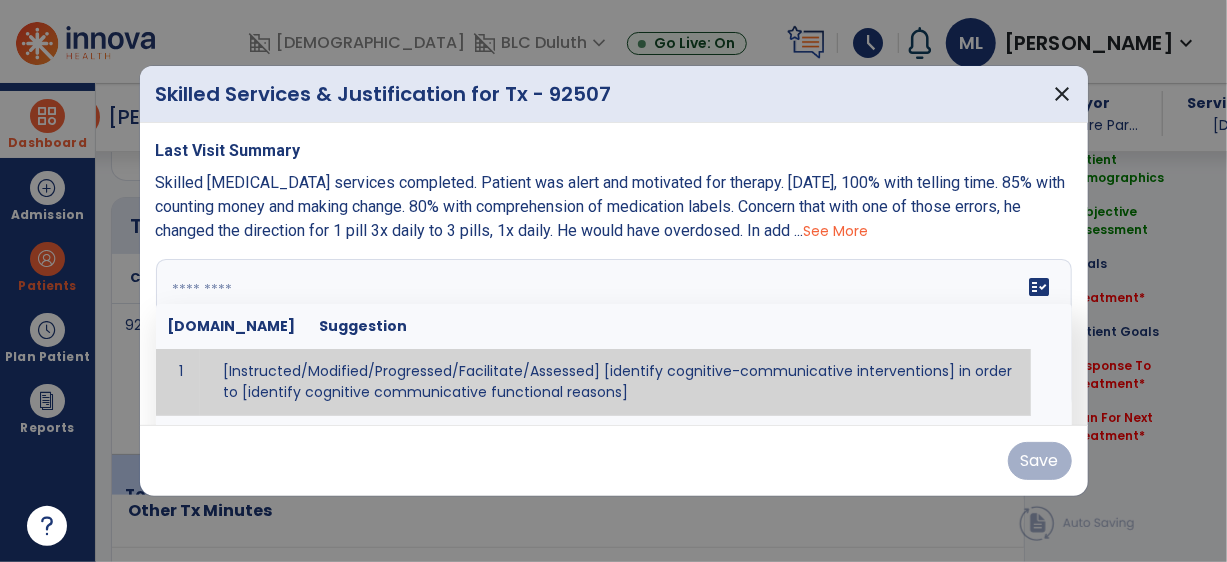 click at bounding box center [612, 334] 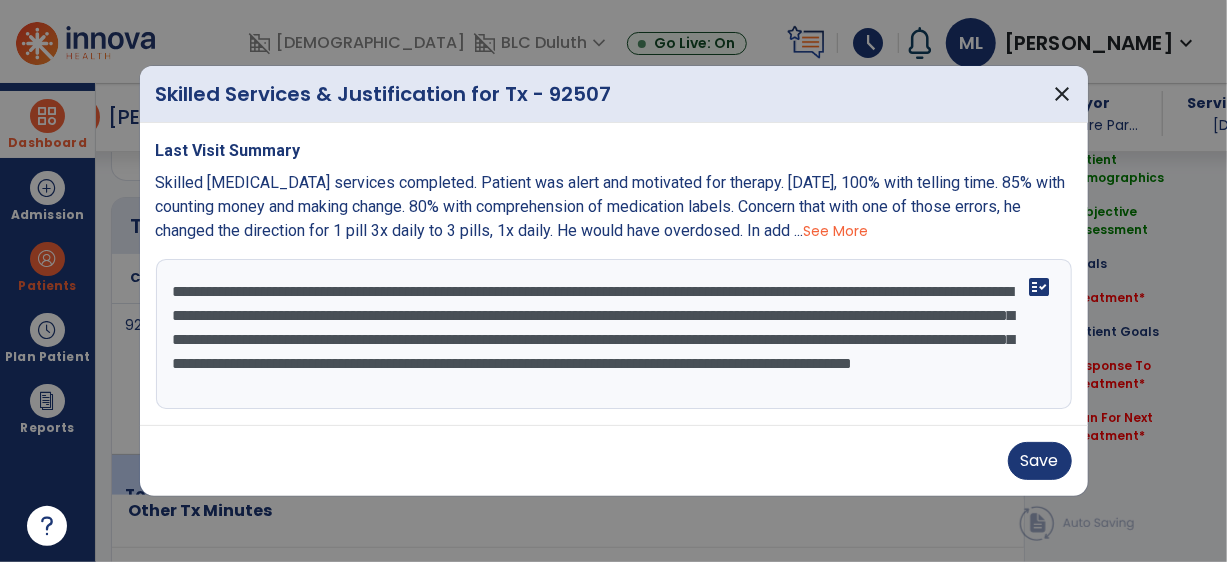 scroll, scrollTop: 14, scrollLeft: 0, axis: vertical 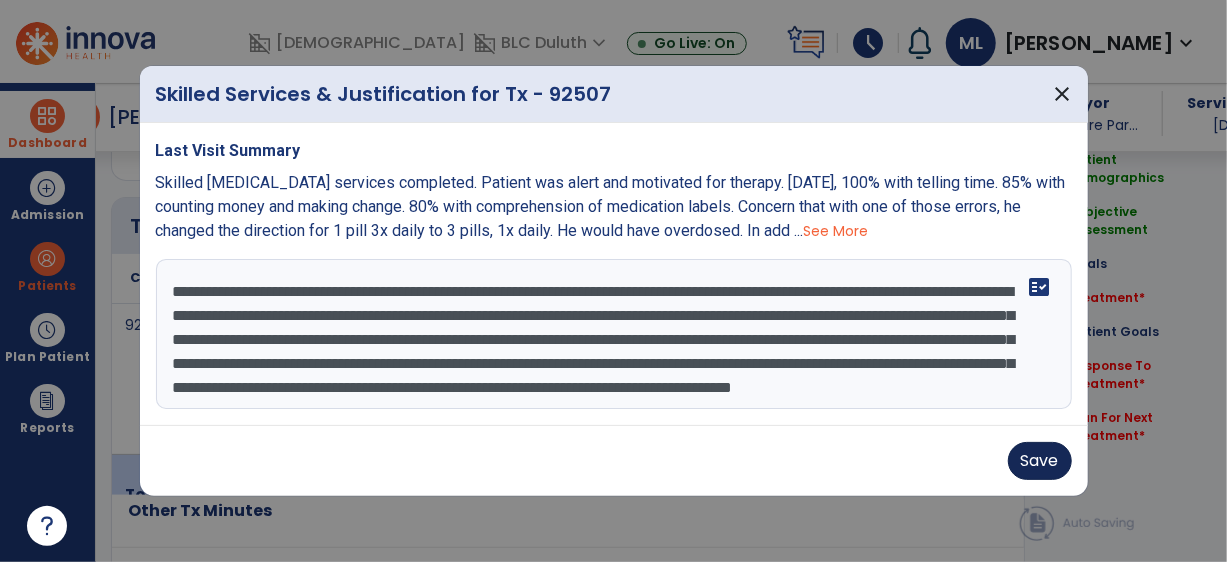type on "**********" 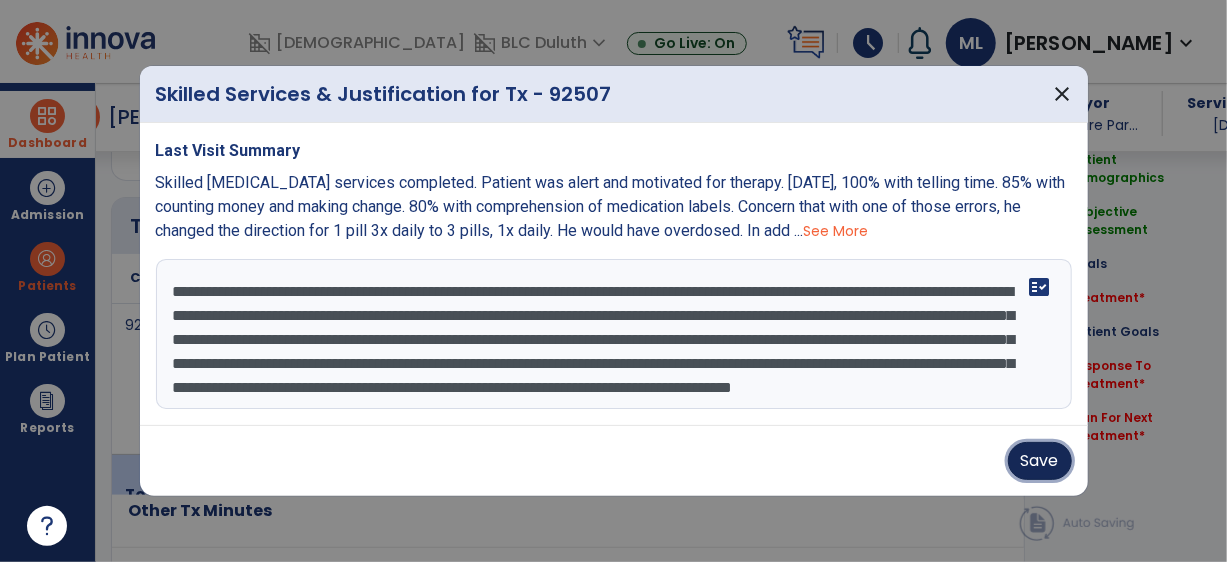 click on "Save" at bounding box center (1040, 461) 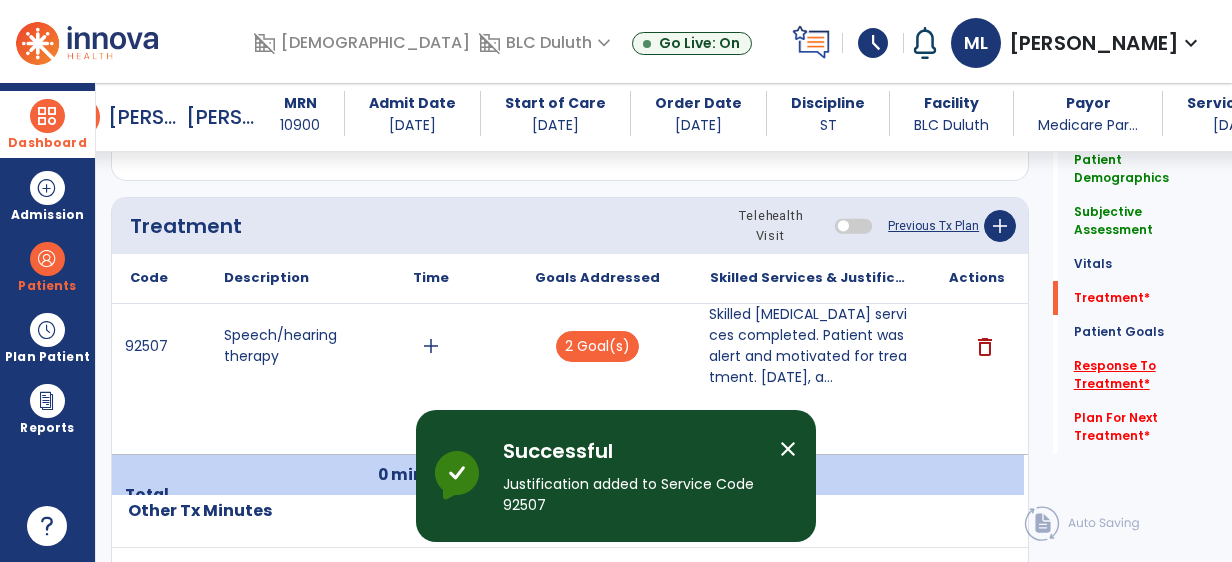 click on "Response To Treatment   *" 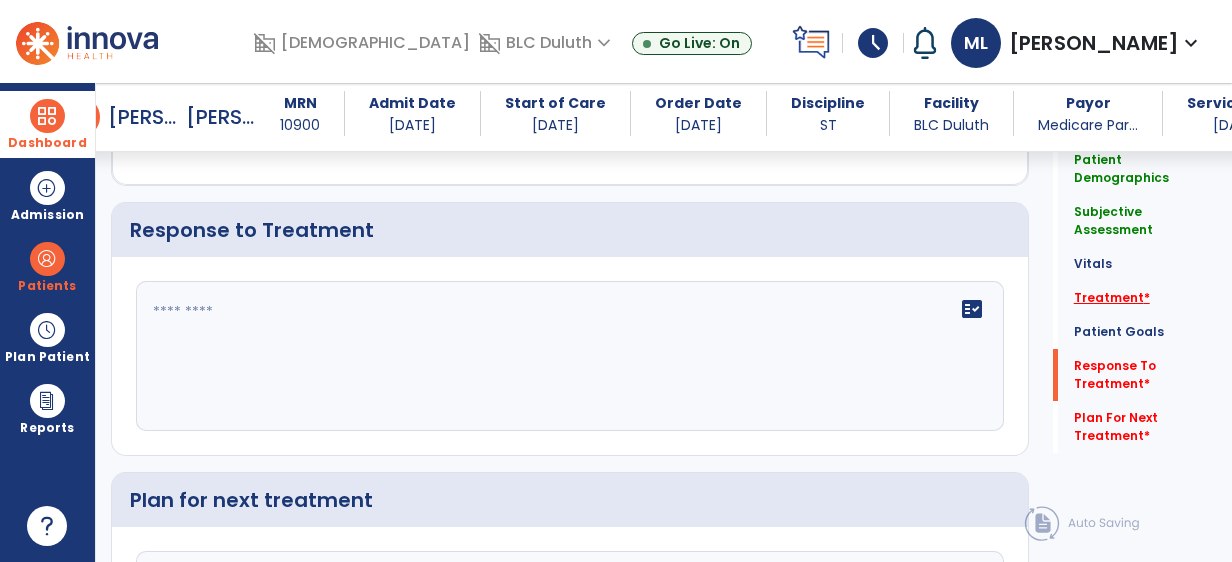 click on "Treatment   *" 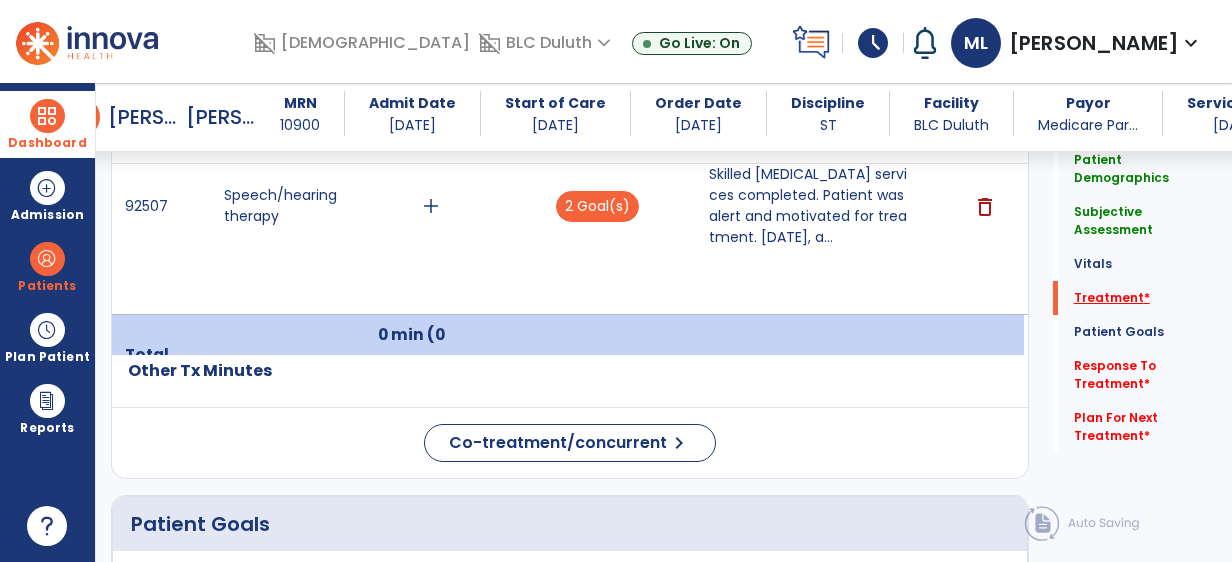 scroll, scrollTop: 1254, scrollLeft: 0, axis: vertical 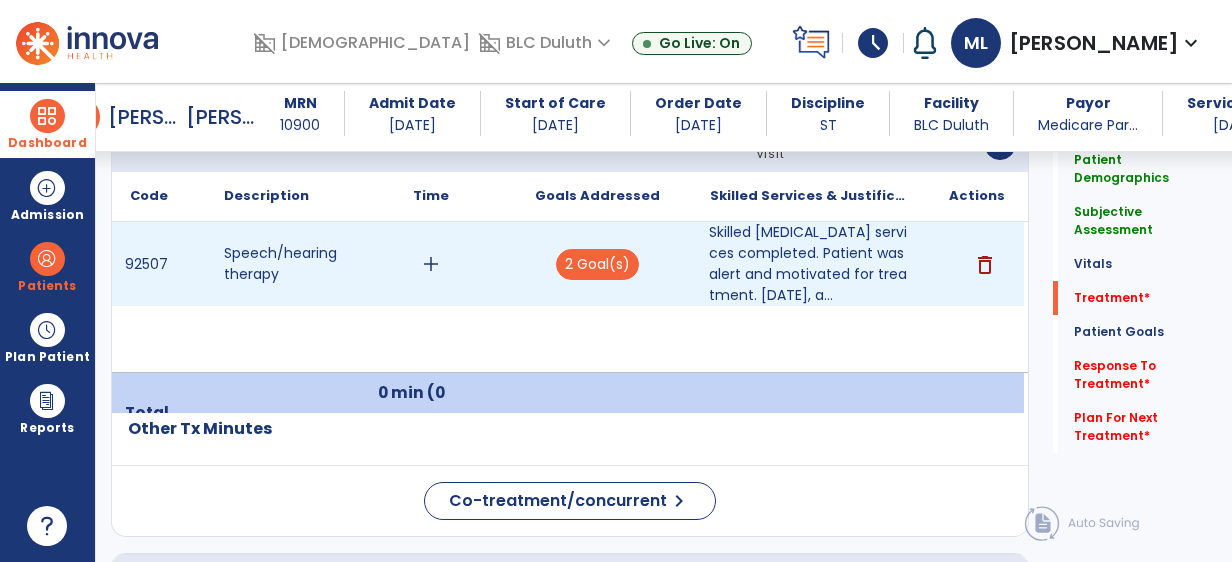 click on "add" at bounding box center (431, 264) 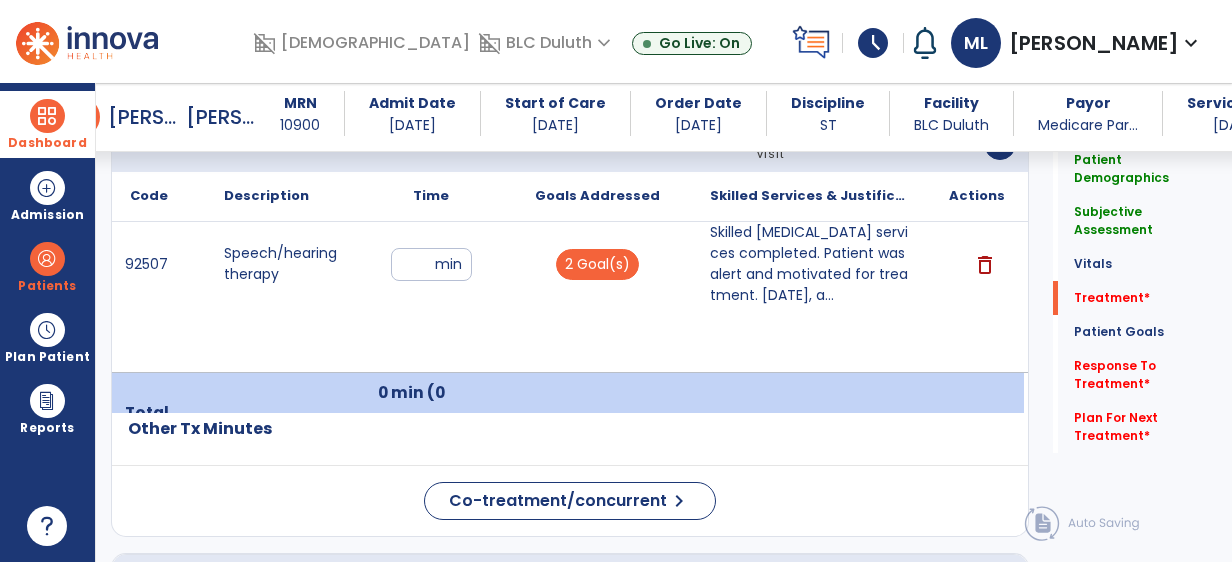 type on "**" 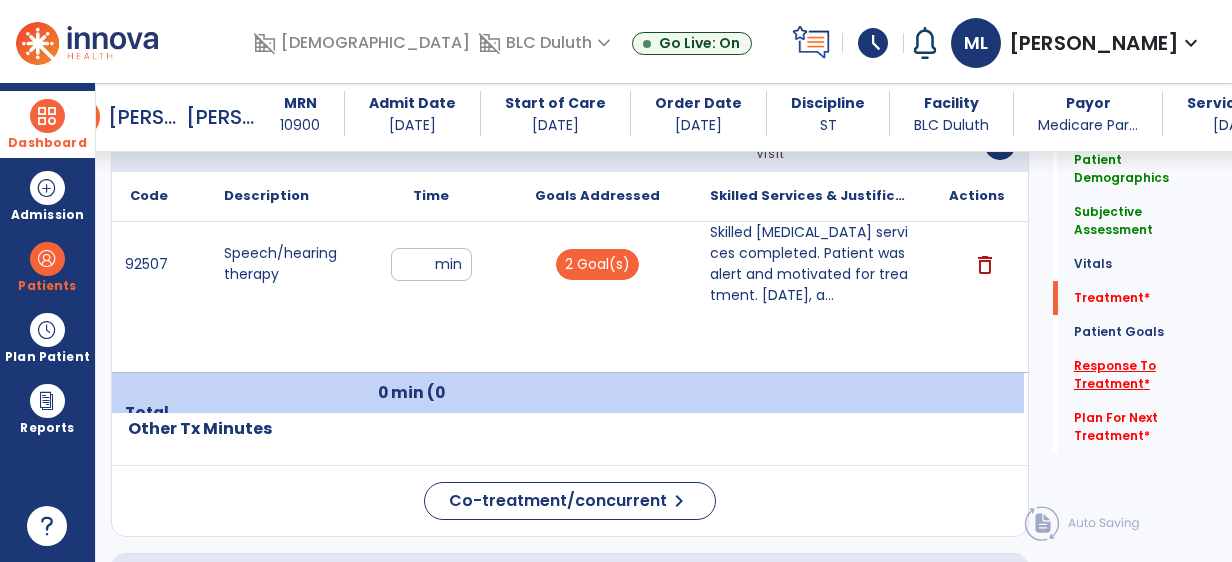 click on "Response To Treatment   *" 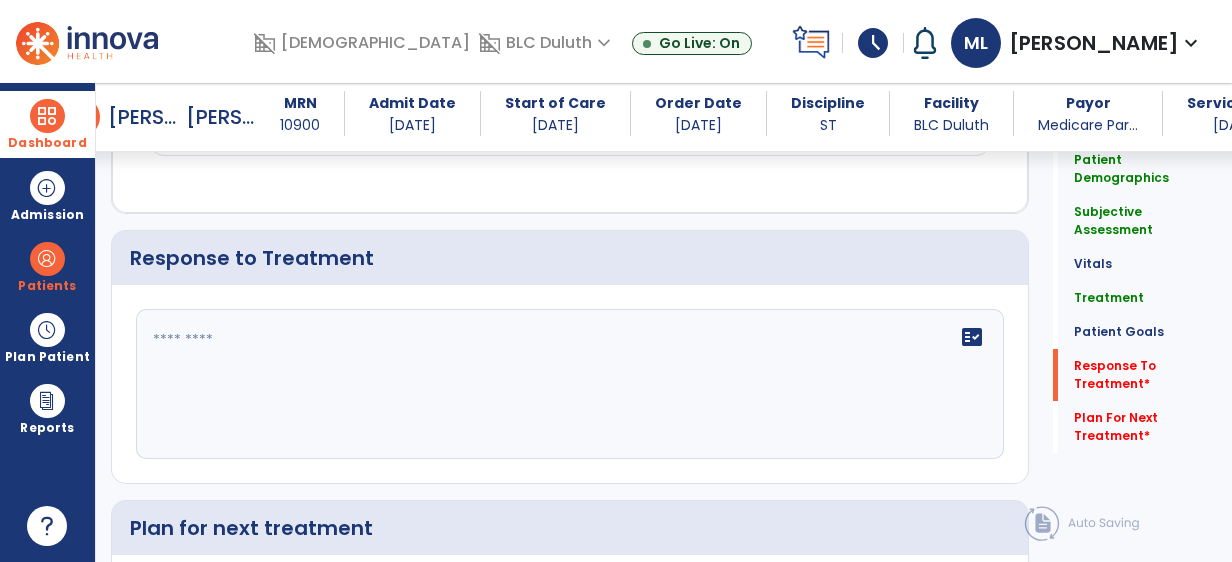 scroll, scrollTop: 2051, scrollLeft: 0, axis: vertical 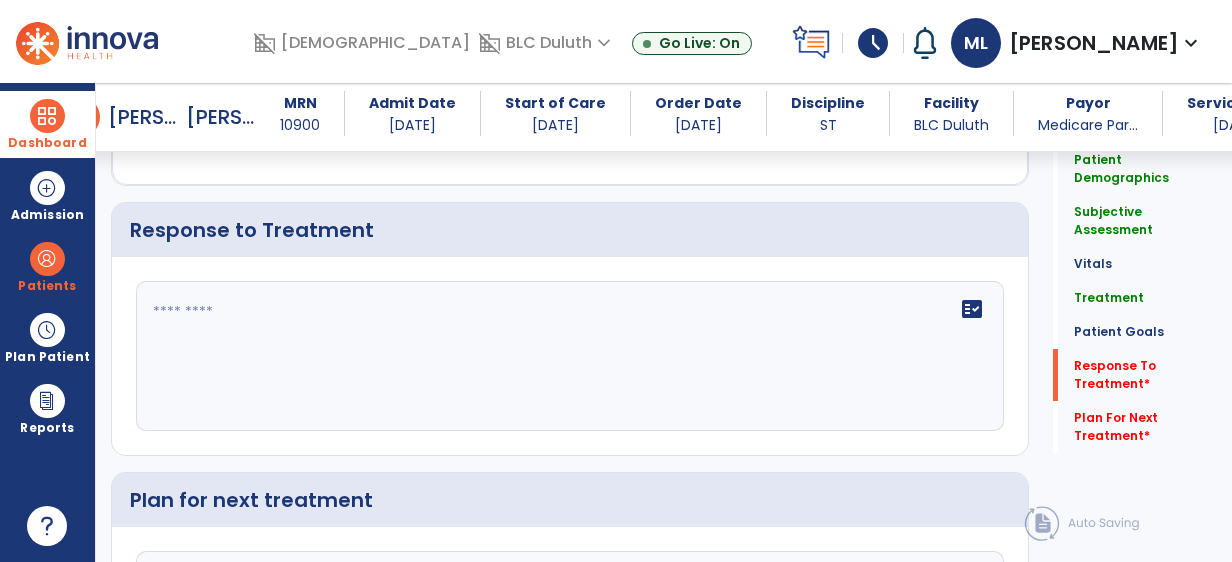 click 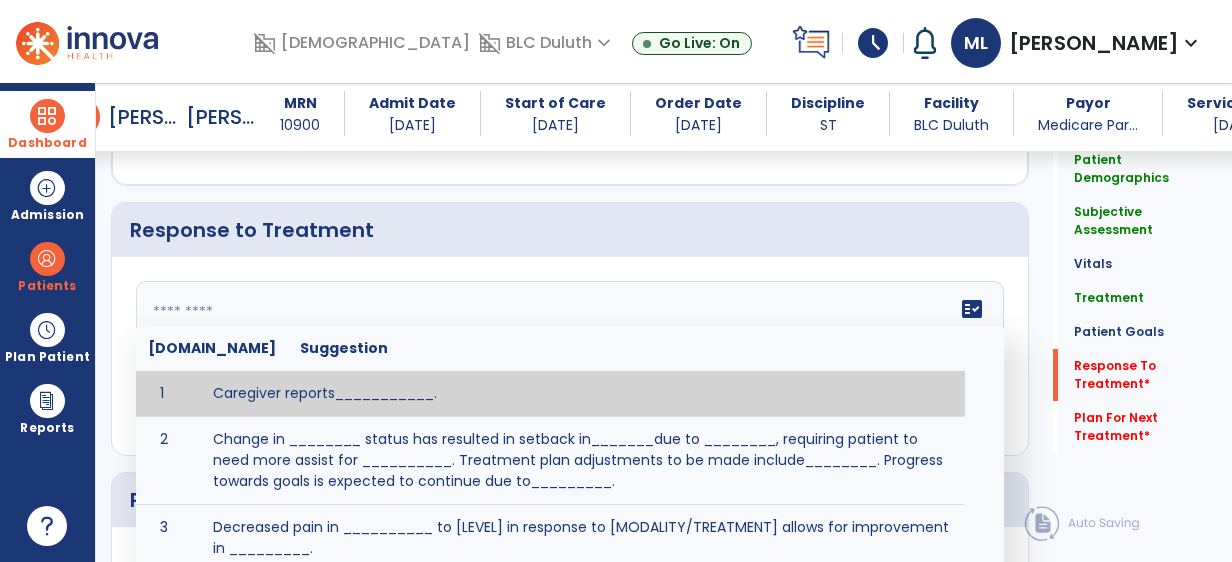 type on "*" 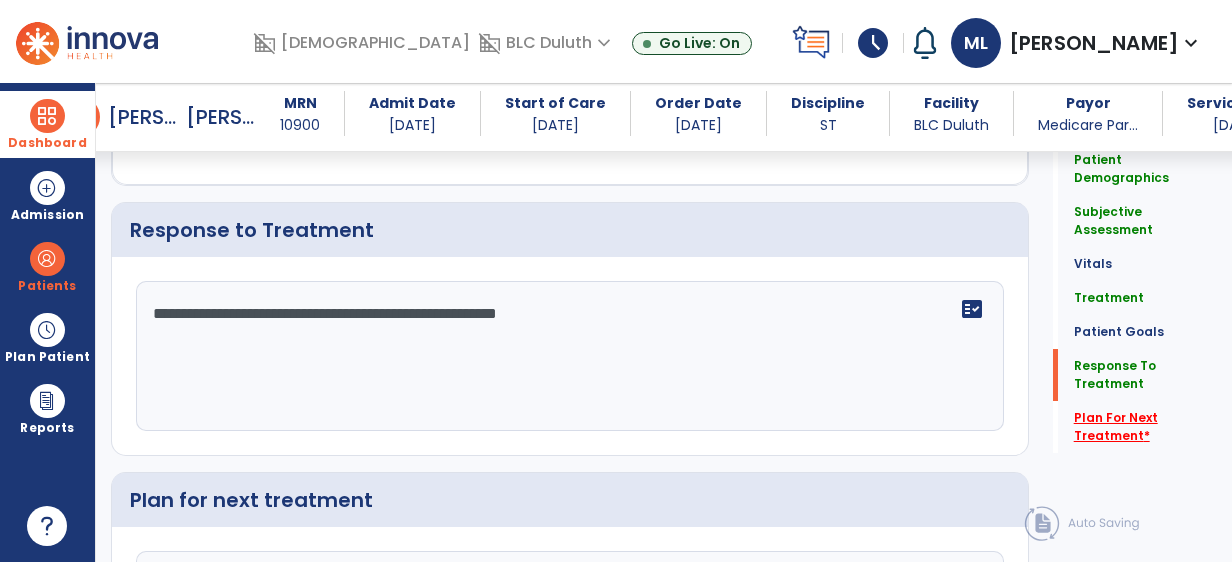 type on "**********" 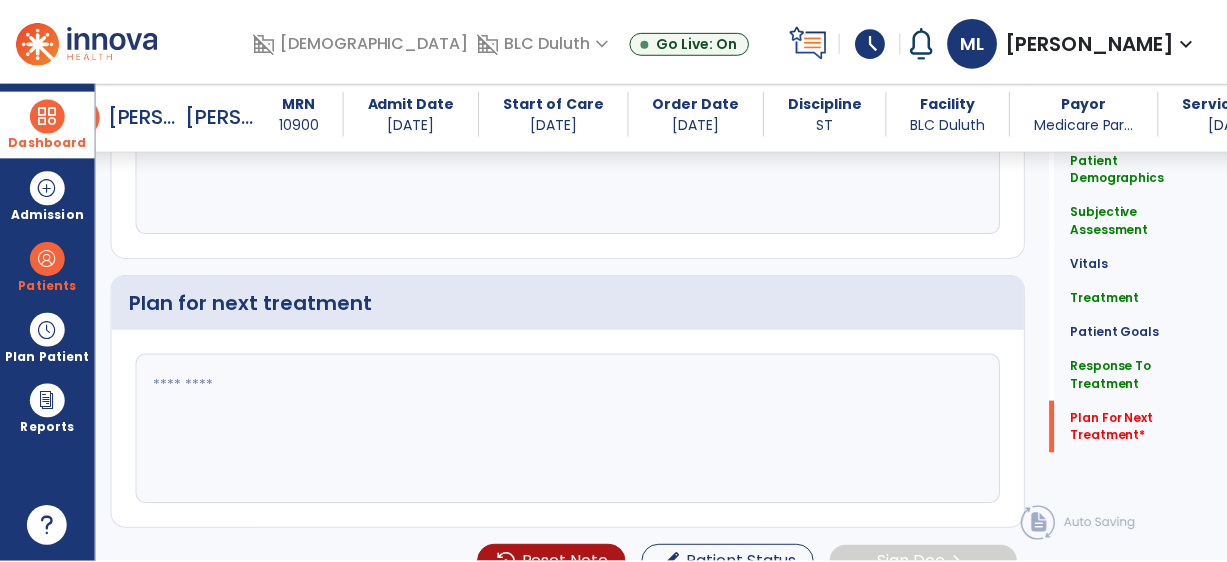 scroll, scrollTop: 2272, scrollLeft: 0, axis: vertical 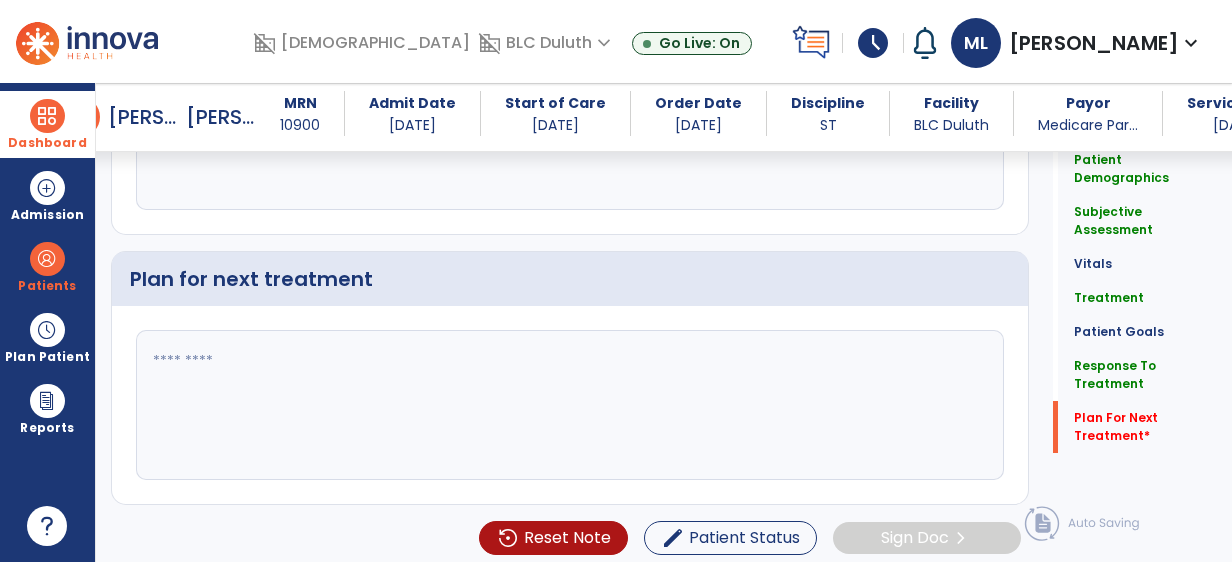 click 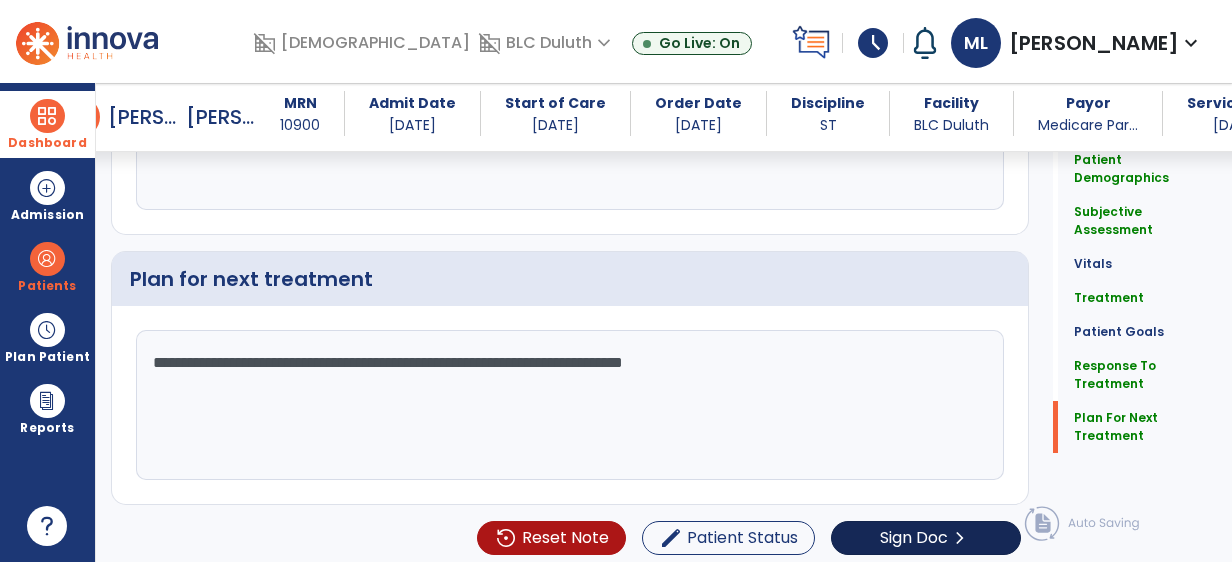 type on "**********" 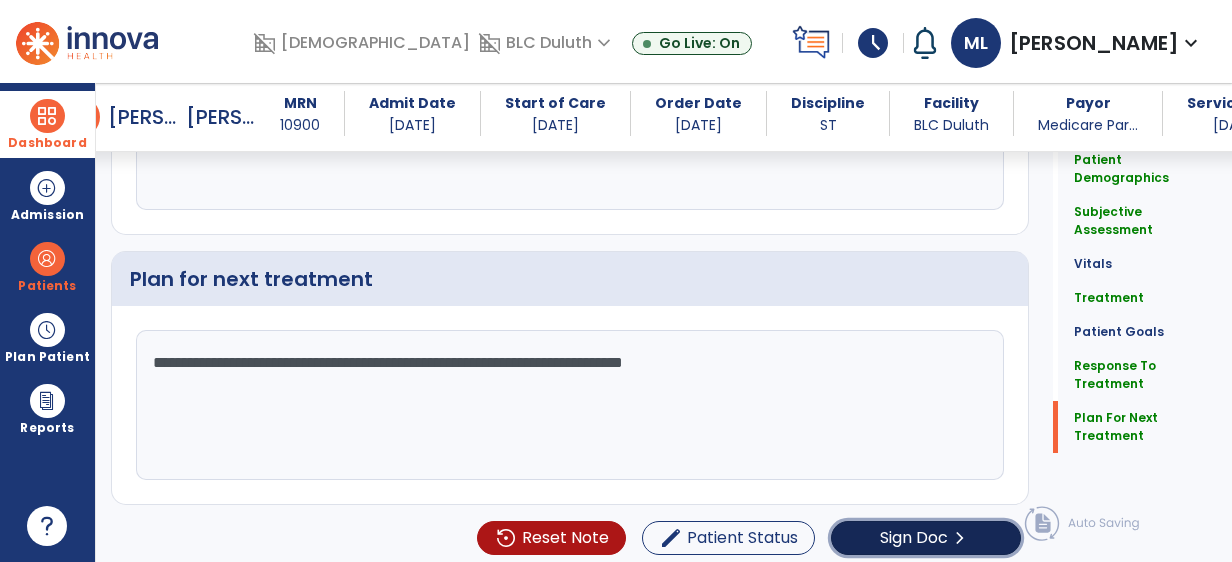 click on "Sign Doc  chevron_right" 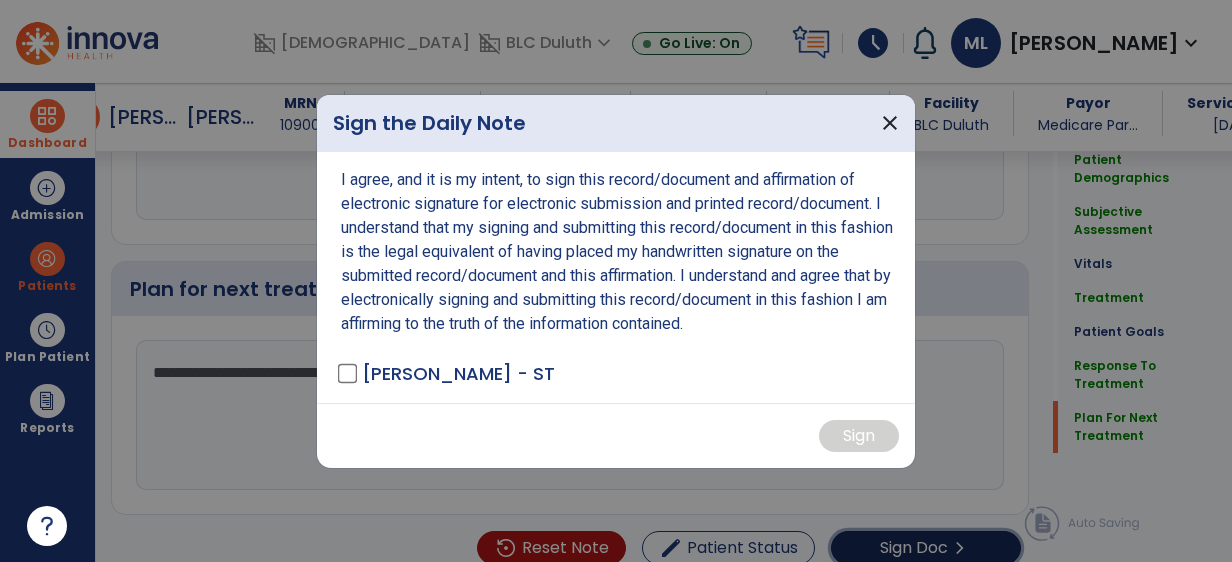 scroll, scrollTop: 2272, scrollLeft: 0, axis: vertical 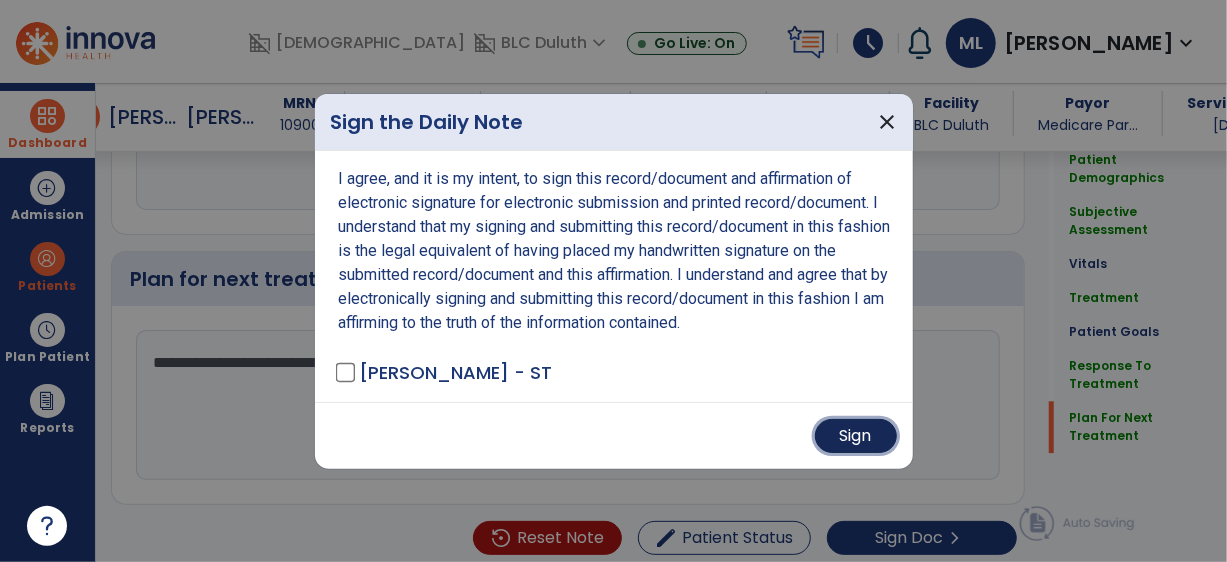 click on "Sign" at bounding box center [856, 436] 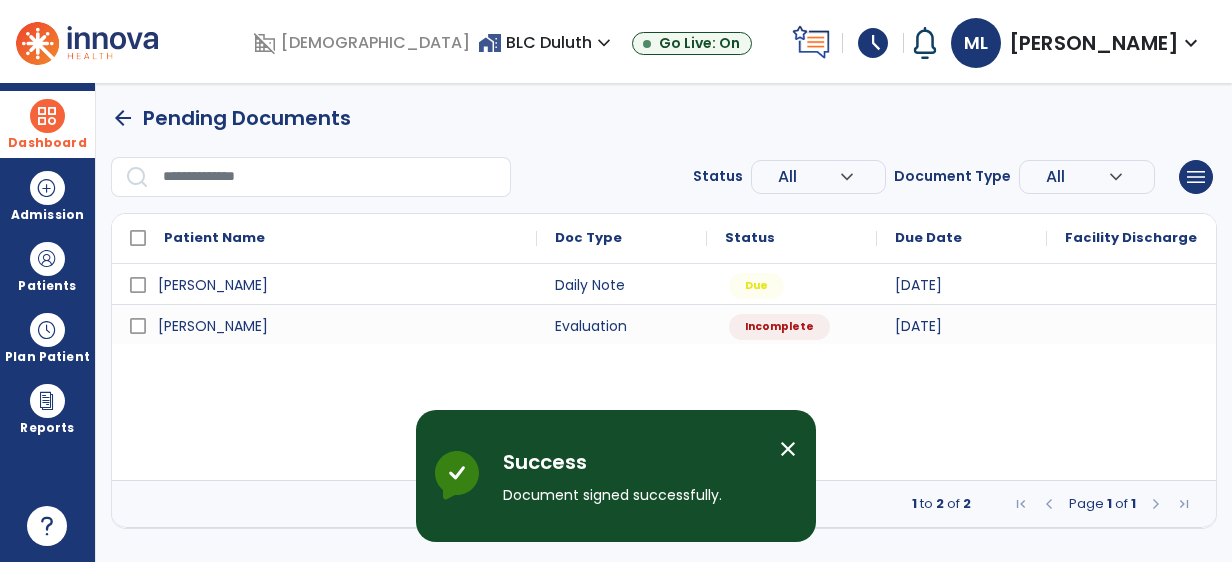 scroll, scrollTop: 0, scrollLeft: 0, axis: both 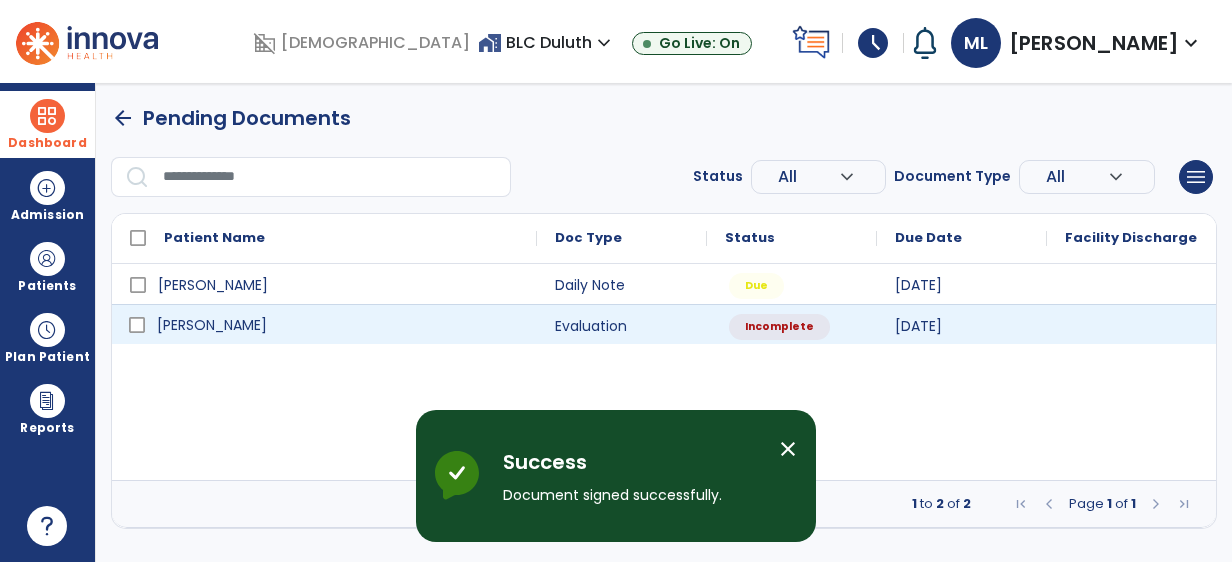 click on "[PERSON_NAME]" at bounding box center (338, 325) 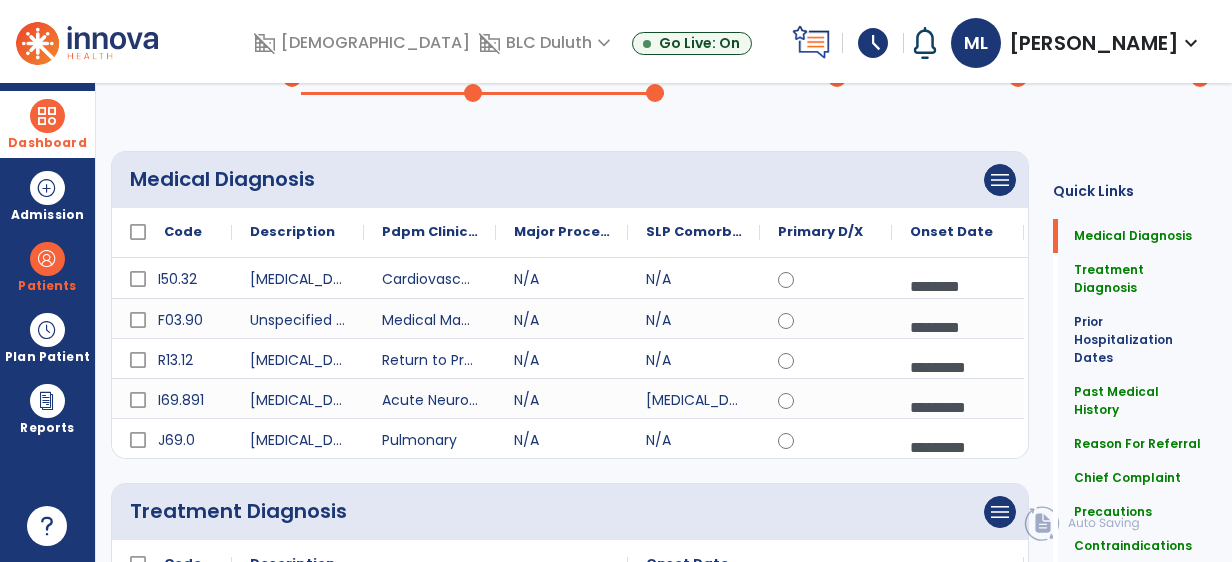 scroll, scrollTop: 0, scrollLeft: 0, axis: both 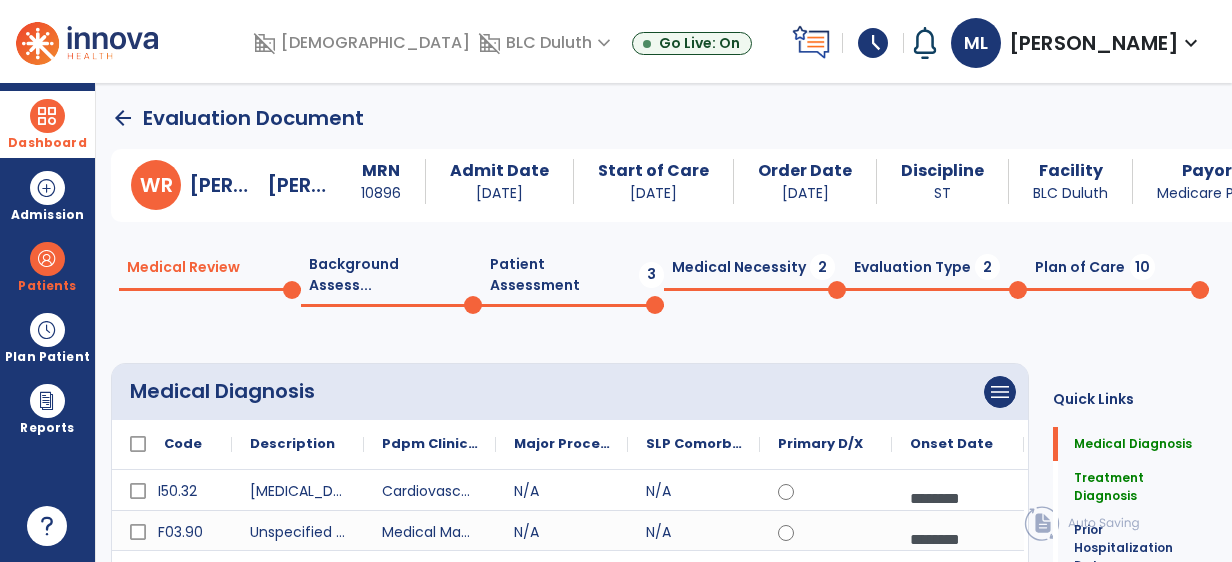 click on "Patient Assessment  3" 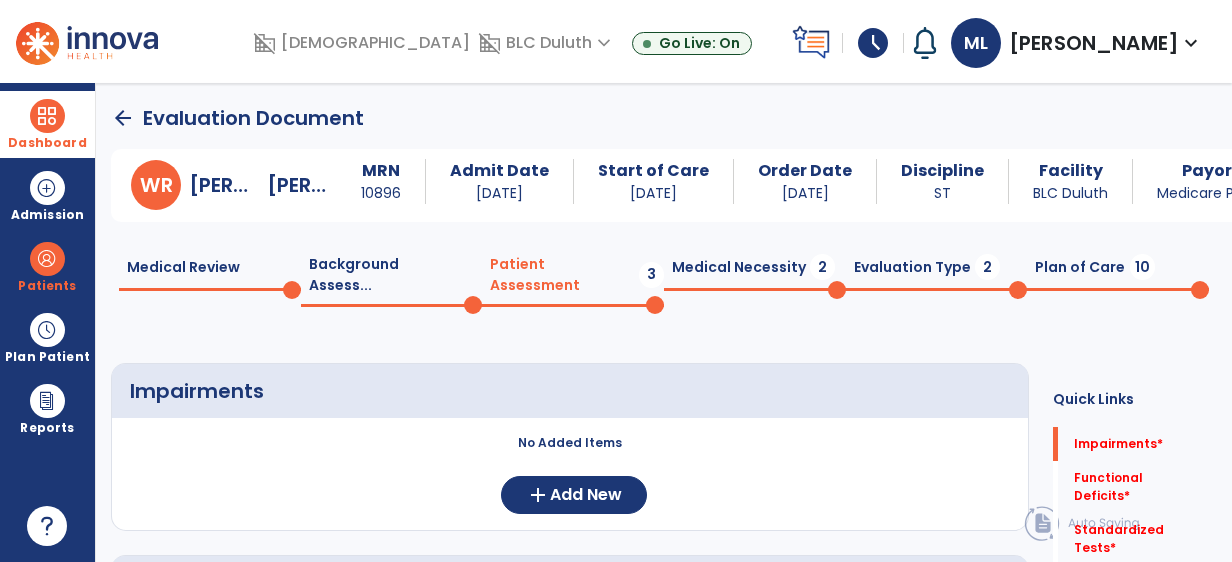 click on "Background Assess...  0" 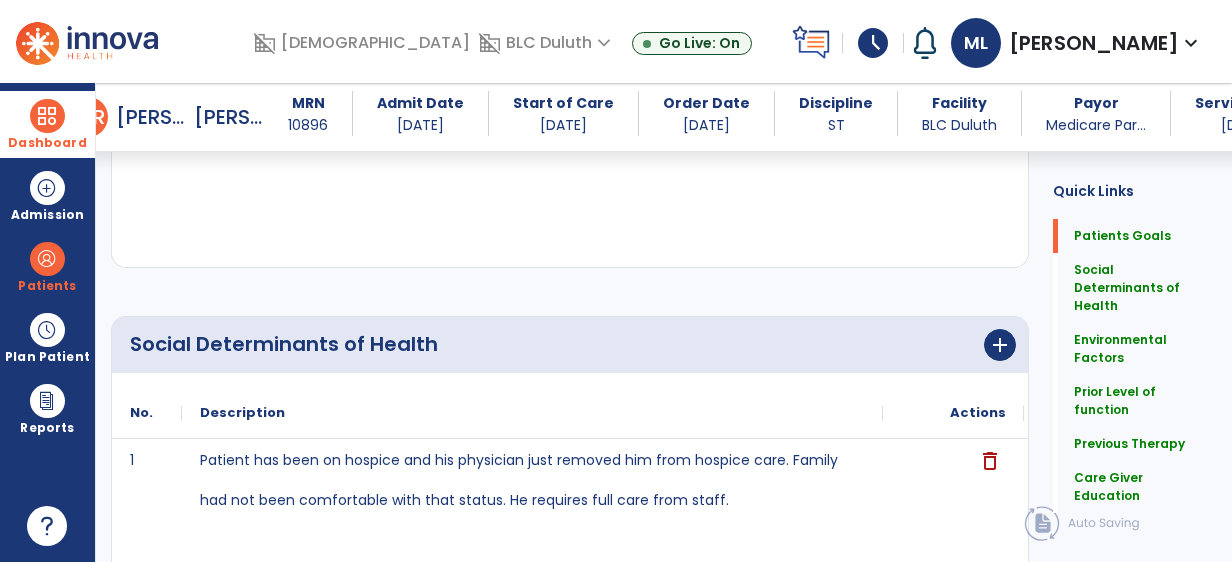 scroll, scrollTop: 0, scrollLeft: 0, axis: both 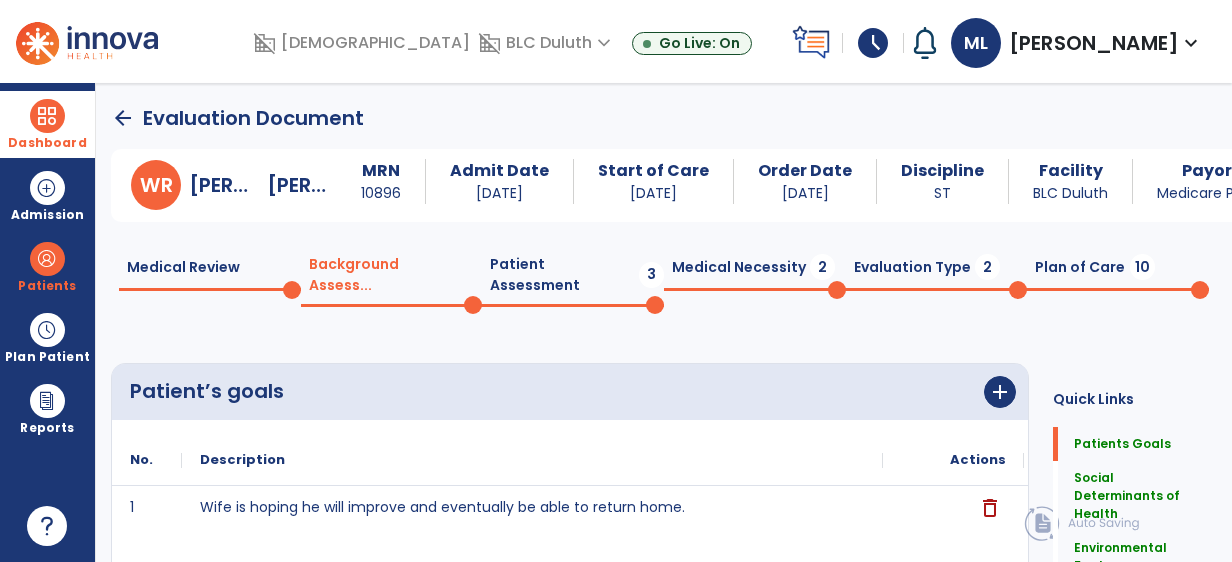 click on "Patient Assessment  3" 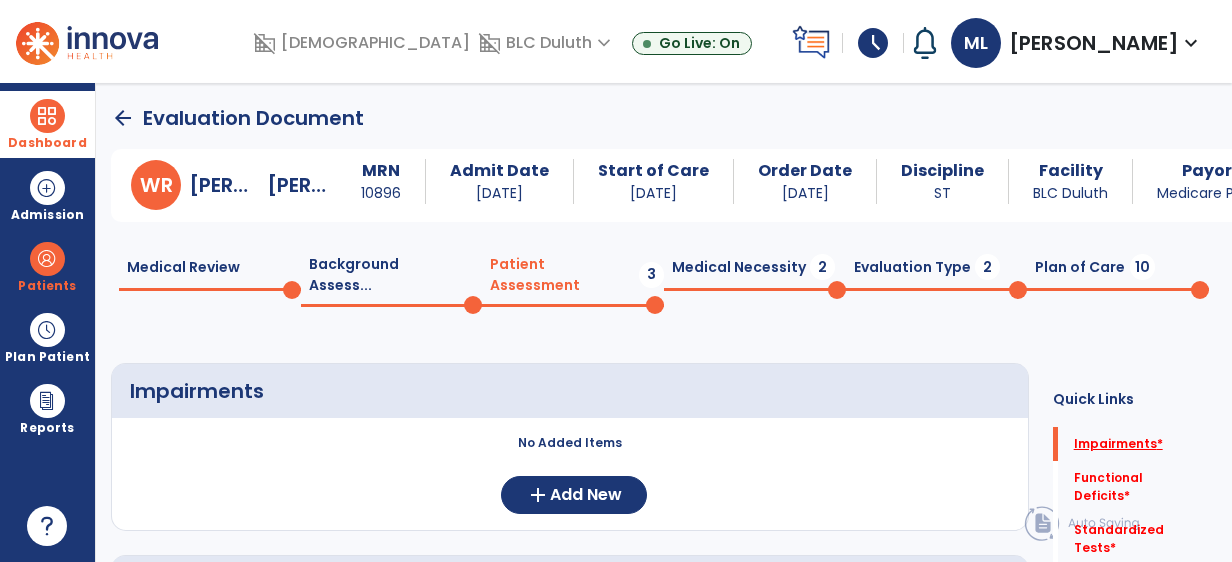 click on "Impairments   *" 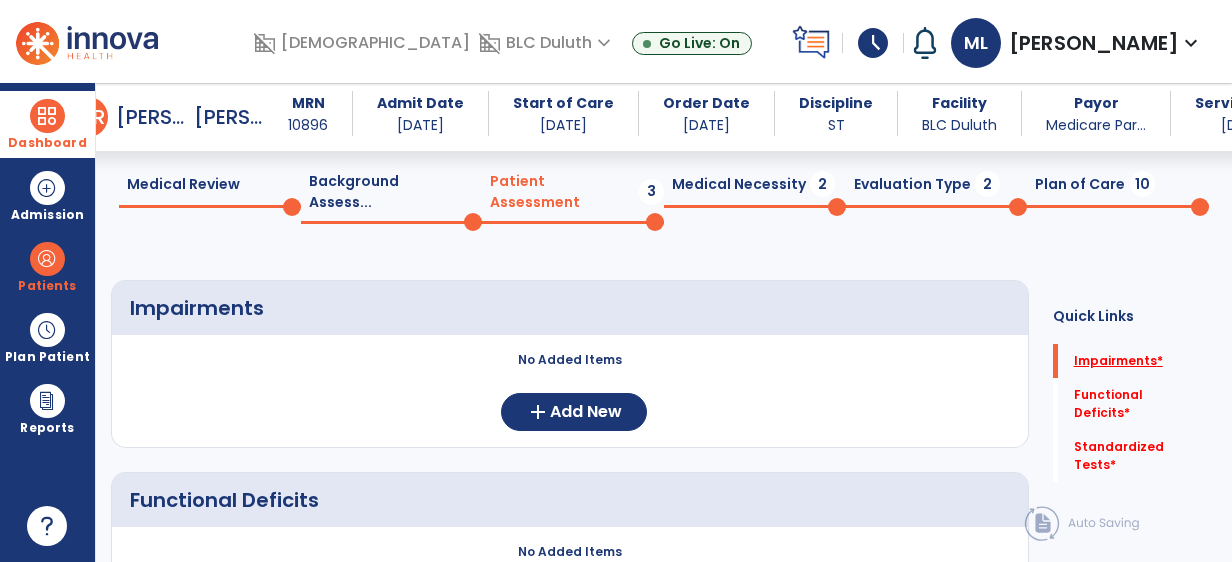 scroll, scrollTop: 124, scrollLeft: 0, axis: vertical 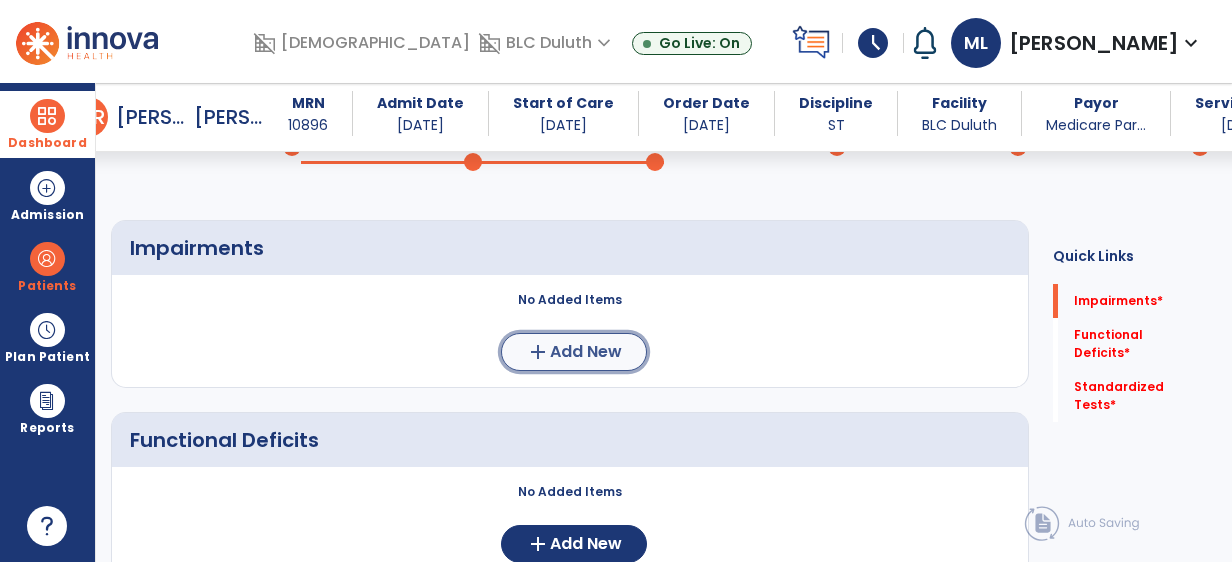 click on "Add New" 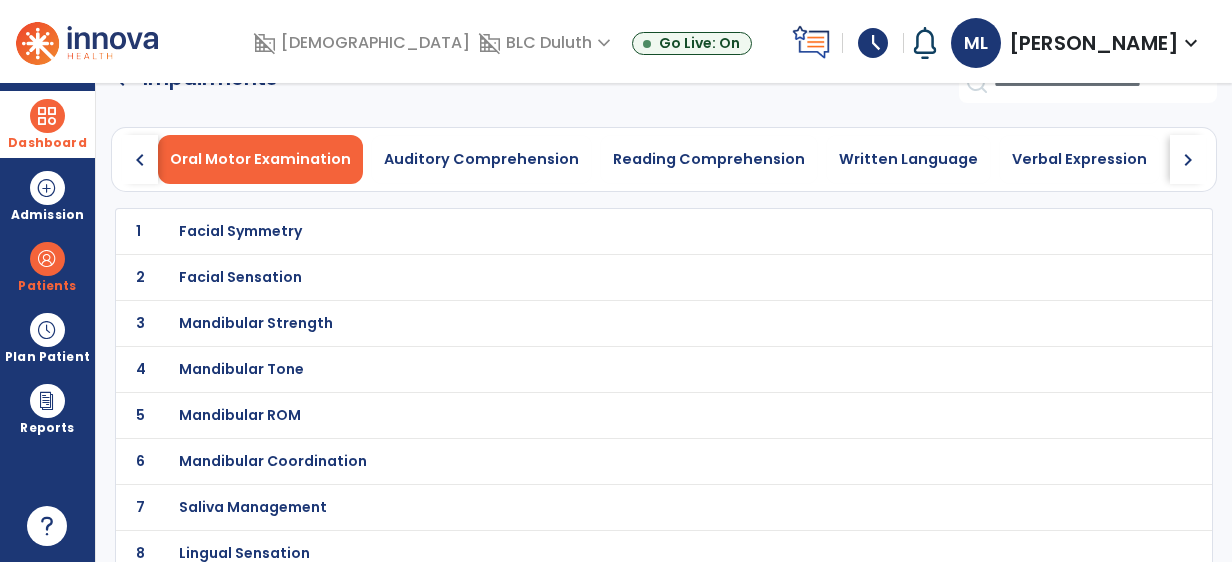 scroll, scrollTop: 0, scrollLeft: 0, axis: both 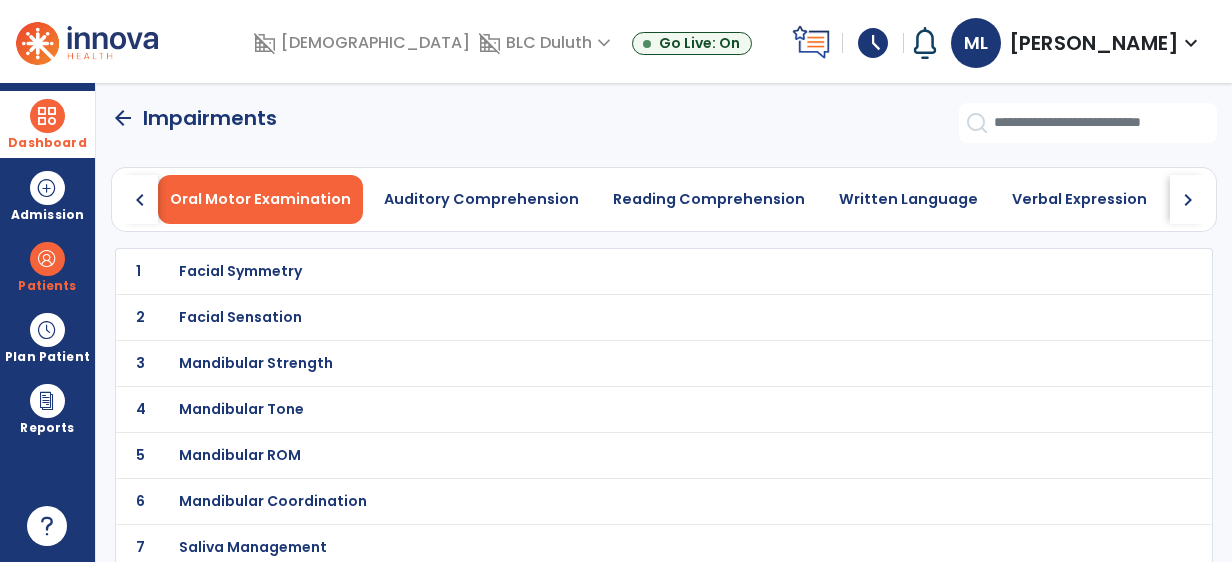 click on "chevron_right" 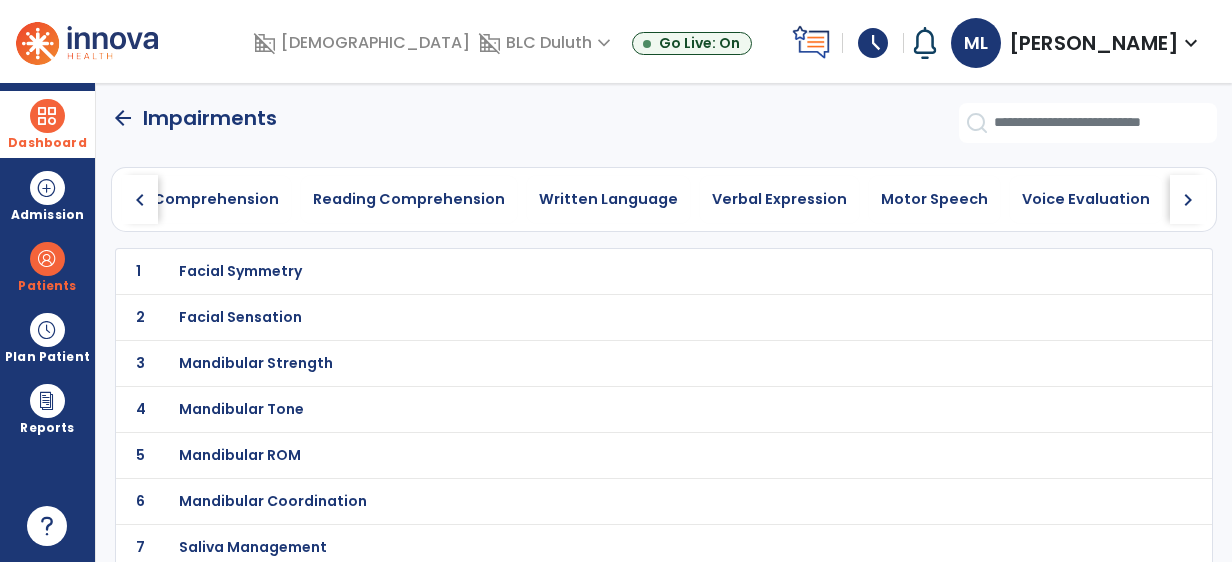 click on "chevron_right" 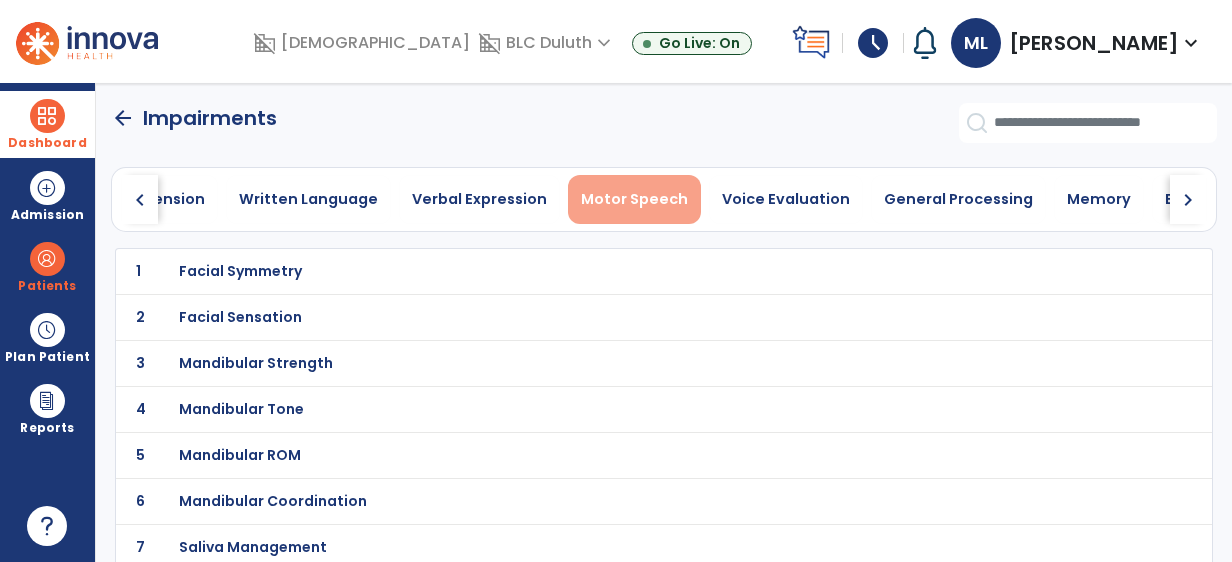 click on "Motor Speech" at bounding box center (634, 199) 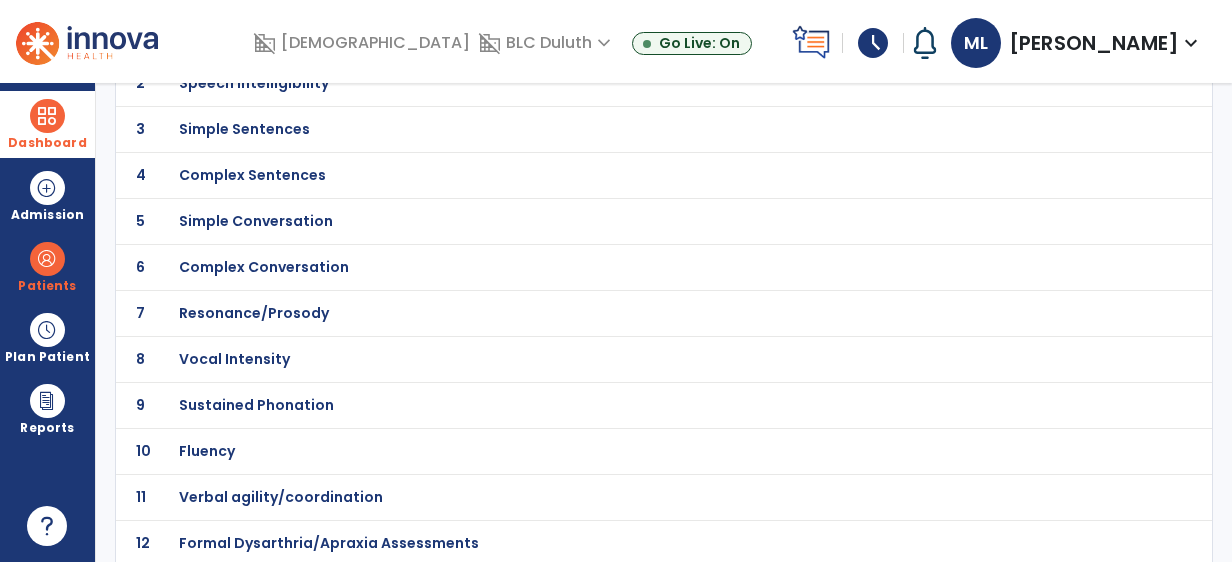 scroll, scrollTop: 0, scrollLeft: 0, axis: both 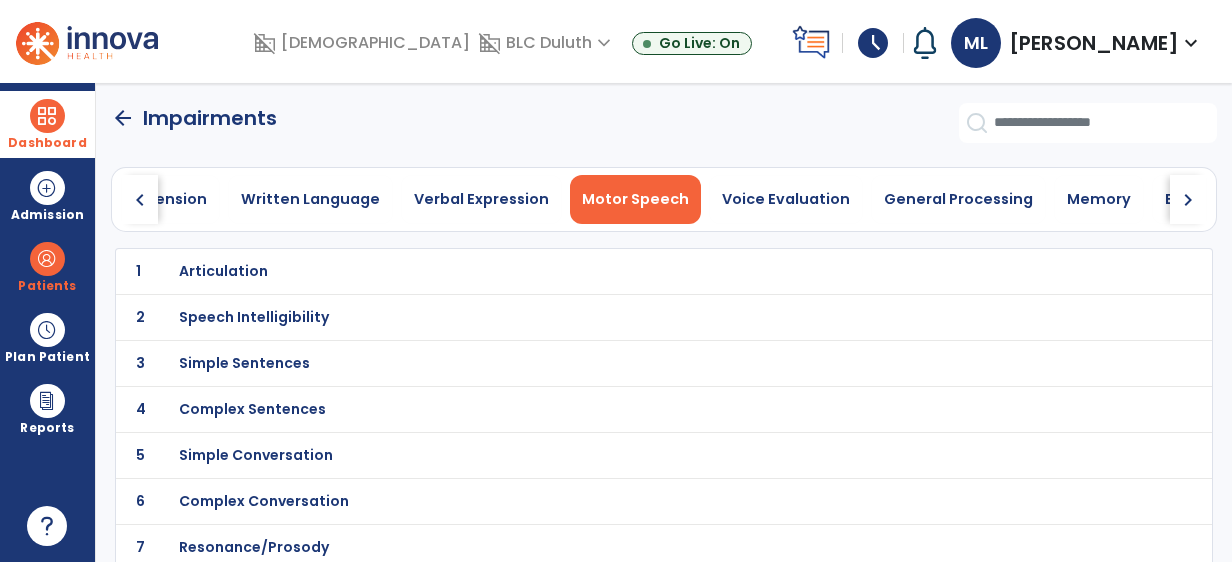click on "chevron_right" 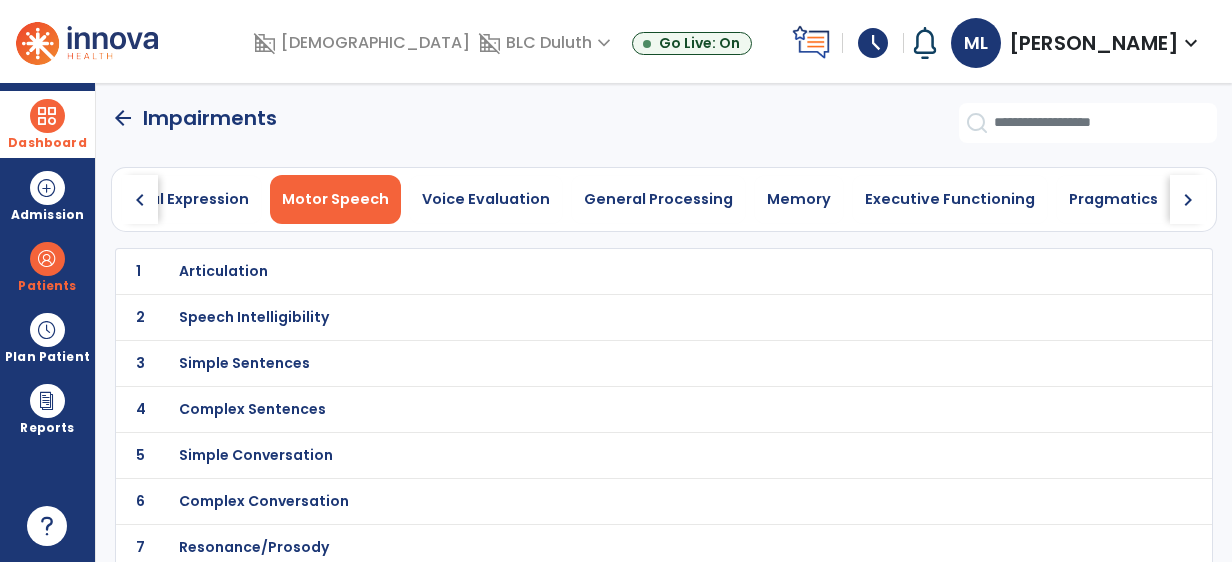 click on "chevron_right" 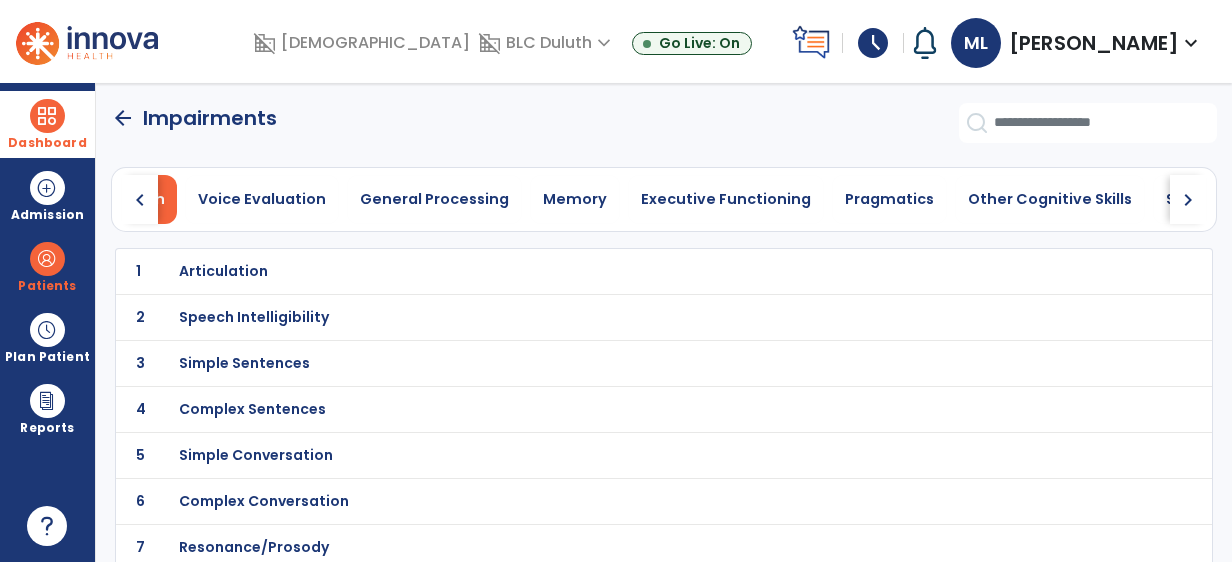 click on "chevron_right" 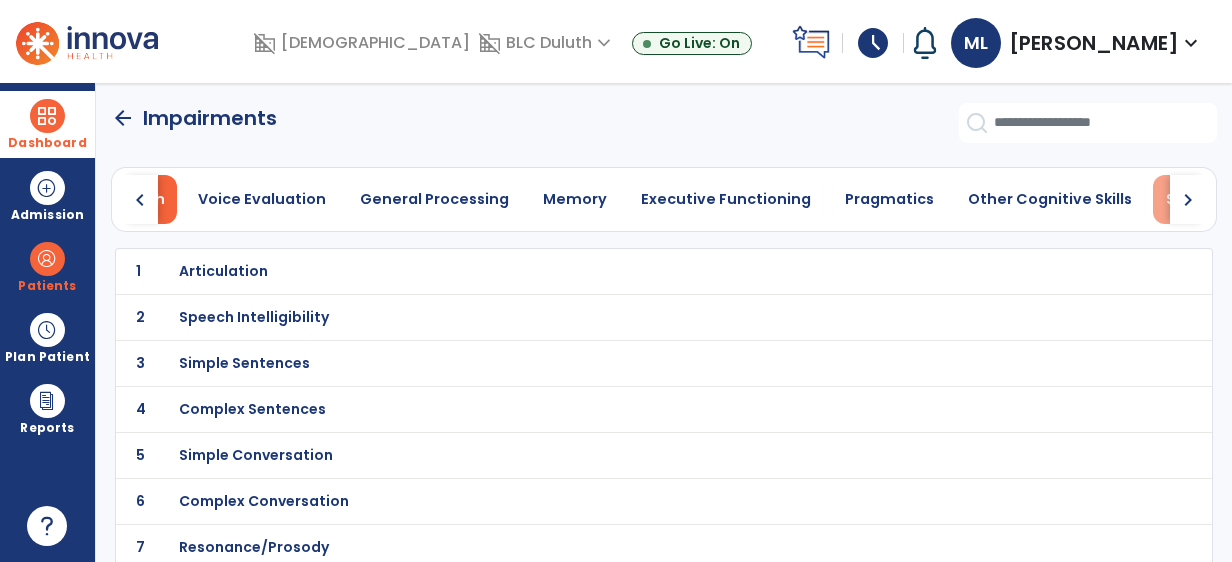click on "Swallowing" at bounding box center [1208, 199] 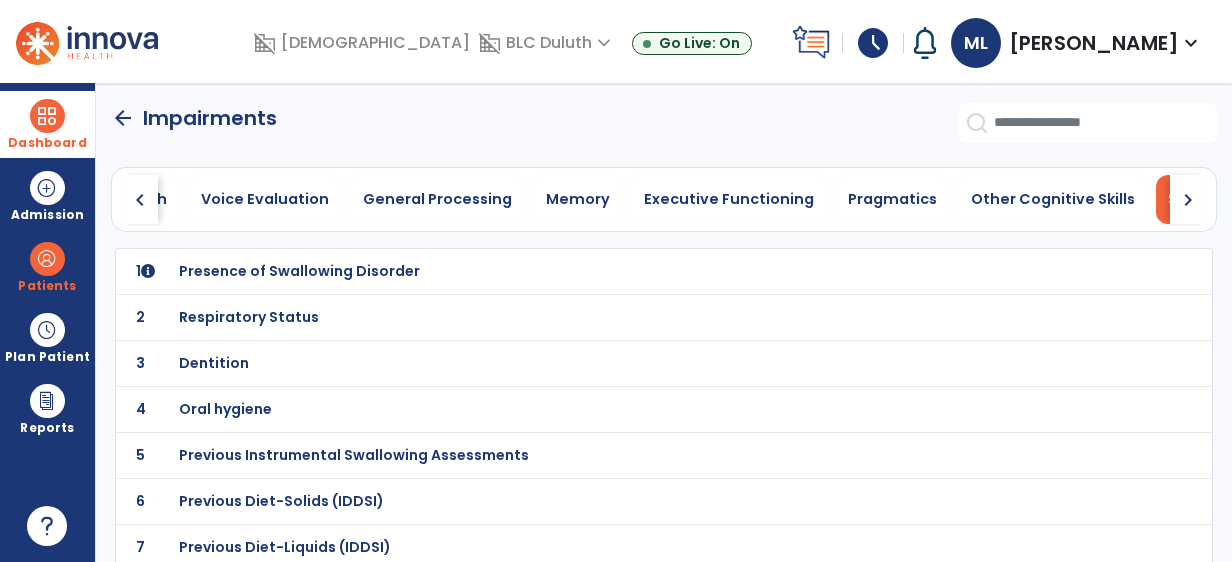 click on "Presence of Swallowing Disorder" at bounding box center (299, 271) 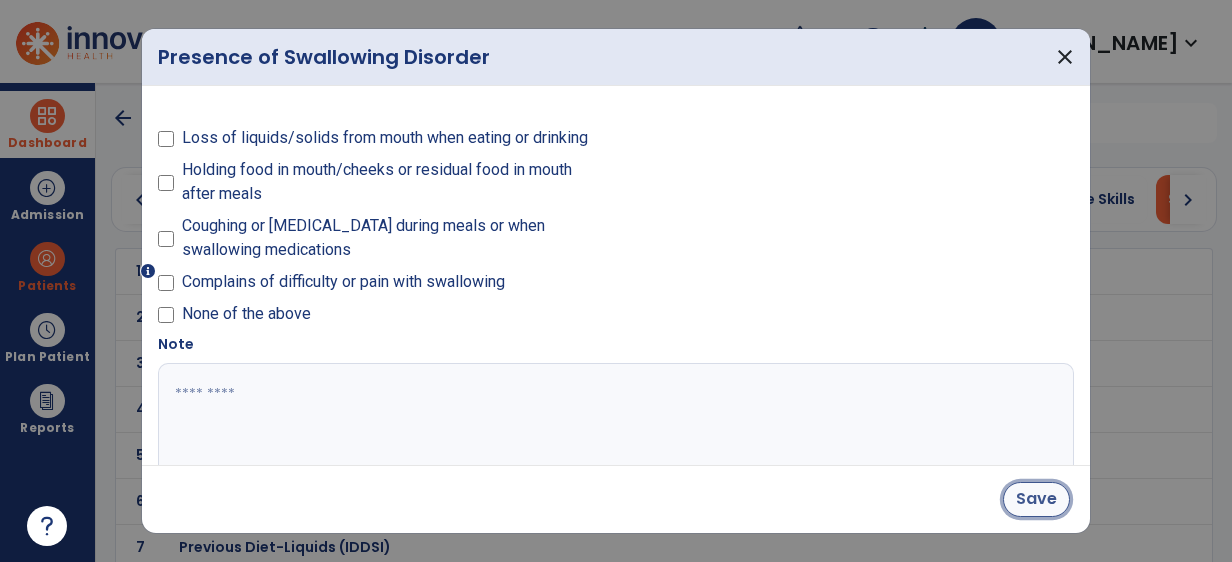 click on "Save" at bounding box center (1036, 499) 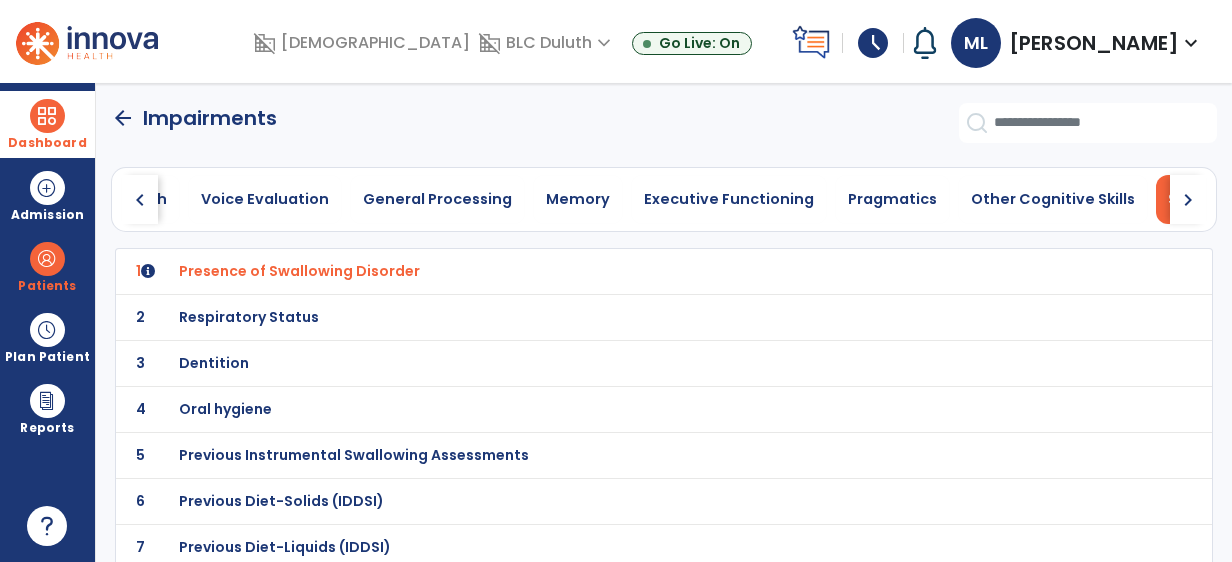 click on "Respiratory Status" at bounding box center [299, 271] 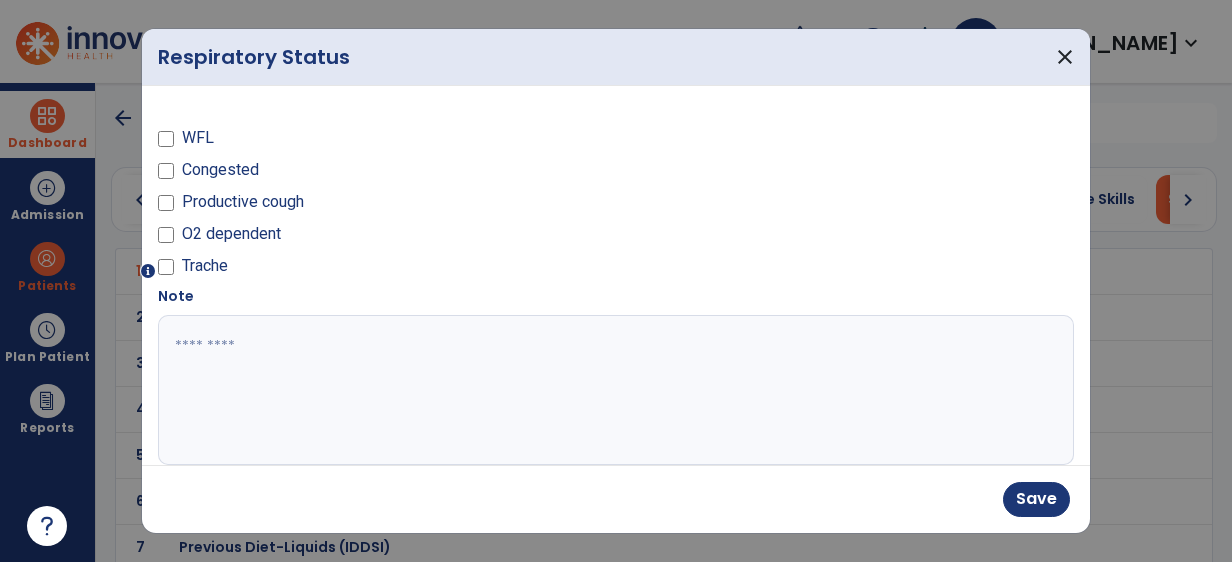 click at bounding box center (614, 390) 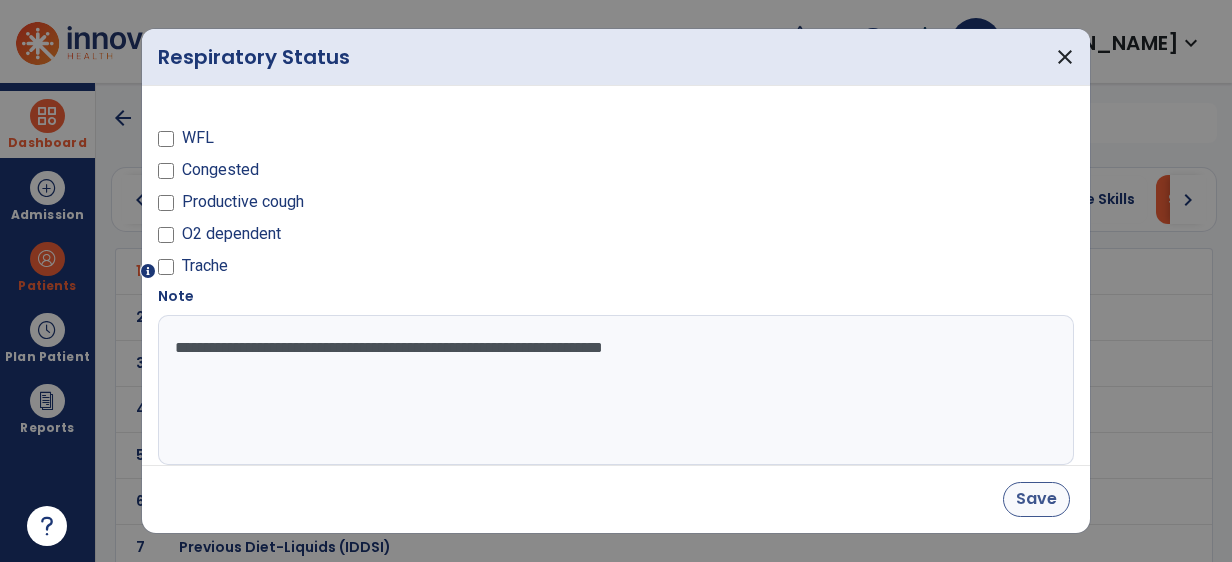 type on "**********" 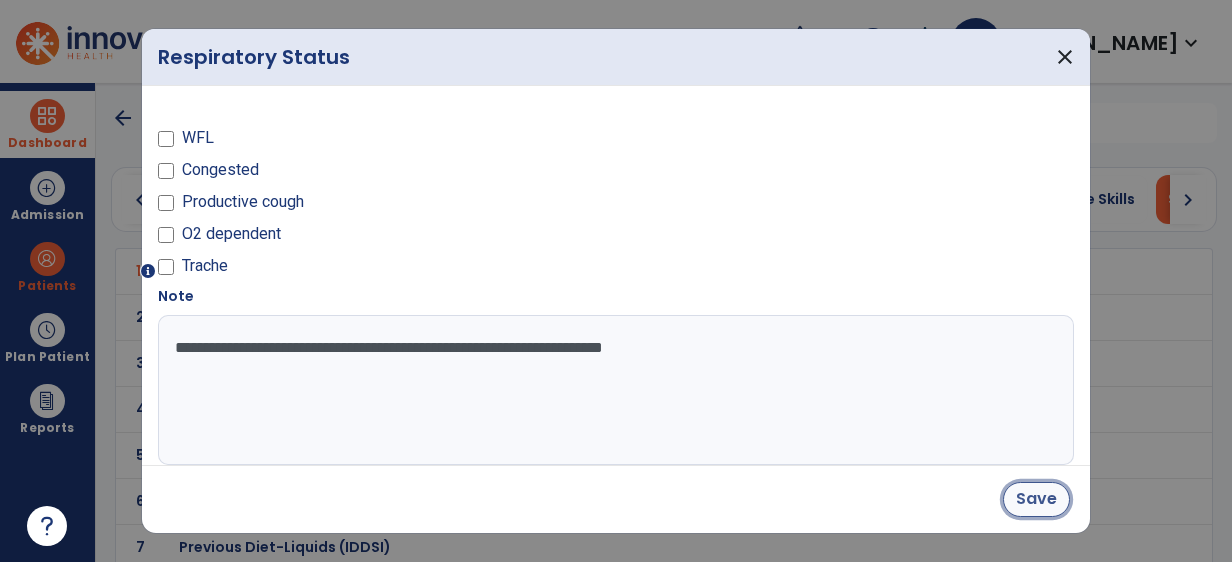 click on "Save" at bounding box center [1036, 499] 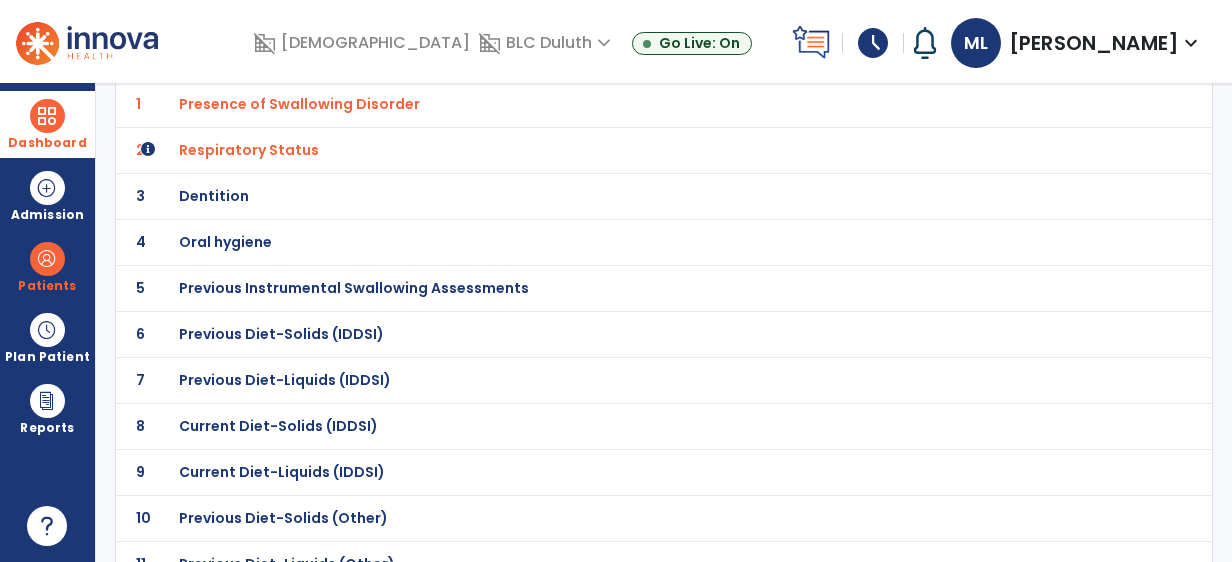 scroll, scrollTop: 200, scrollLeft: 0, axis: vertical 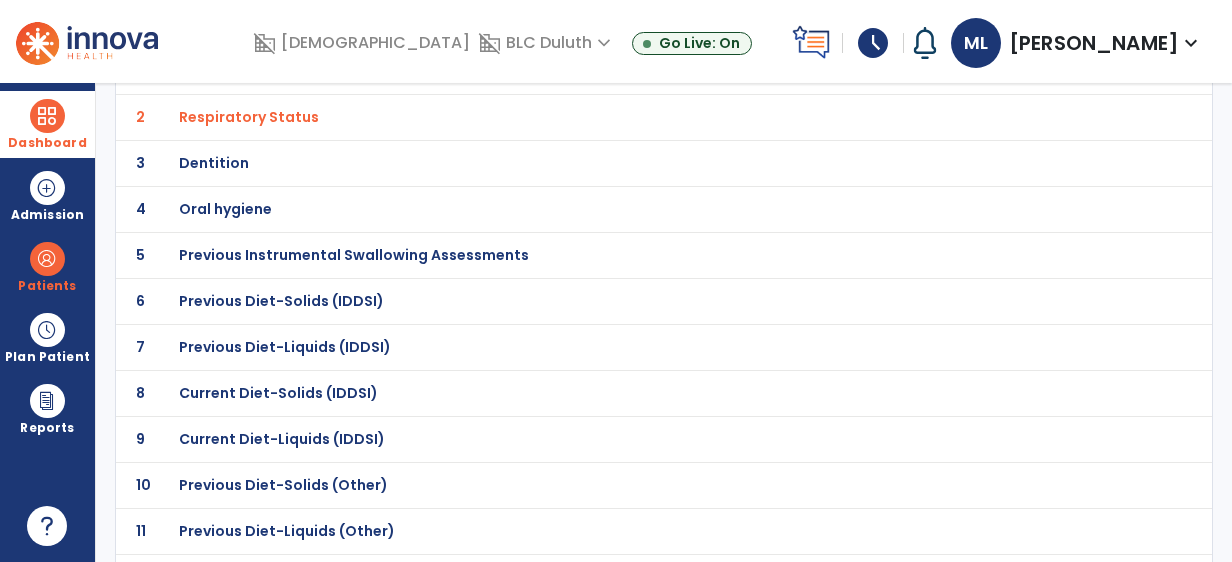 click on "Previous Diet-Solids (IDDSI)" at bounding box center [620, 71] 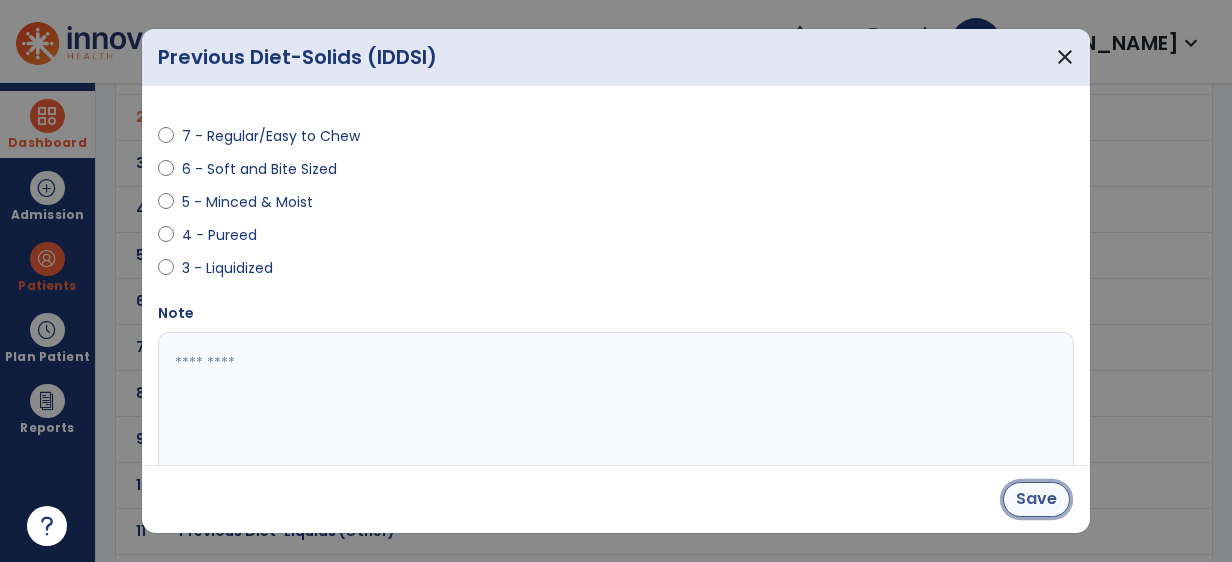 click on "Save" at bounding box center (1036, 499) 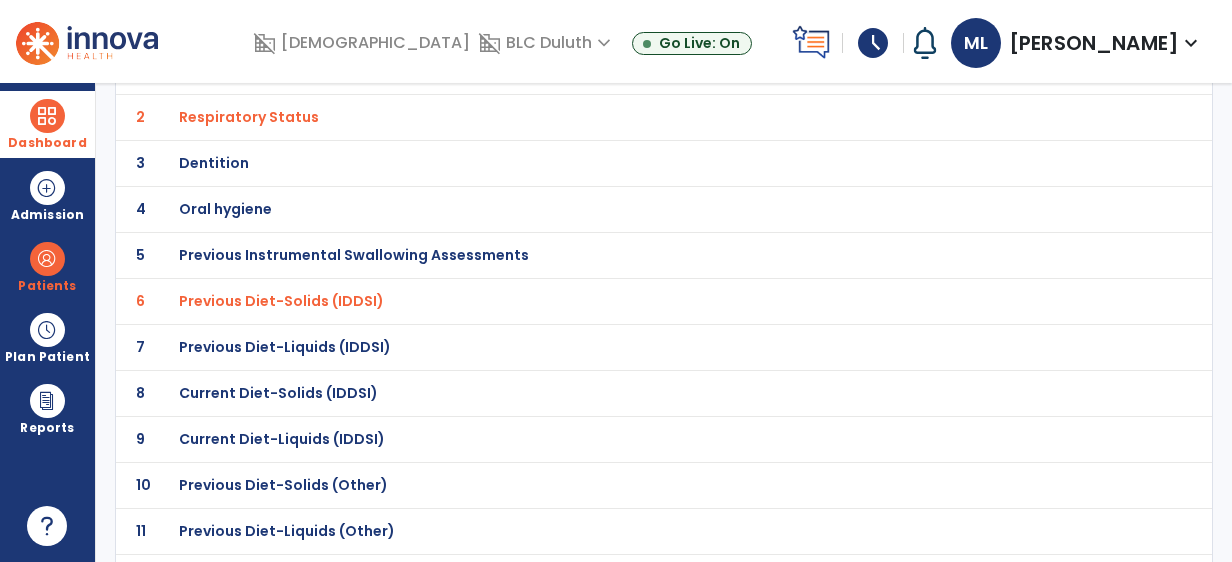 click on "Previous Diet-Liquids (IDDSI)" at bounding box center [299, 71] 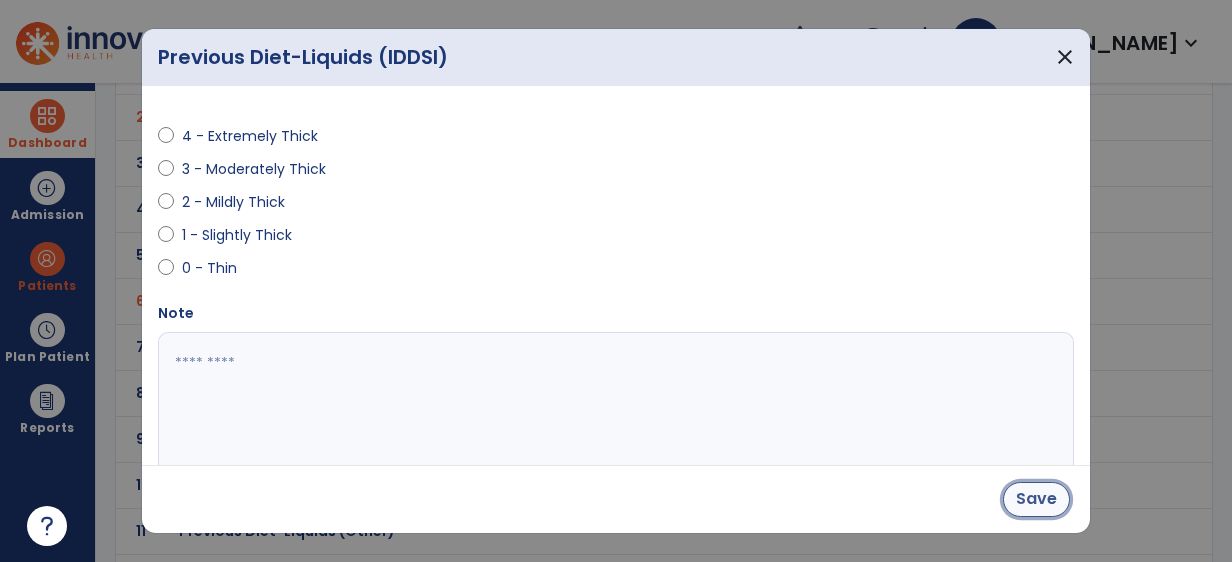 click on "Save" at bounding box center [1036, 499] 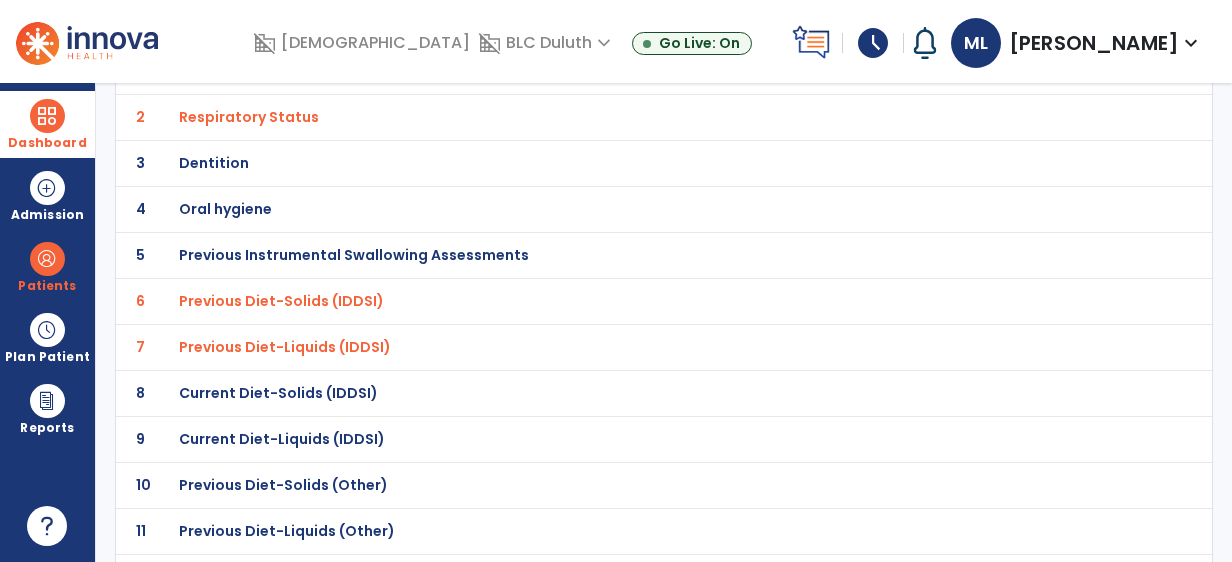click on "Current Diet-Solids (IDDSI)" at bounding box center [299, 71] 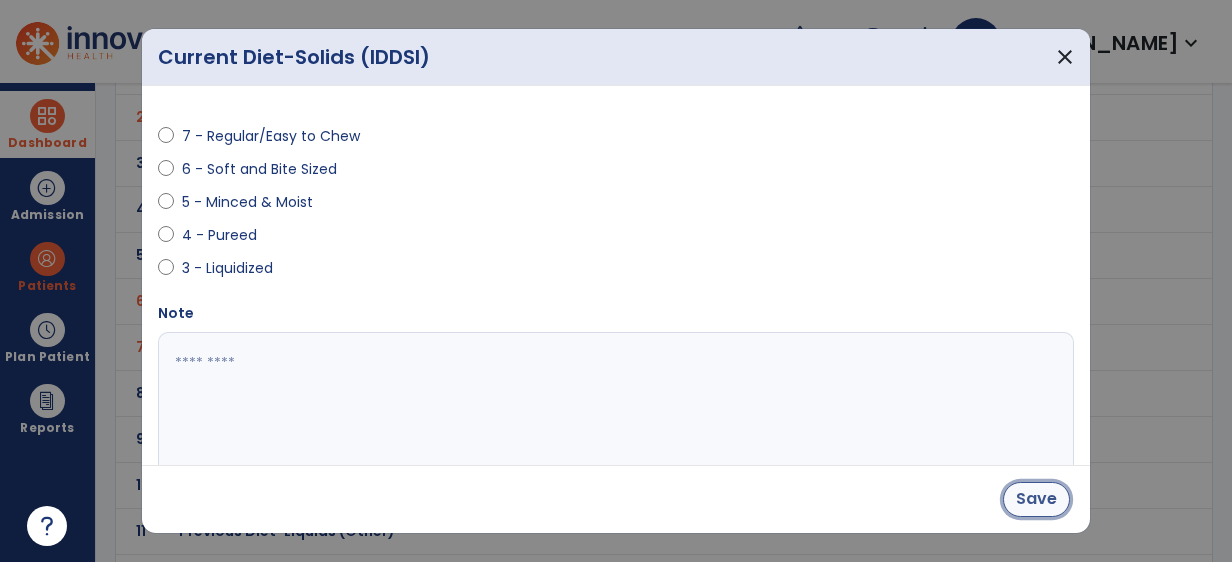 click on "Save" at bounding box center (1036, 499) 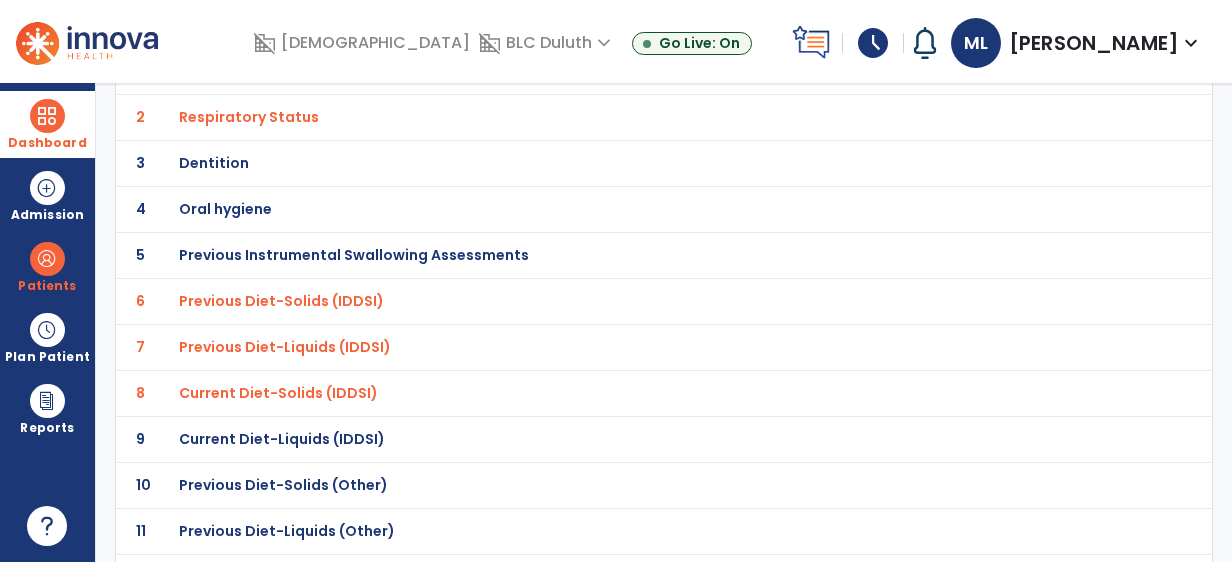 click on "Current Diet-Liquids (IDDSI)" at bounding box center [299, 71] 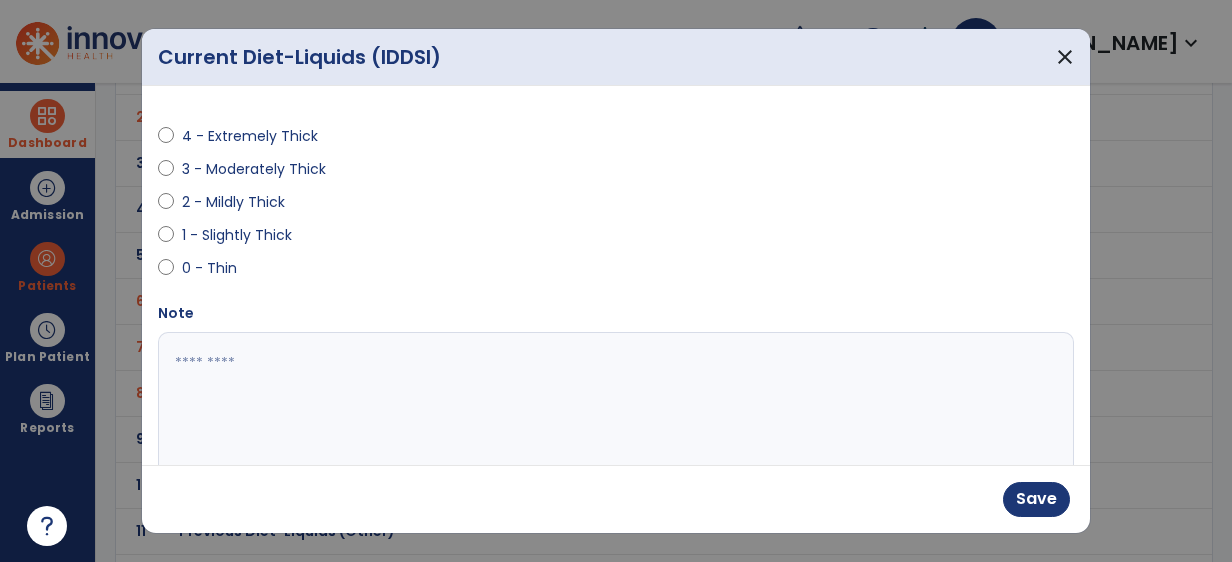 click at bounding box center (614, 407) 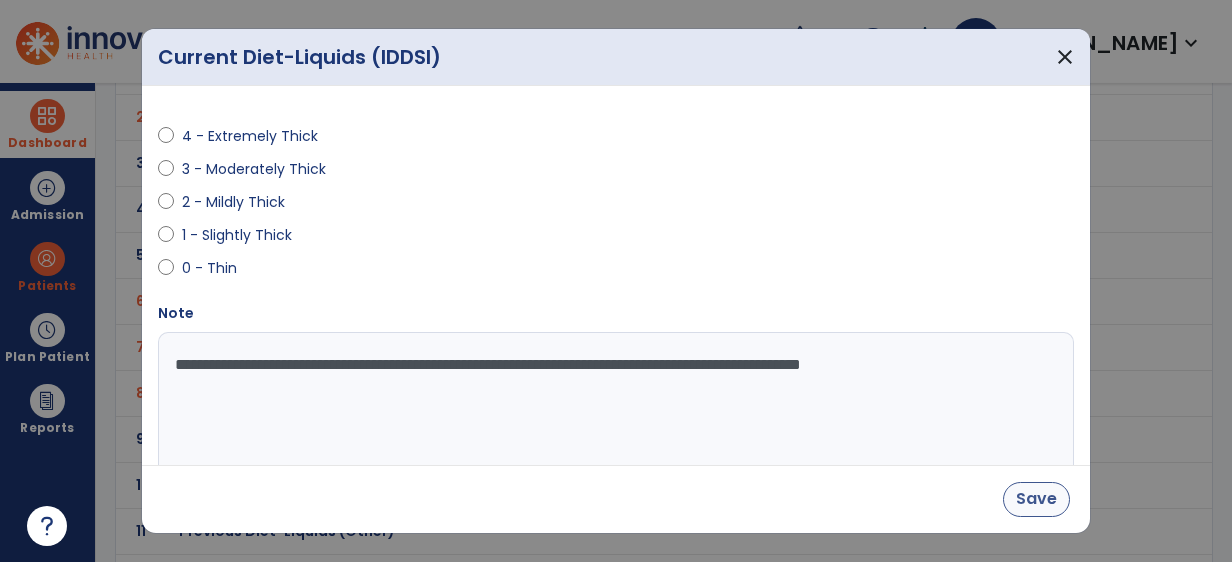 type on "**********" 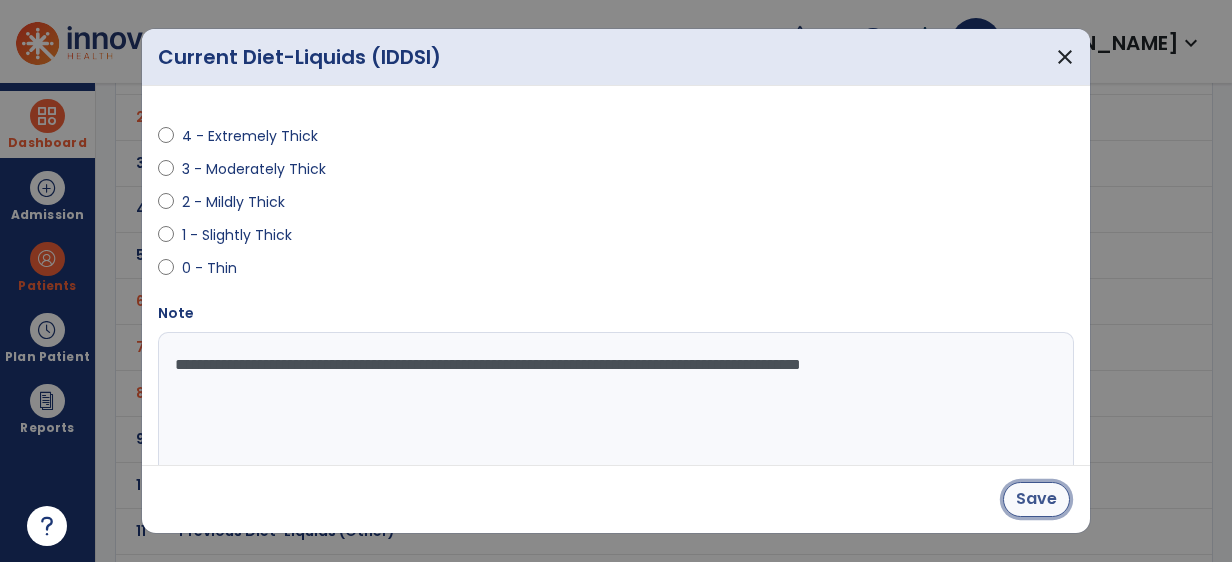 click on "Save" at bounding box center [1036, 499] 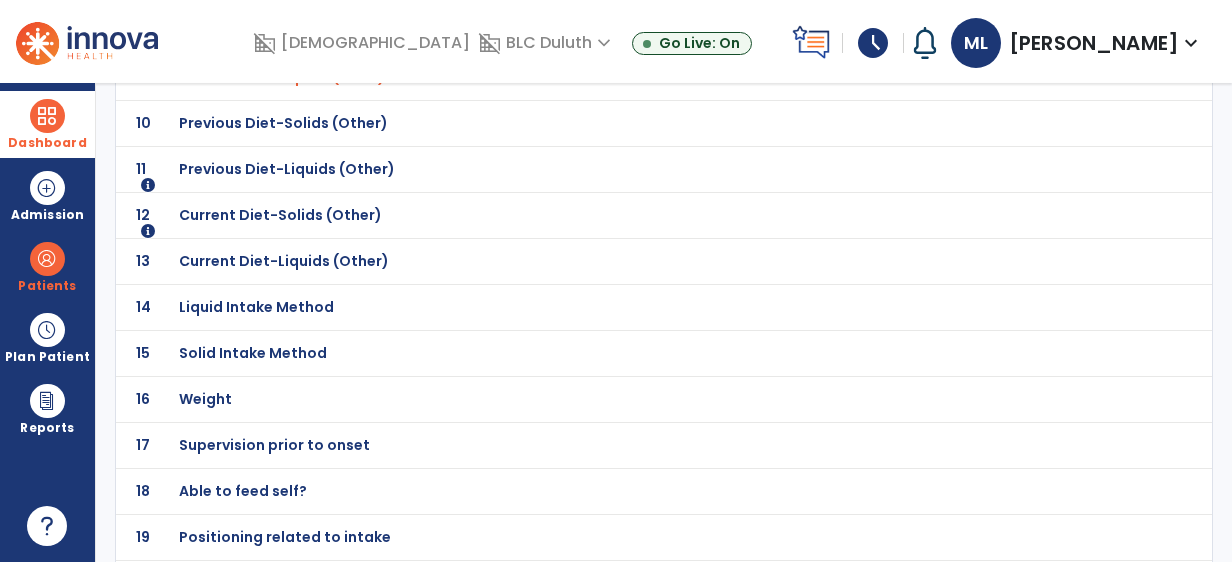 scroll, scrollTop: 600, scrollLeft: 0, axis: vertical 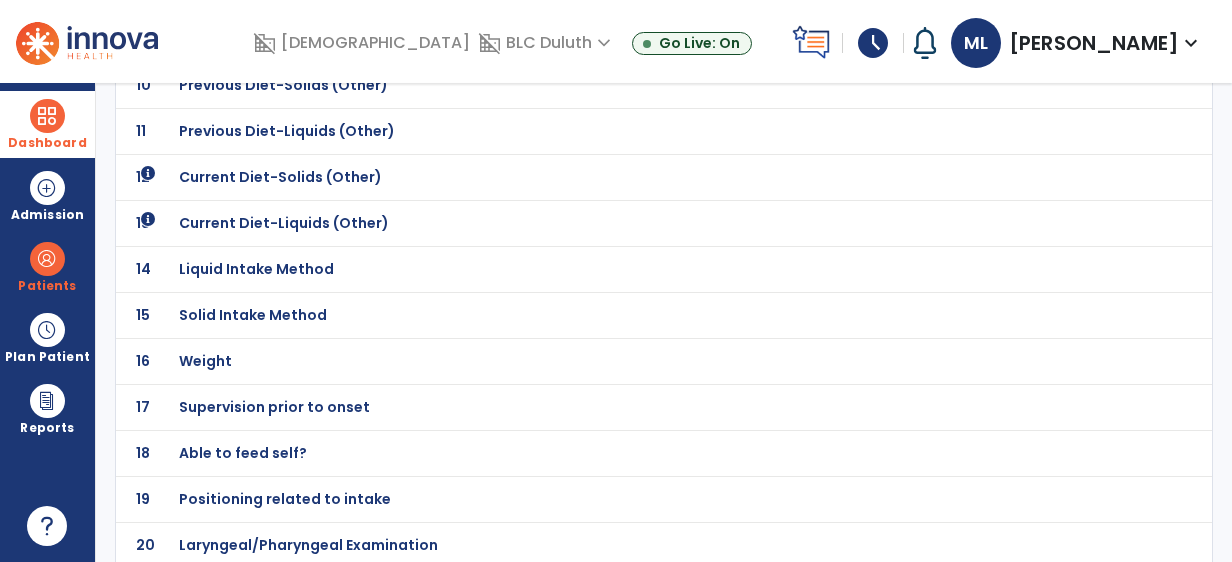 click on "Supervision prior to onset" at bounding box center [620, -329] 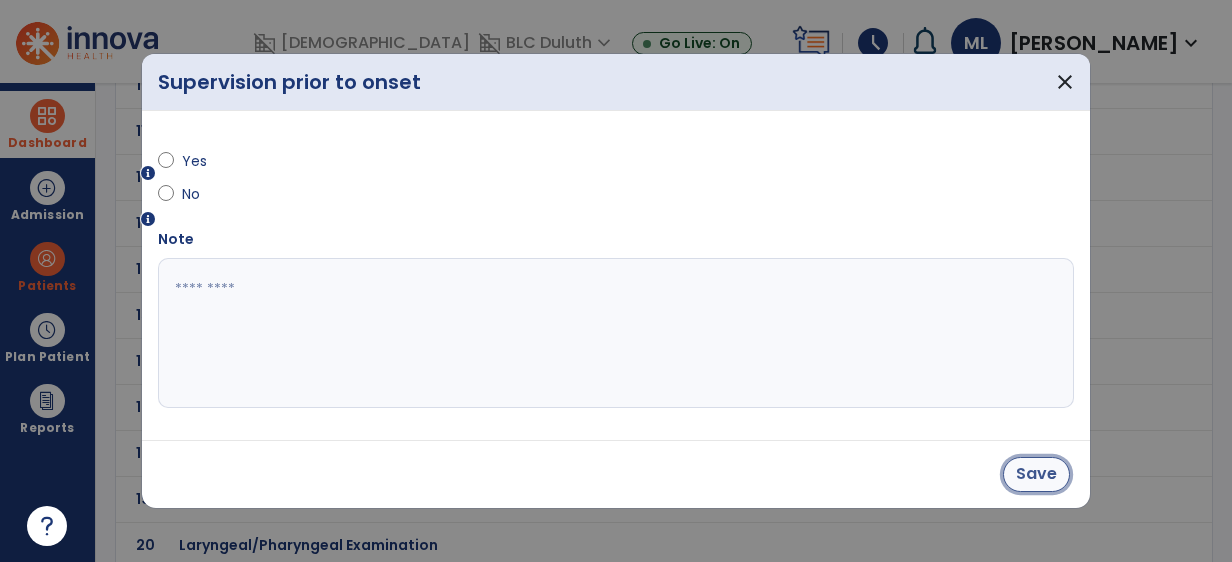 click on "Save" at bounding box center [1036, 474] 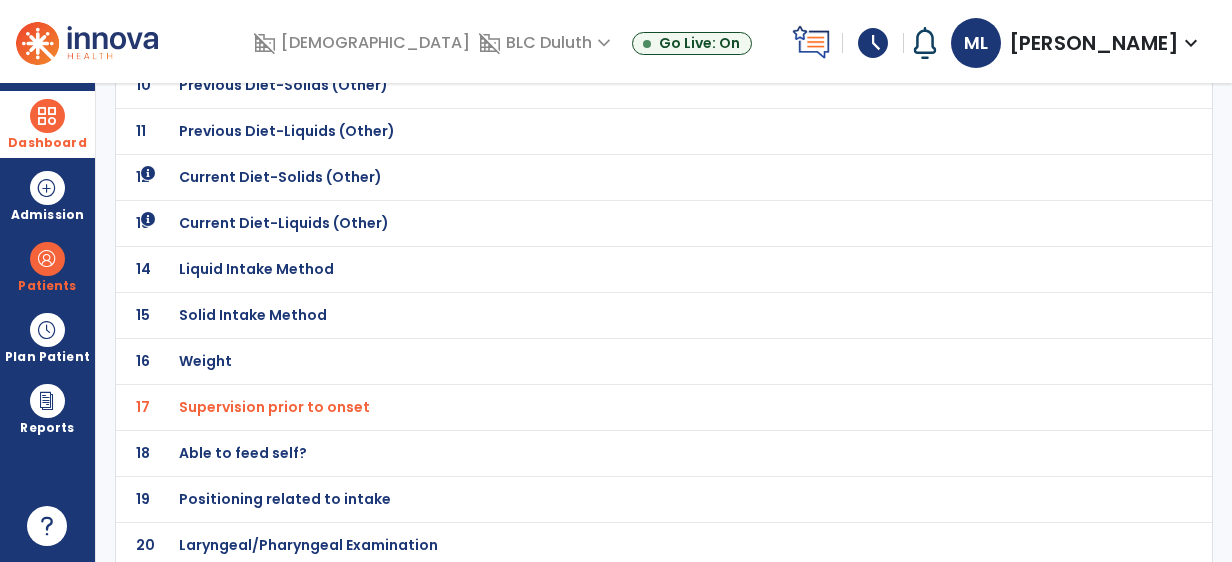 click on "Able to feed self?" at bounding box center (299, -329) 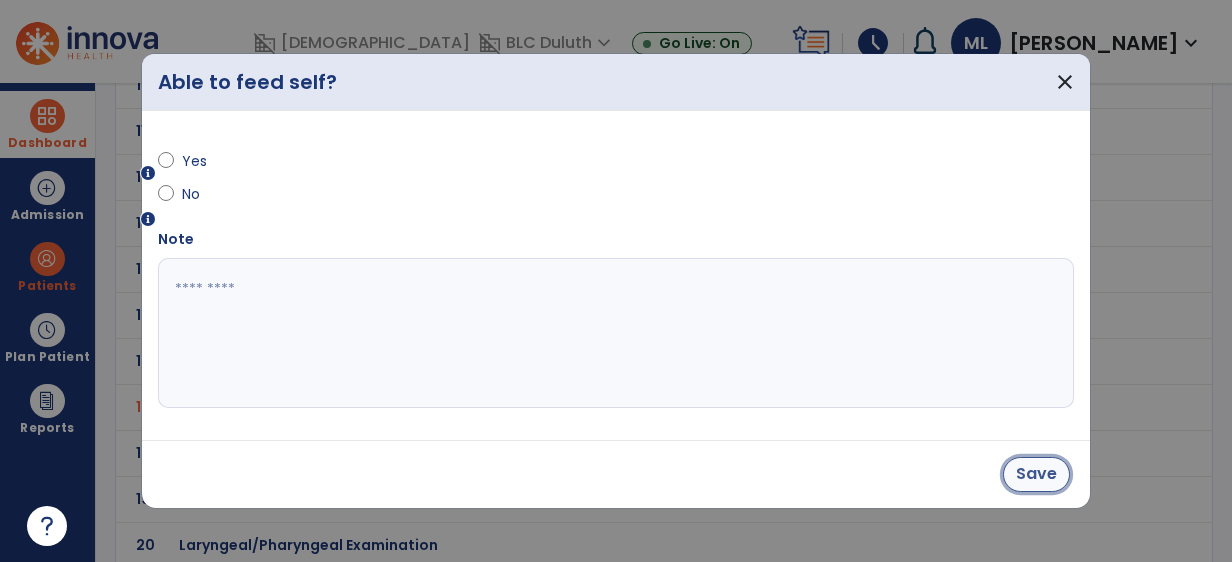 click on "Save" at bounding box center [1036, 474] 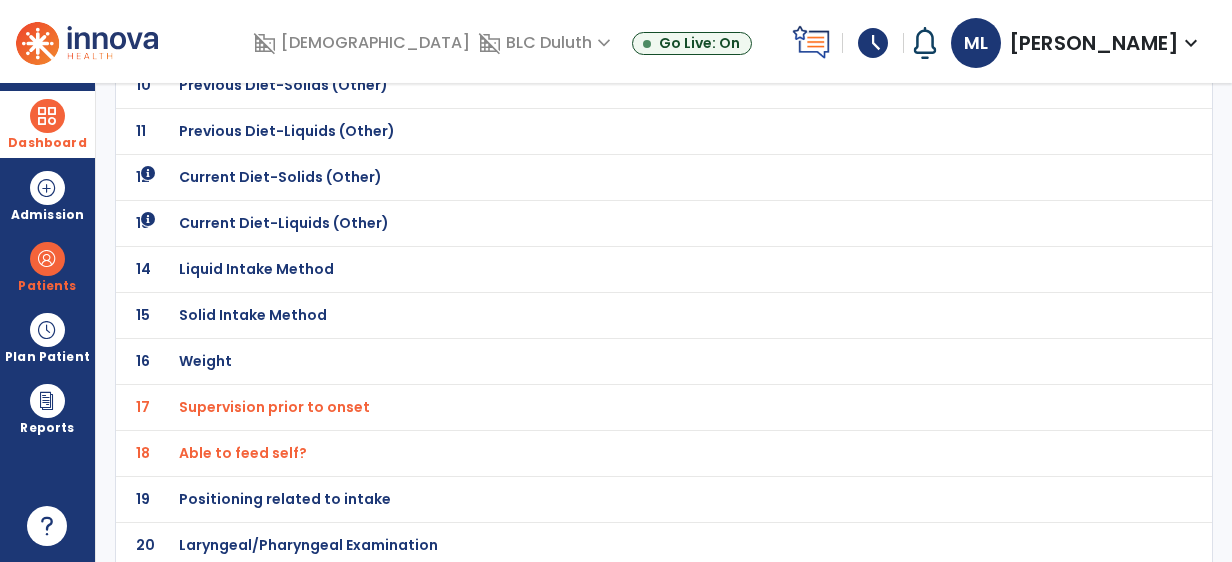 click on "Positioning related to intake" at bounding box center (299, -329) 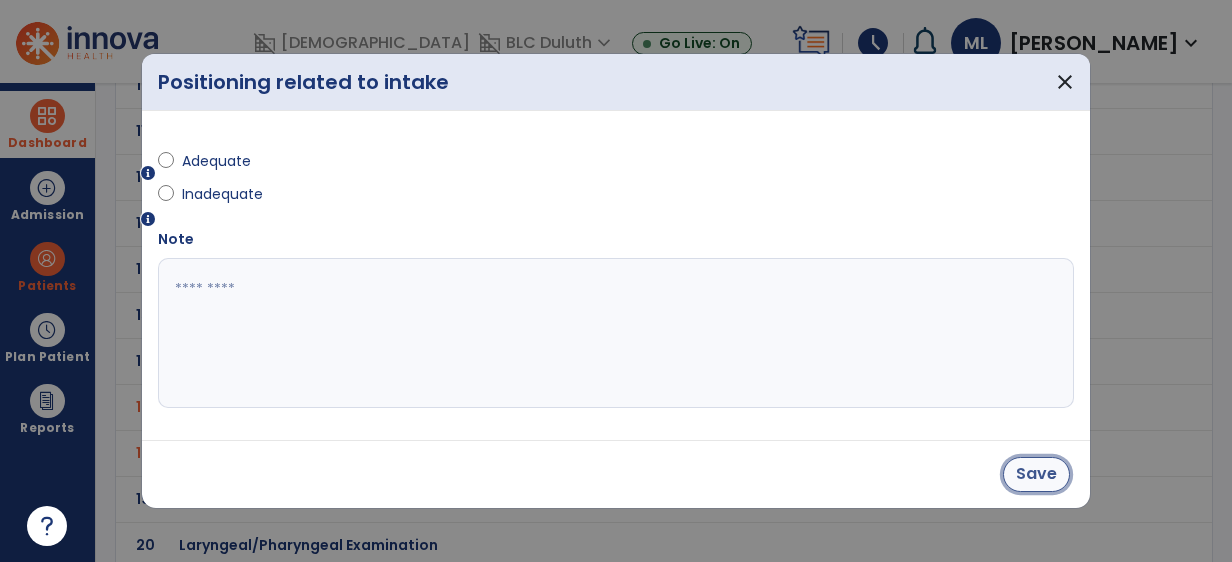 click on "Save" at bounding box center (1036, 474) 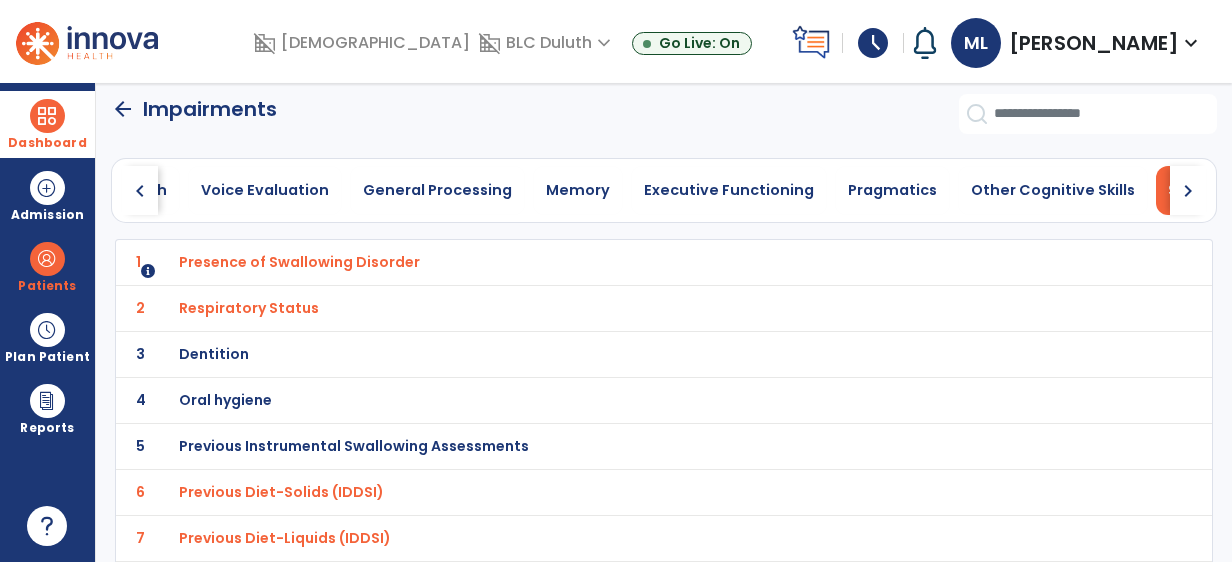 scroll, scrollTop: 0, scrollLeft: 0, axis: both 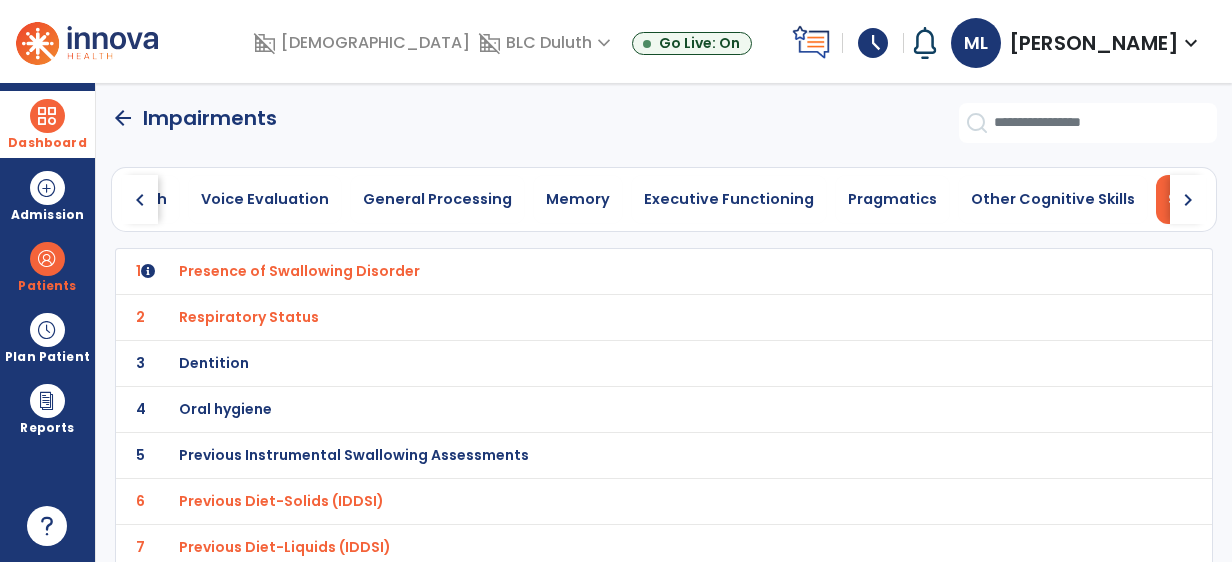 click on "arrow_back" 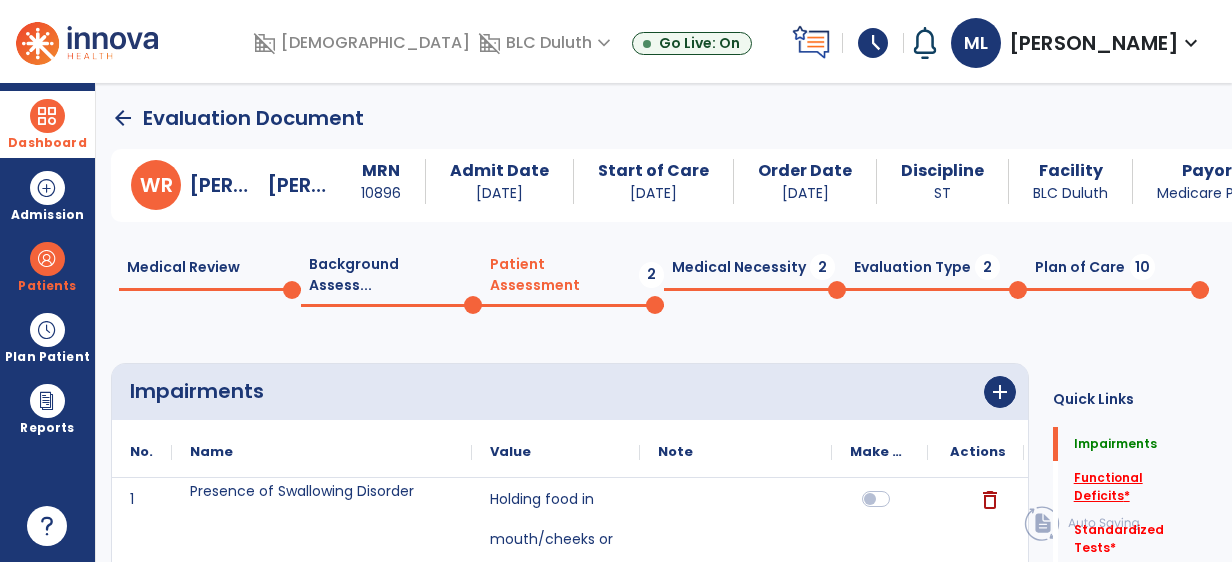 click on "Functional Deficits   *" 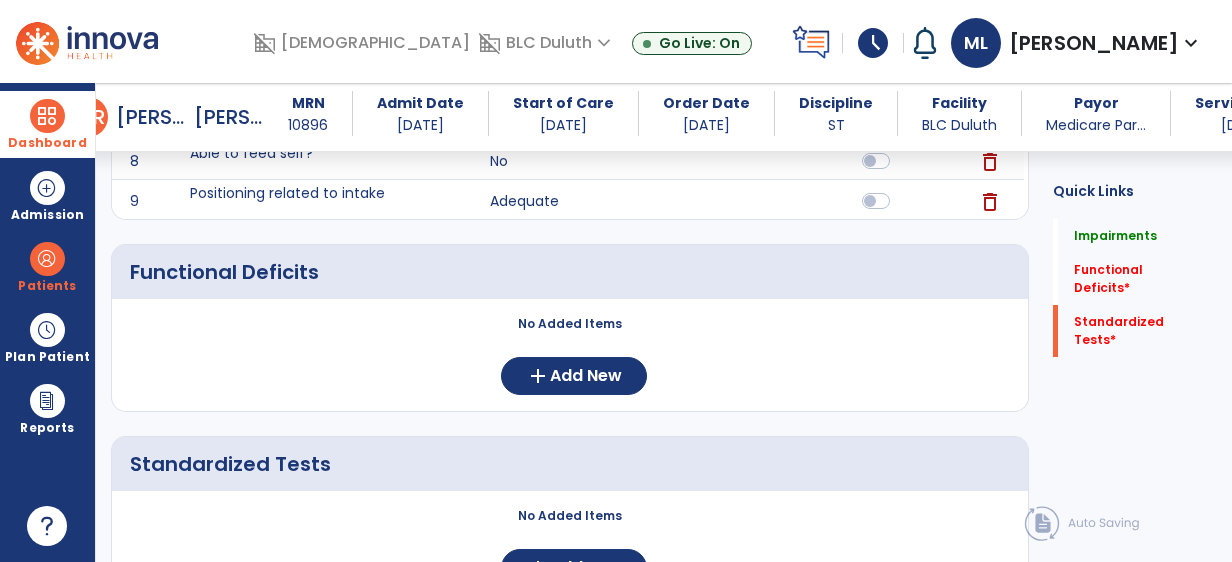 scroll, scrollTop: 1303, scrollLeft: 0, axis: vertical 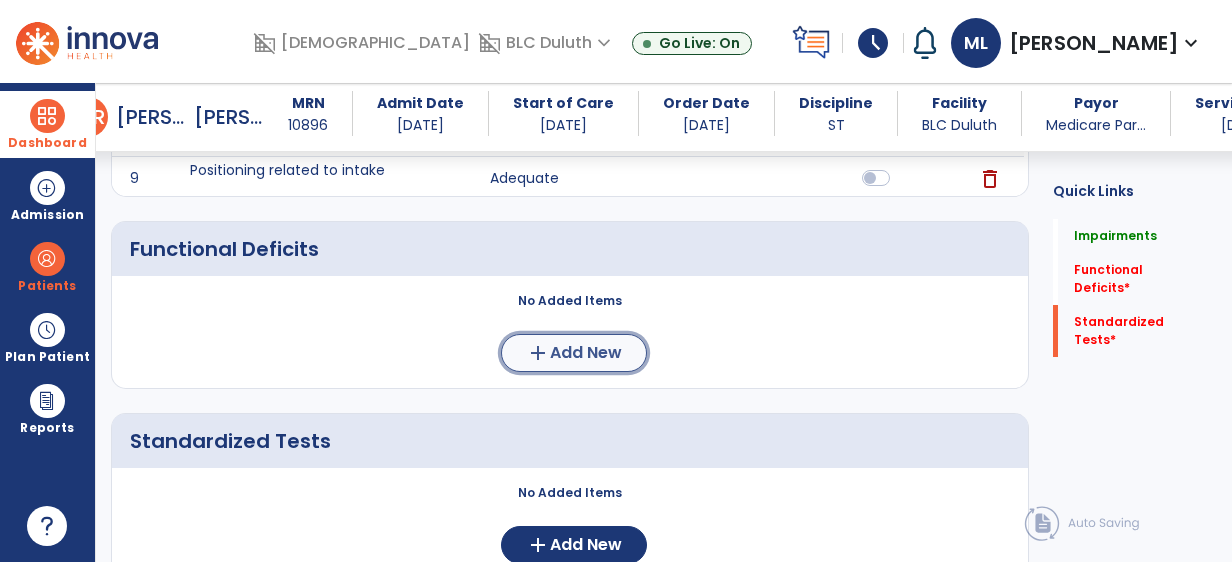click on "Add New" 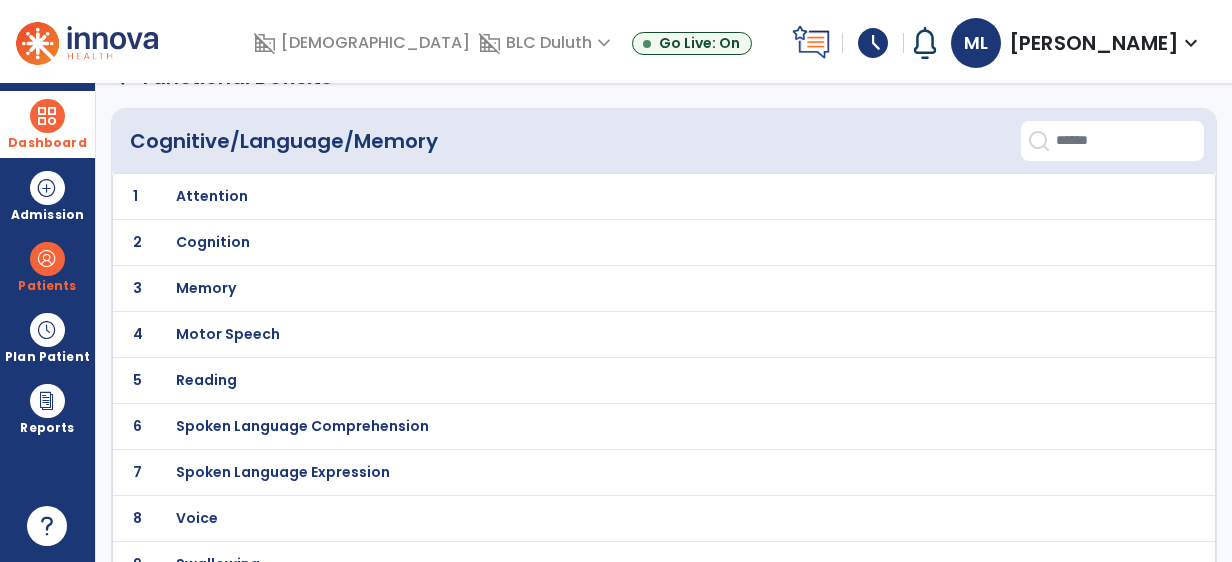 scroll, scrollTop: 64, scrollLeft: 0, axis: vertical 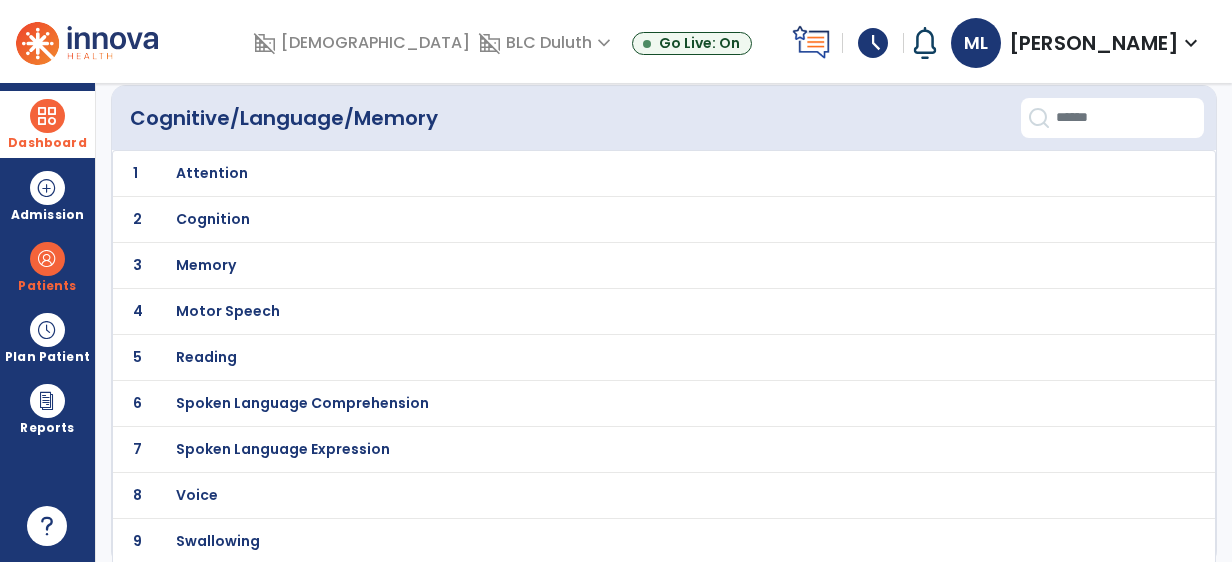 click on "Swallowing" at bounding box center (620, 173) 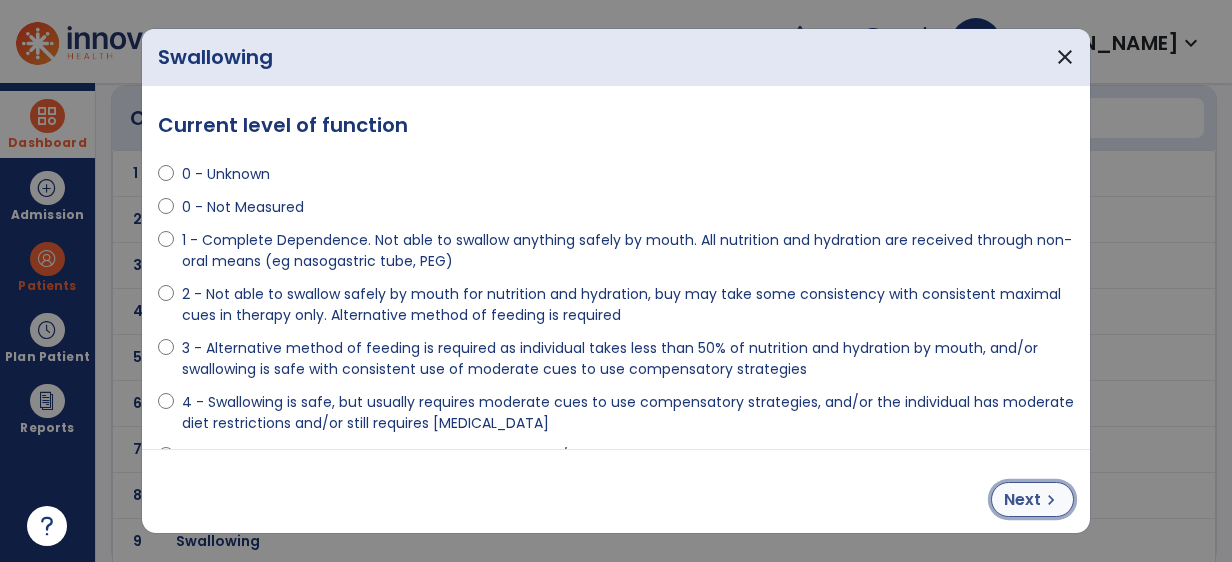 click on "chevron_right" at bounding box center (1051, 500) 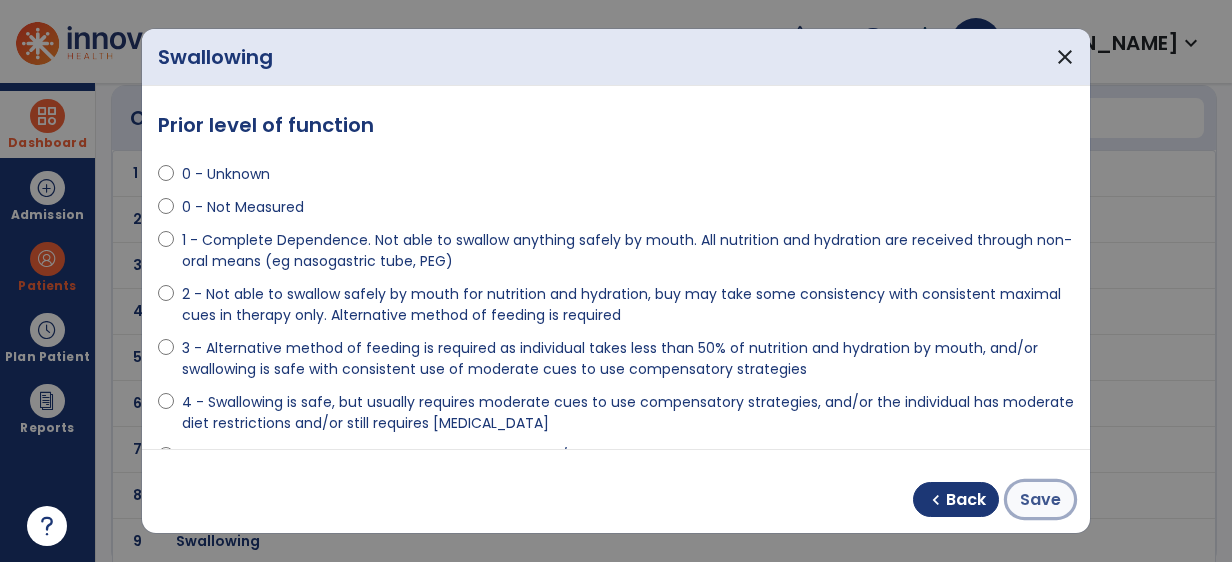 click on "Save" at bounding box center (1040, 500) 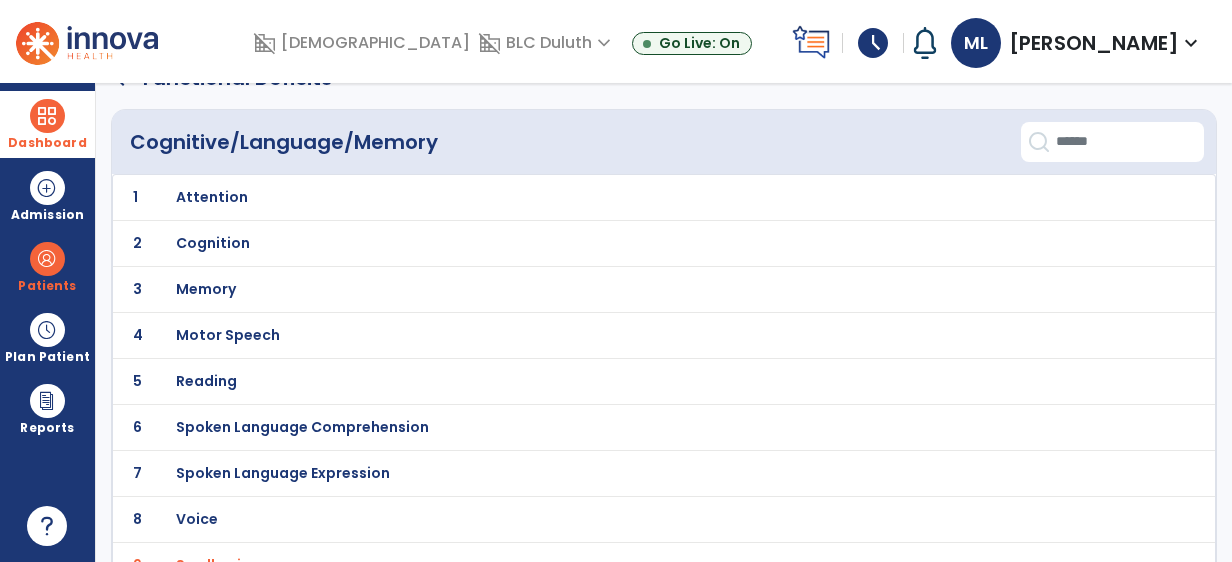 scroll, scrollTop: 0, scrollLeft: 0, axis: both 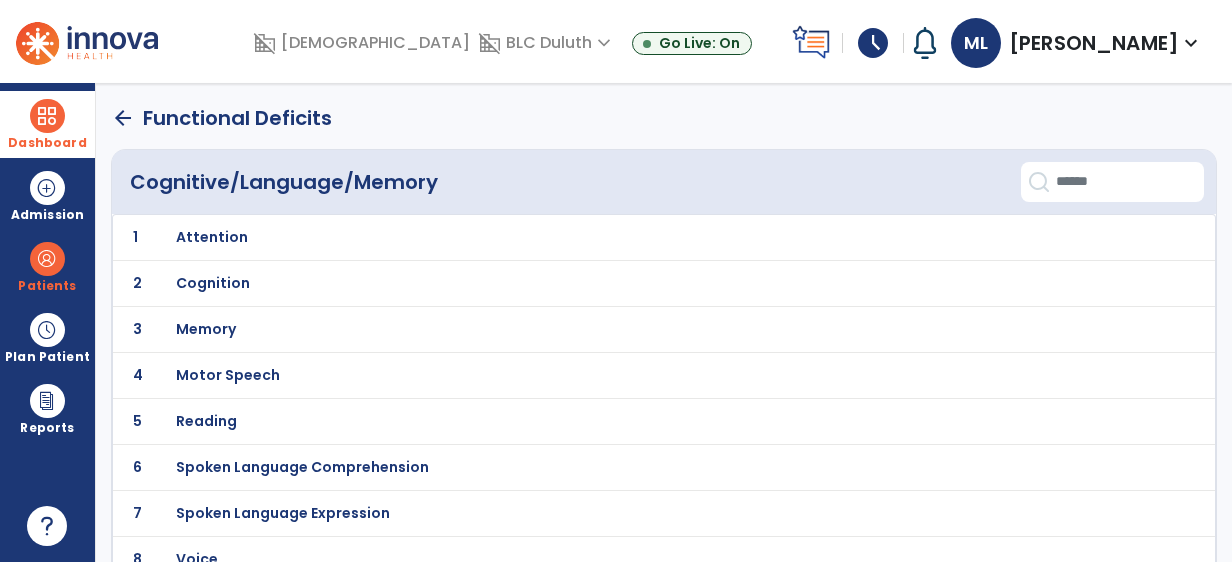 click on "arrow_back" 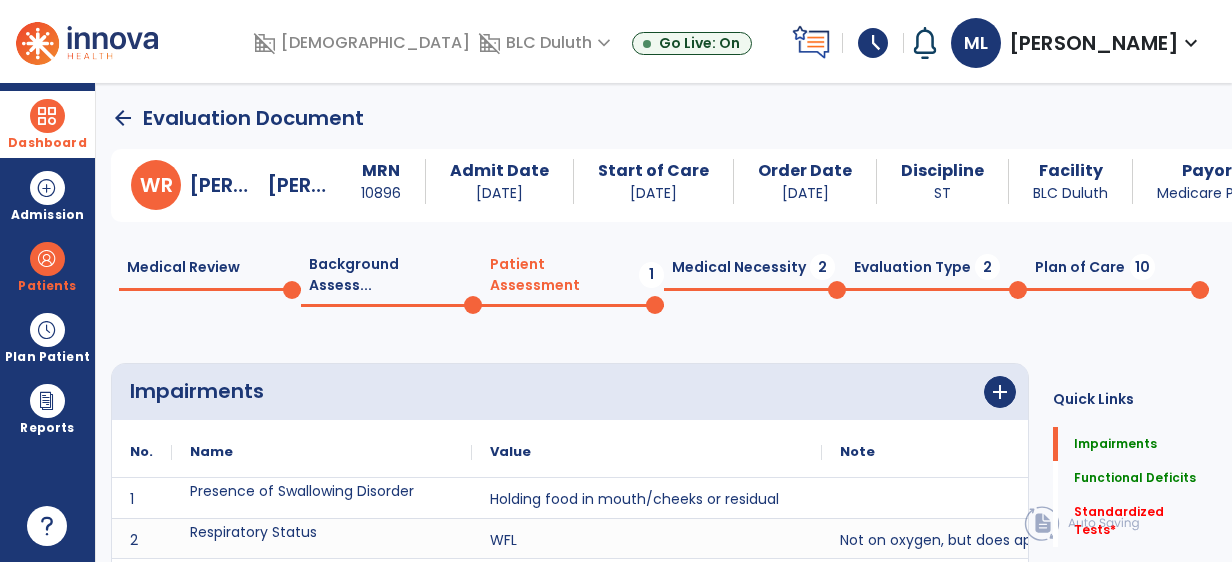 scroll, scrollTop: 20, scrollLeft: 0, axis: vertical 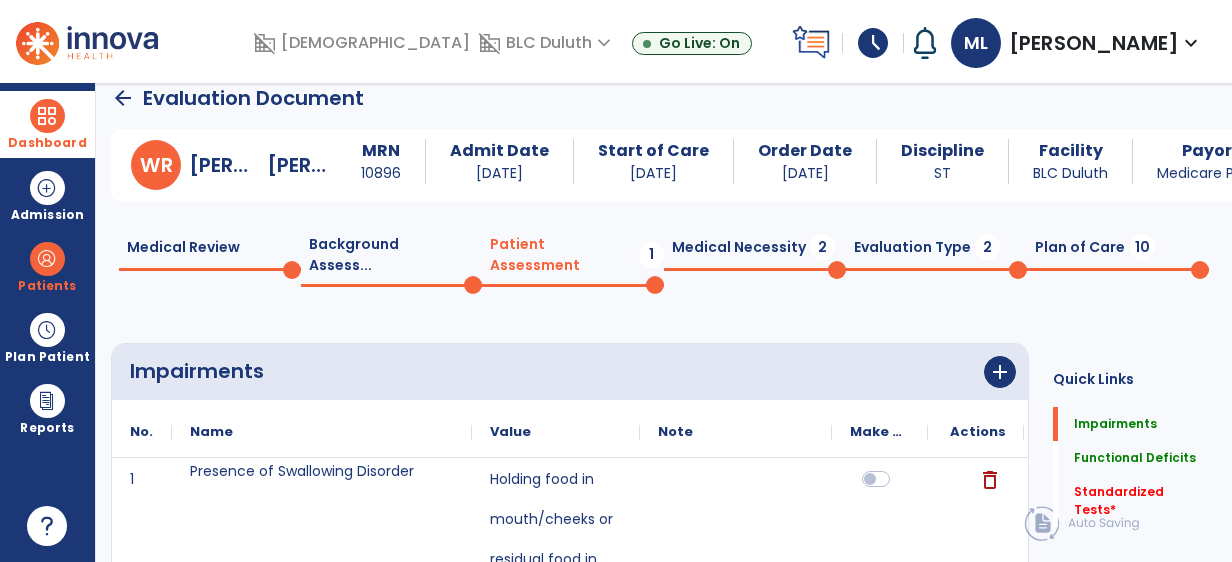 click on "Medical Necessity  2" 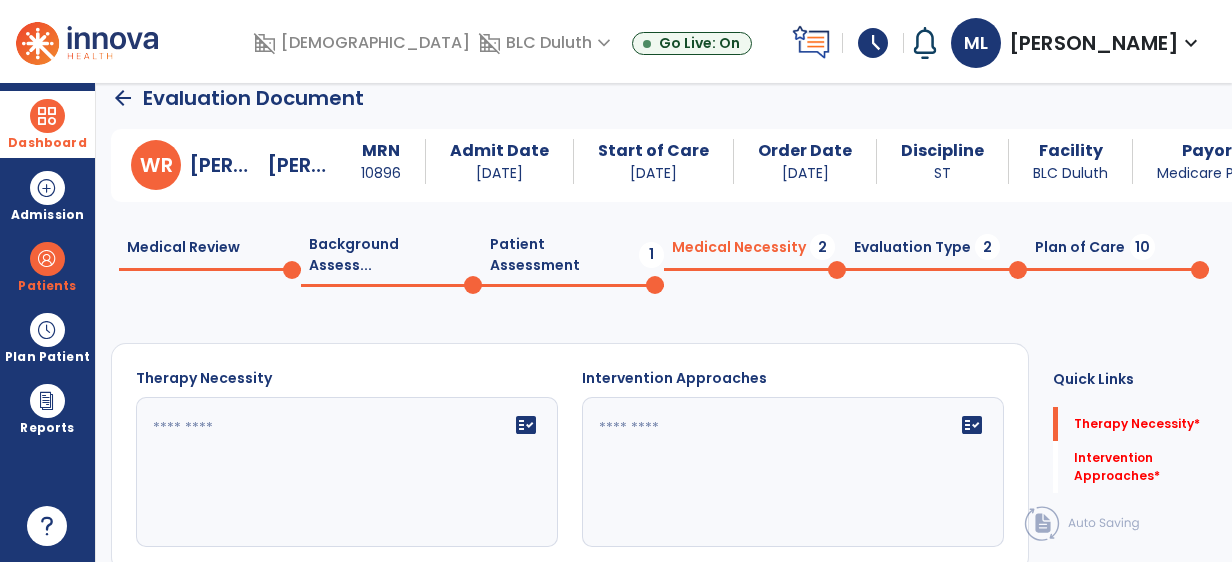 click 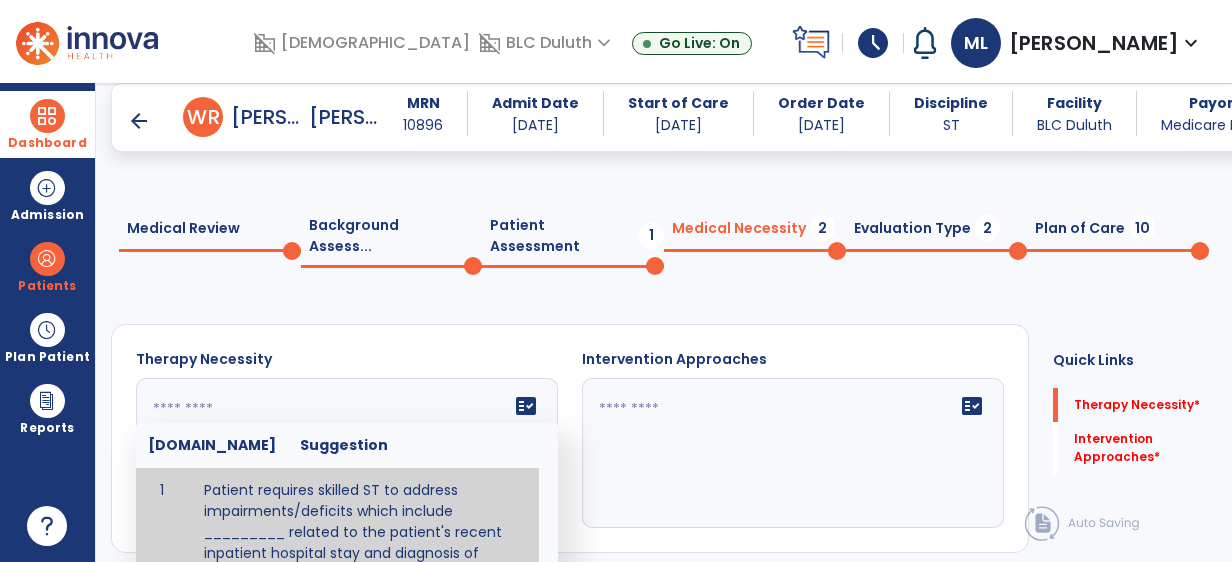 scroll, scrollTop: 74, scrollLeft: 0, axis: vertical 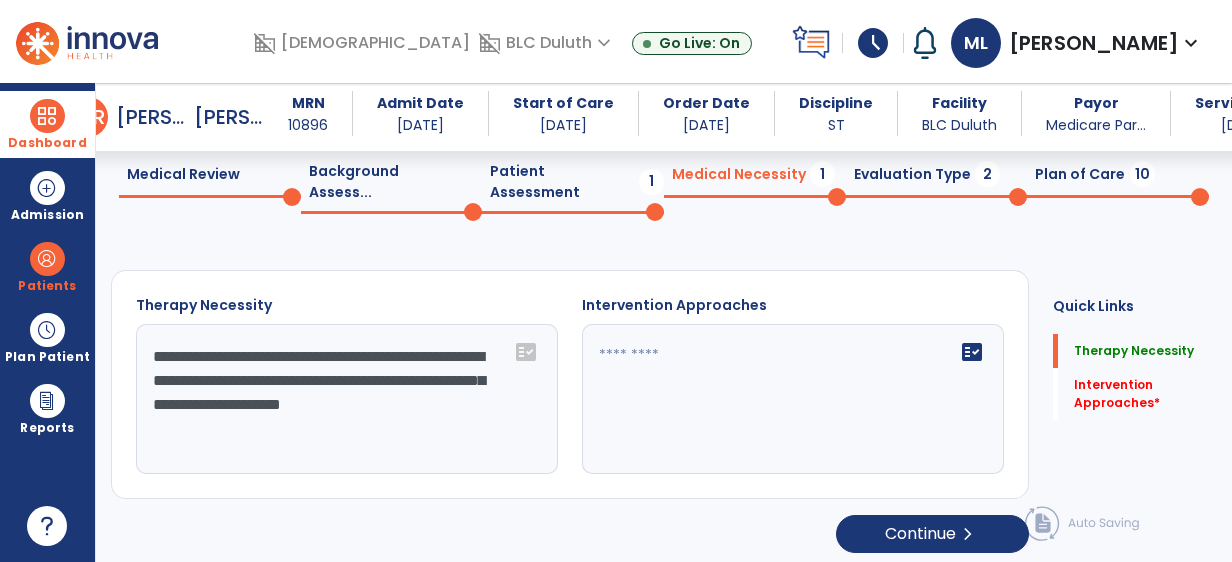 type on "**********" 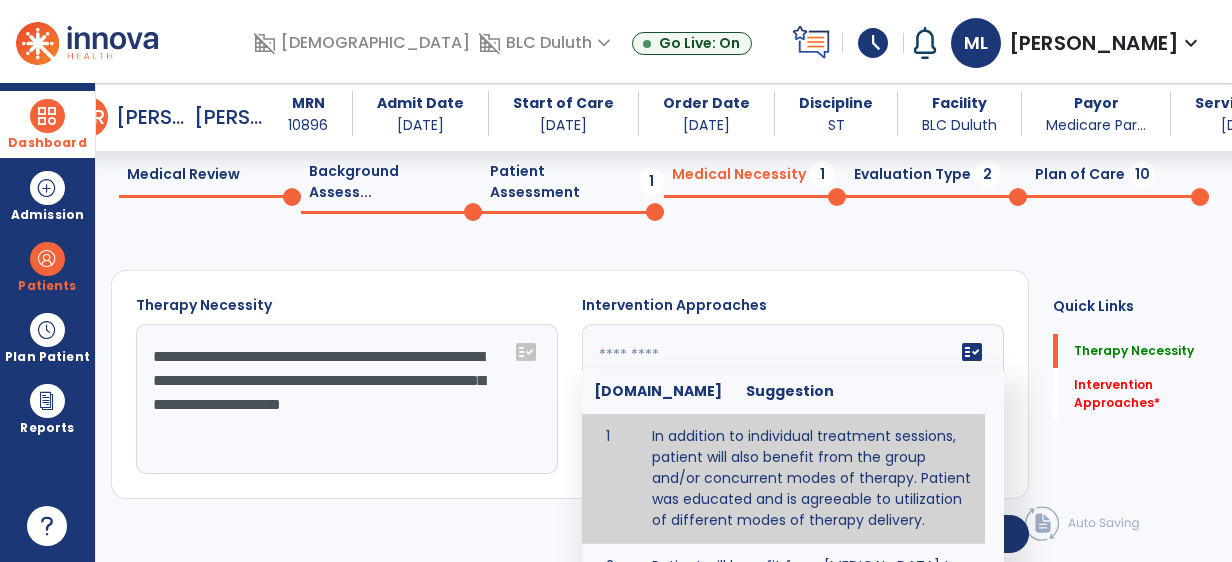 click 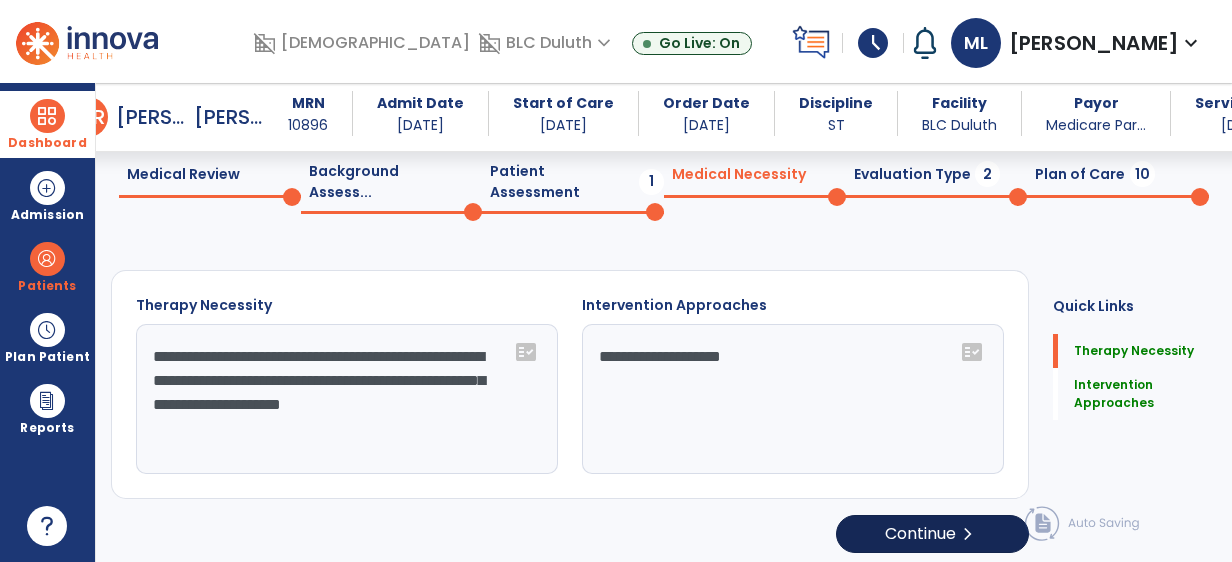 type on "**********" 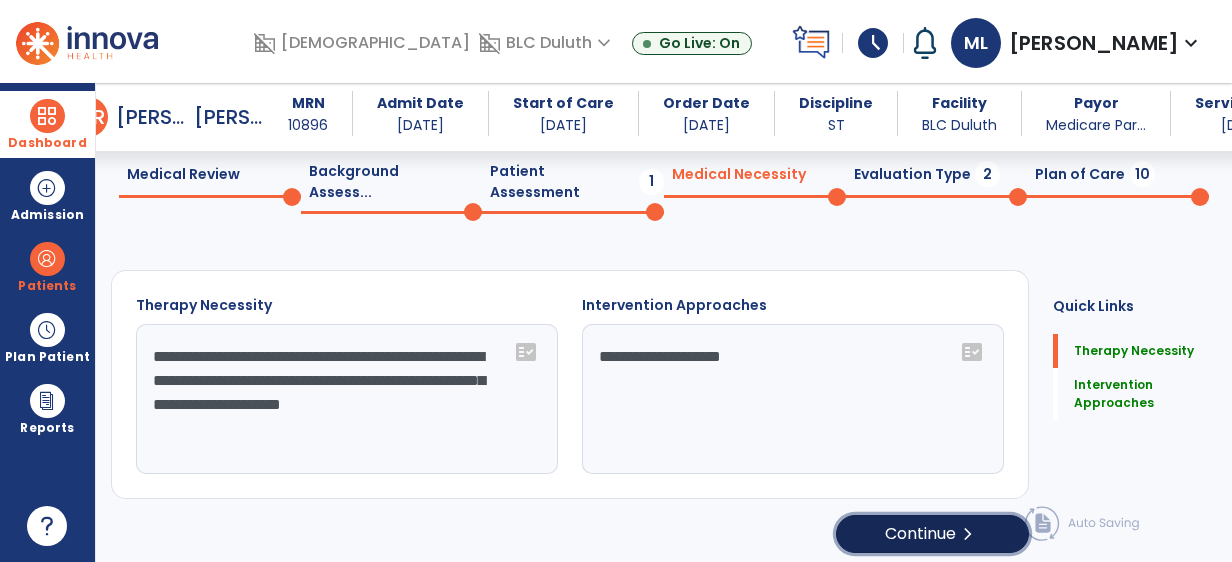 click on "Continue  chevron_right" 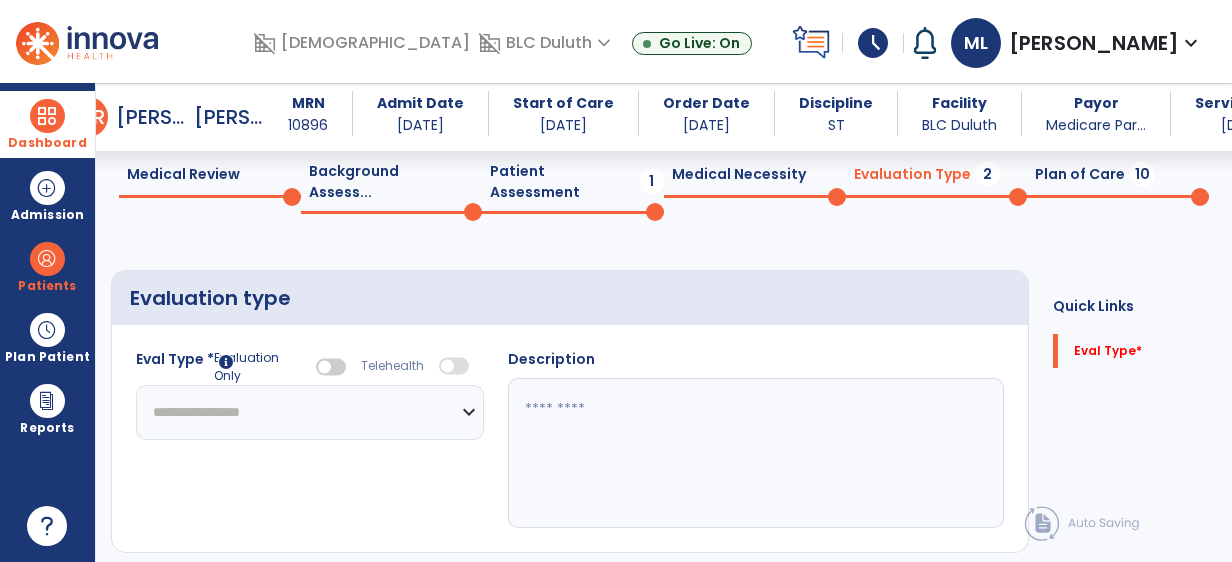 select 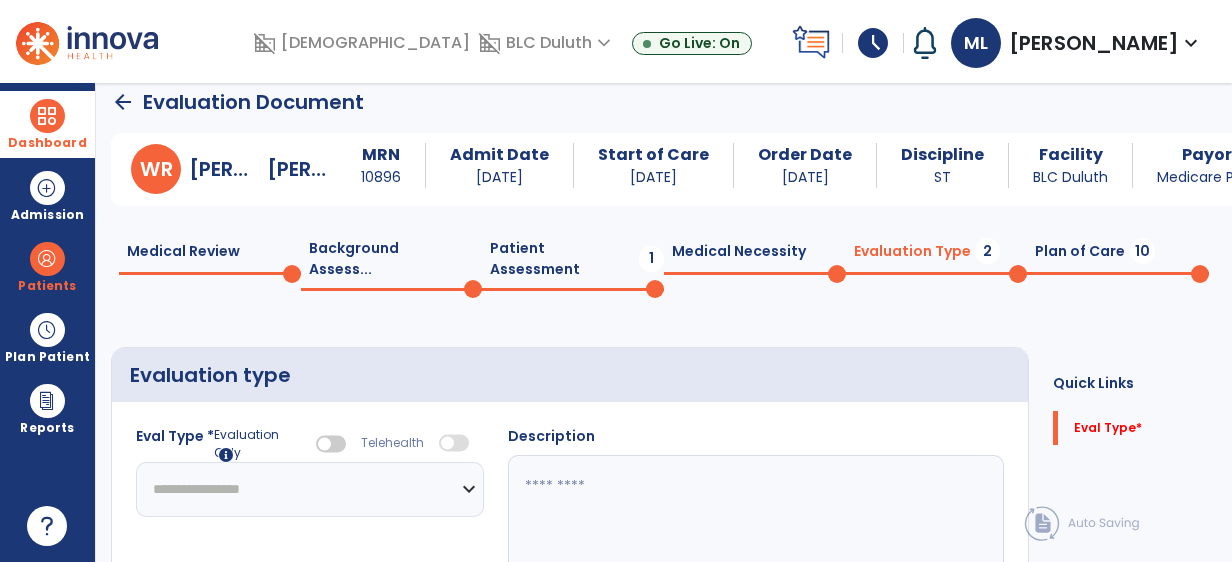 scroll, scrollTop: 0, scrollLeft: 0, axis: both 